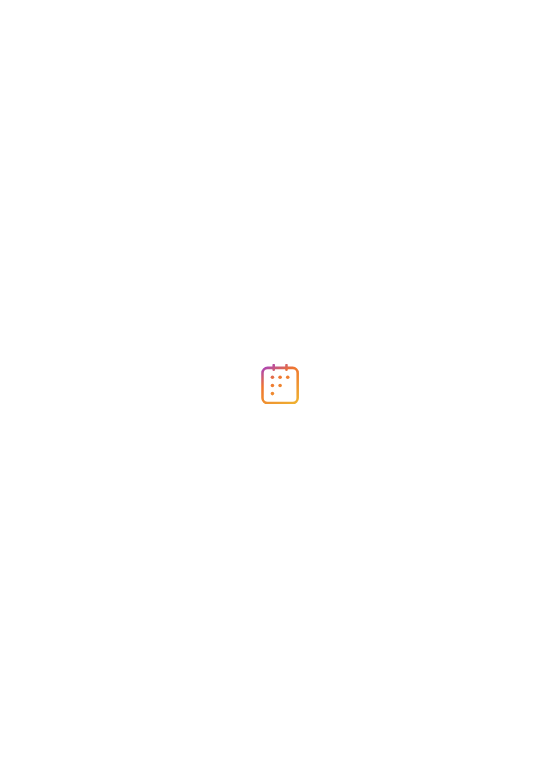 scroll, scrollTop: 0, scrollLeft: 0, axis: both 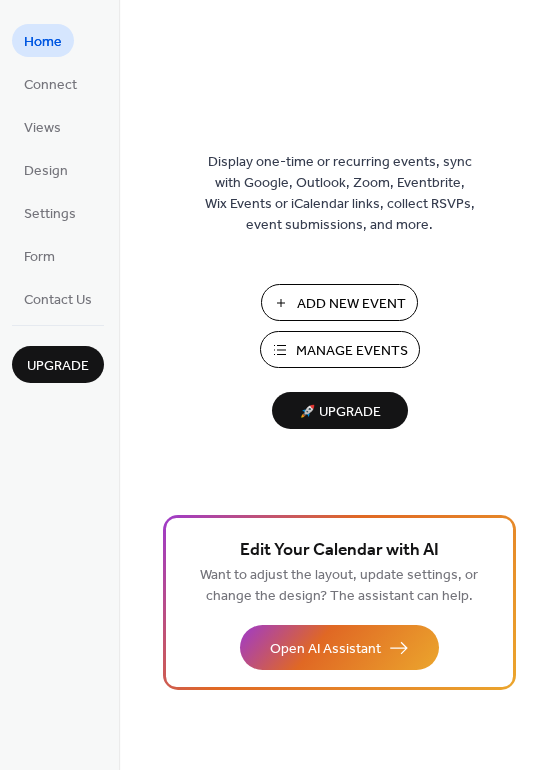 click on "Manage Events" at bounding box center [352, 351] 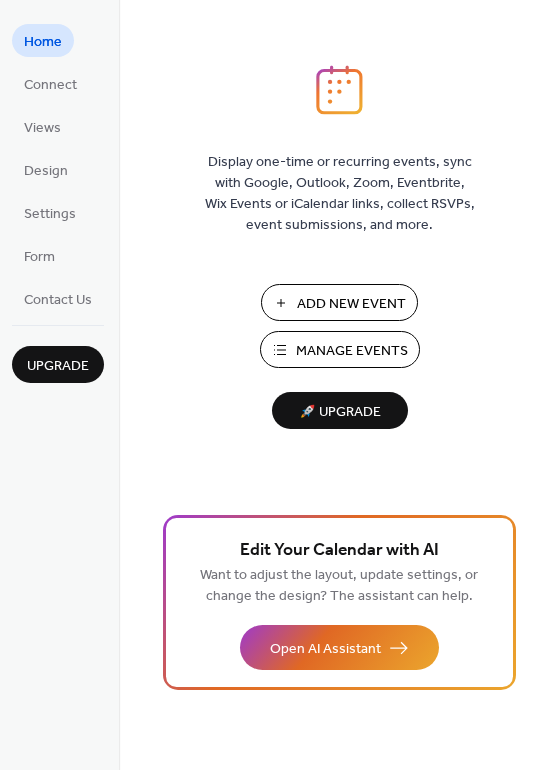click on "Add New Event" at bounding box center (351, 304) 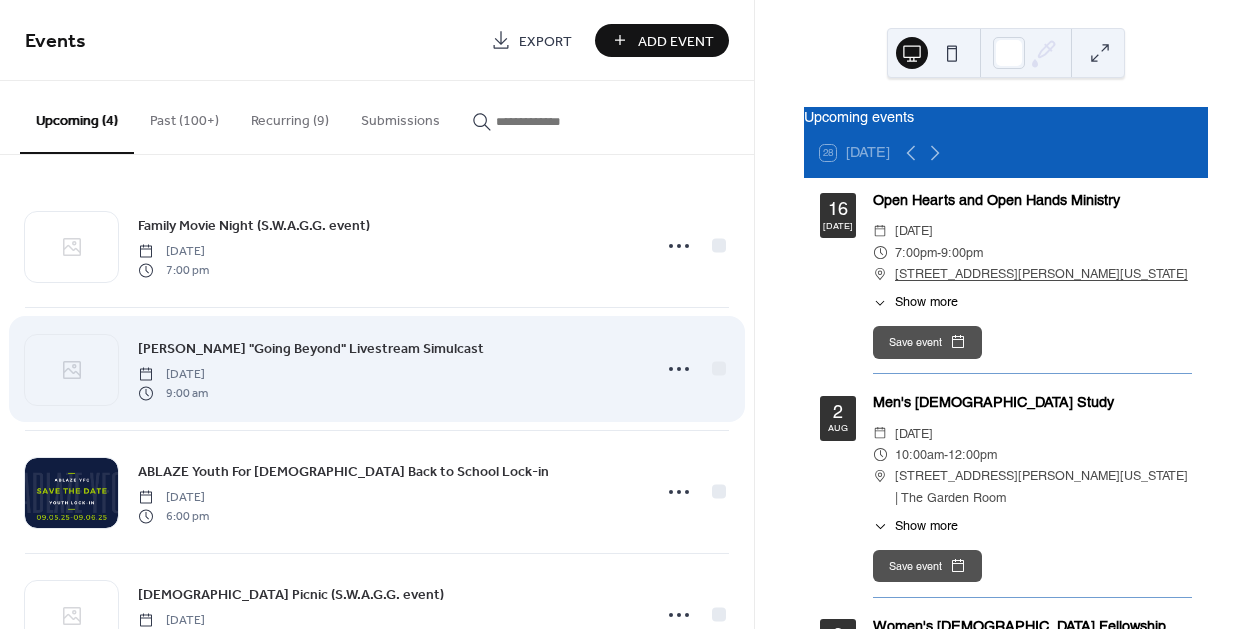 scroll, scrollTop: 0, scrollLeft: 0, axis: both 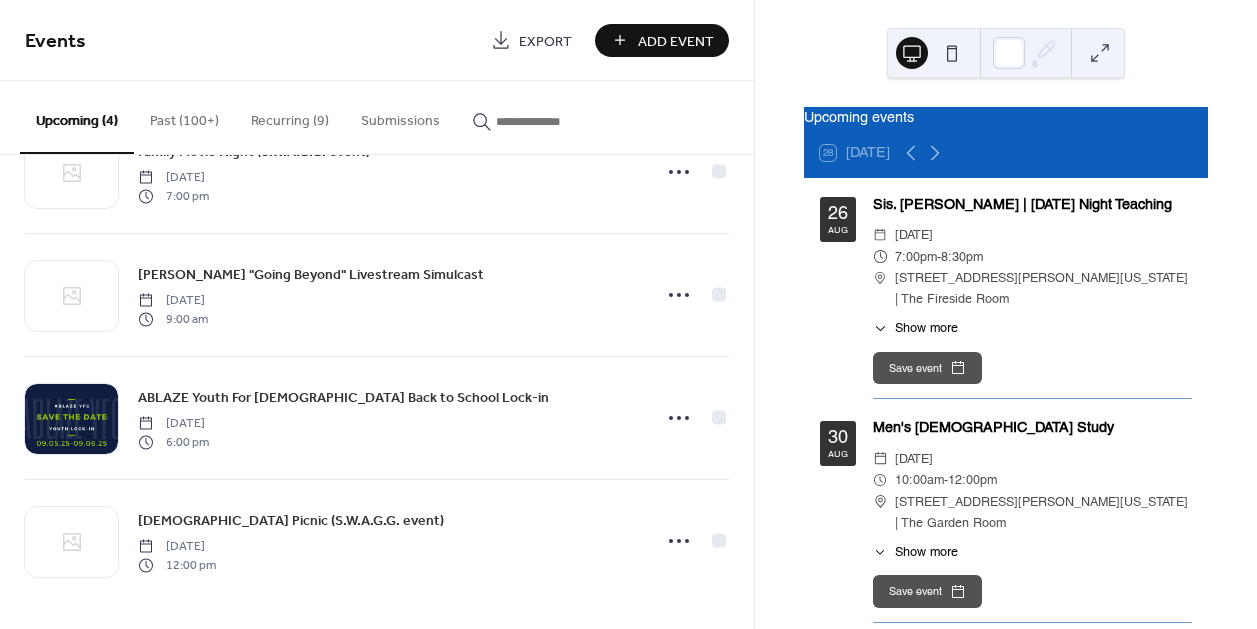 click on "Recurring (9)" at bounding box center (290, 116) 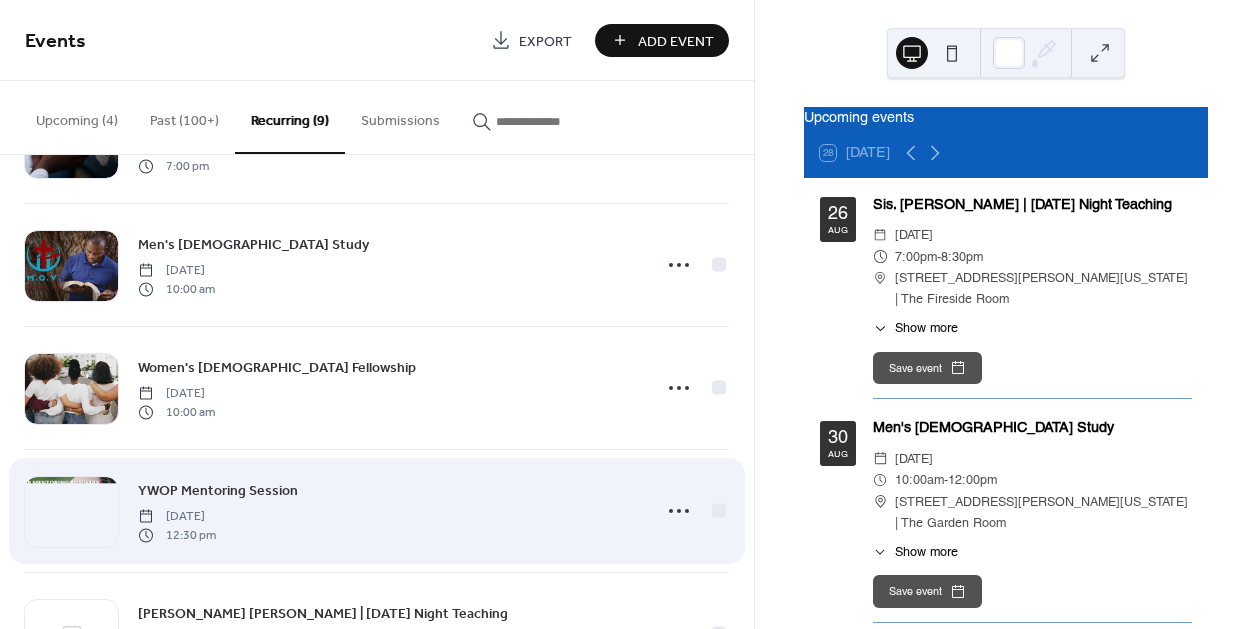 scroll, scrollTop: 143, scrollLeft: 0, axis: vertical 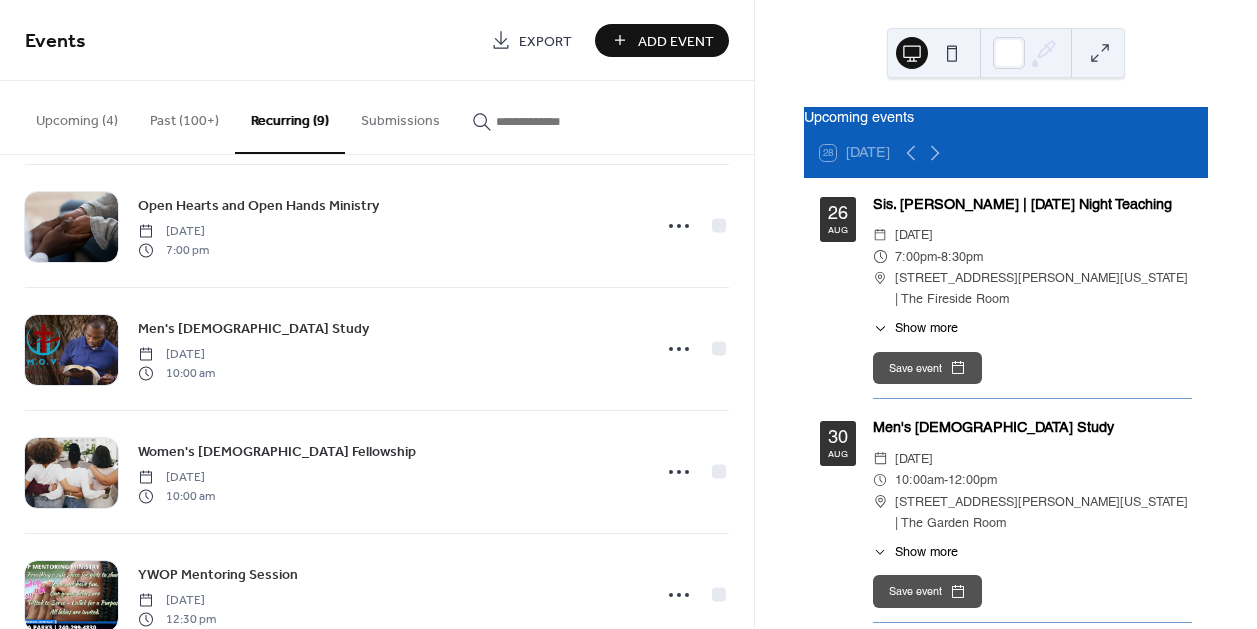 click on "Past (100+)" at bounding box center (184, 116) 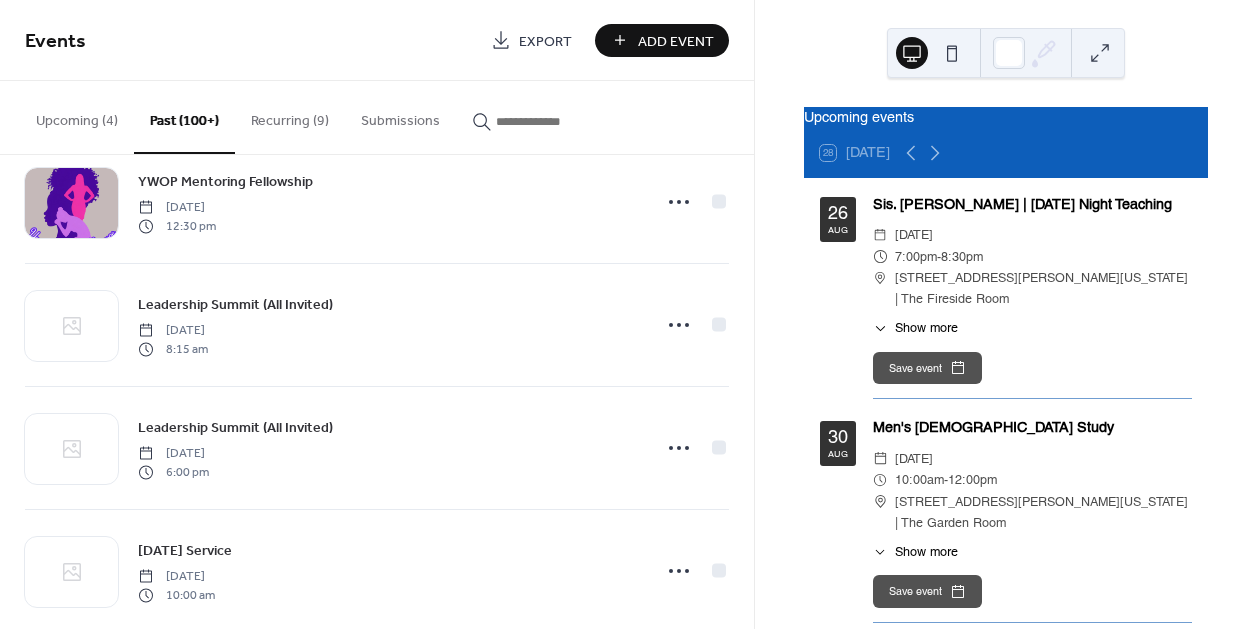 scroll, scrollTop: 818, scrollLeft: 0, axis: vertical 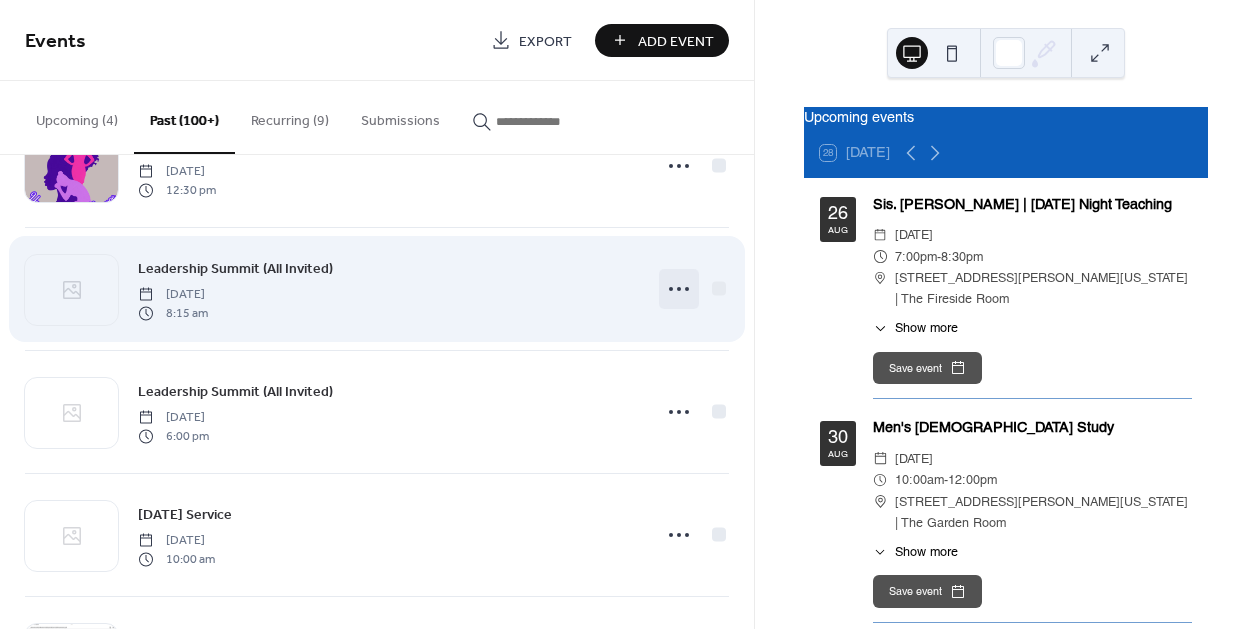 click 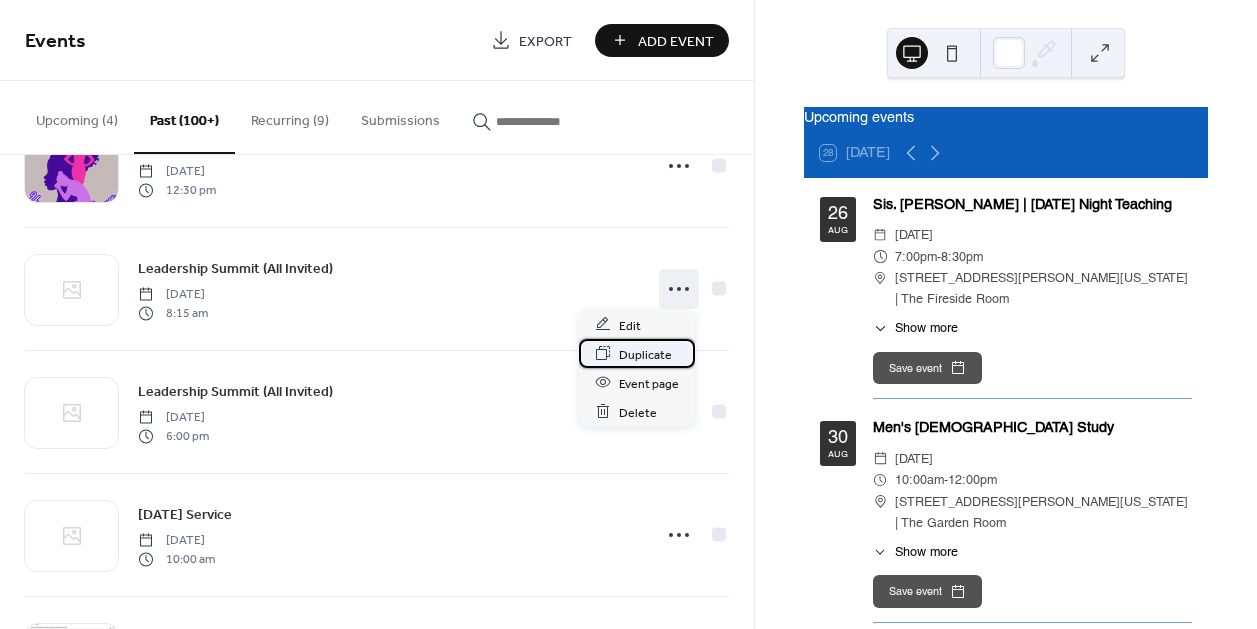click on "Duplicate" at bounding box center (645, 354) 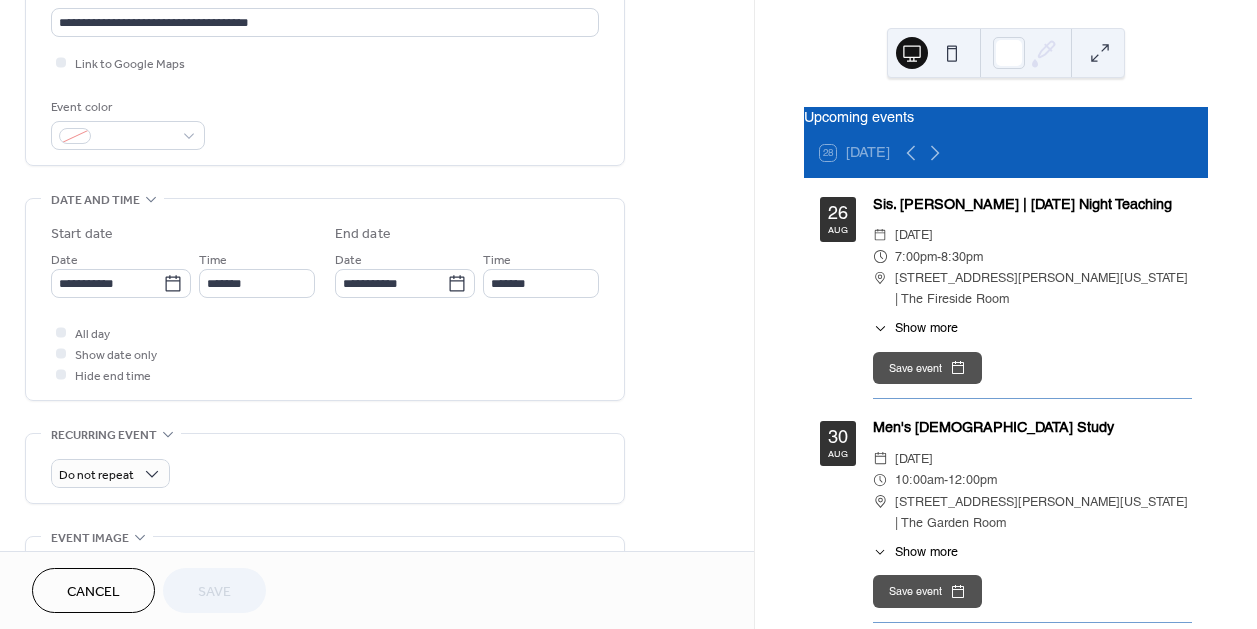 scroll, scrollTop: 454, scrollLeft: 0, axis: vertical 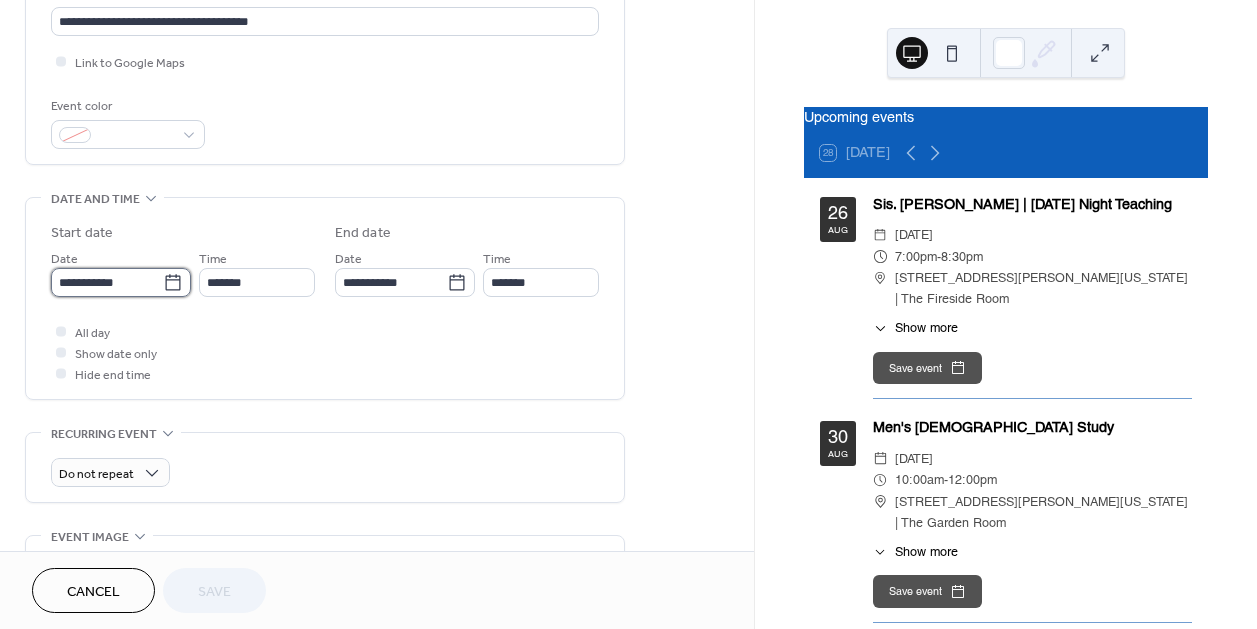 click on "**********" at bounding box center [107, 282] 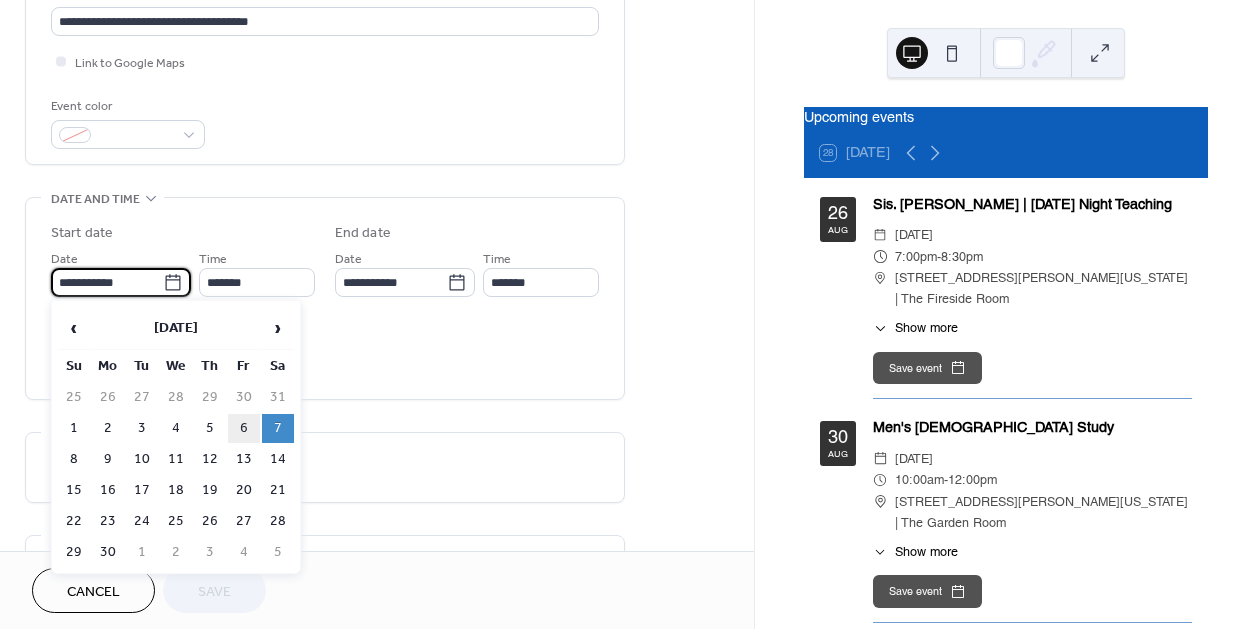 click on "6" at bounding box center (244, 428) 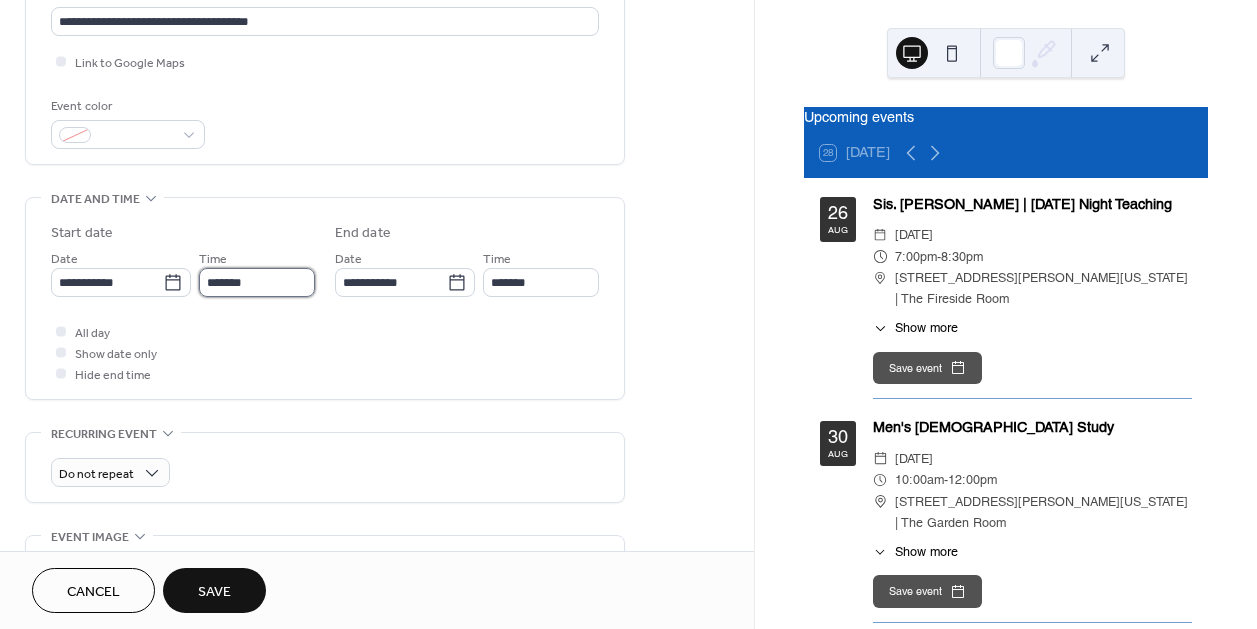 click on "*******" at bounding box center (257, 282) 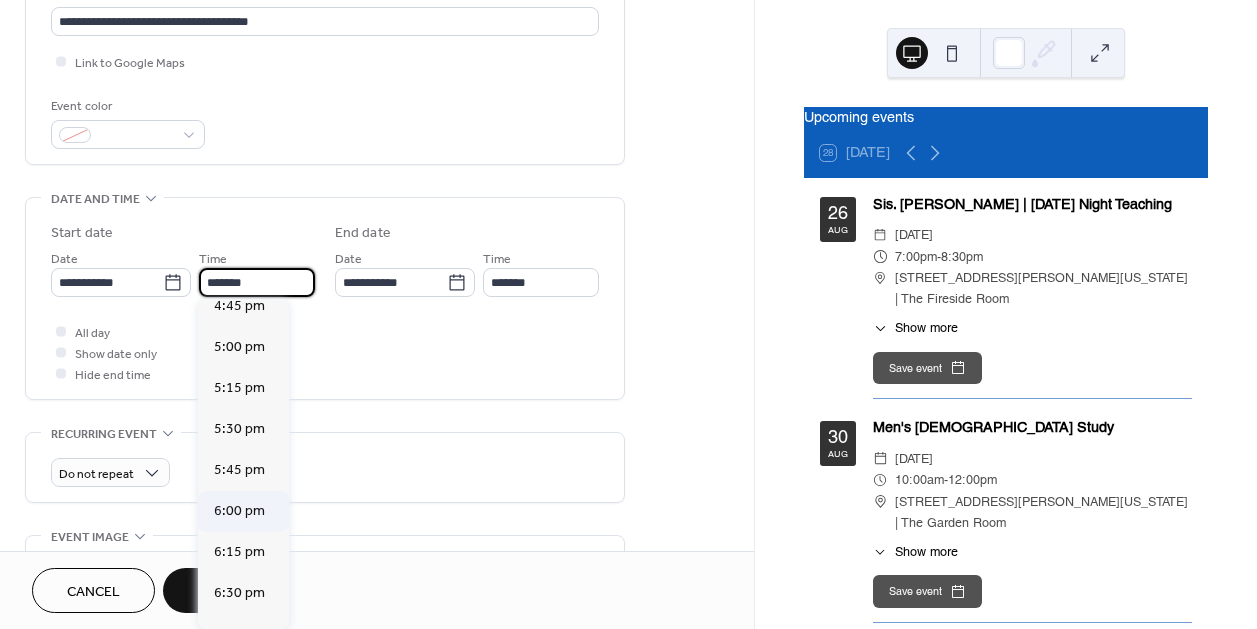 scroll, scrollTop: 2795, scrollLeft: 0, axis: vertical 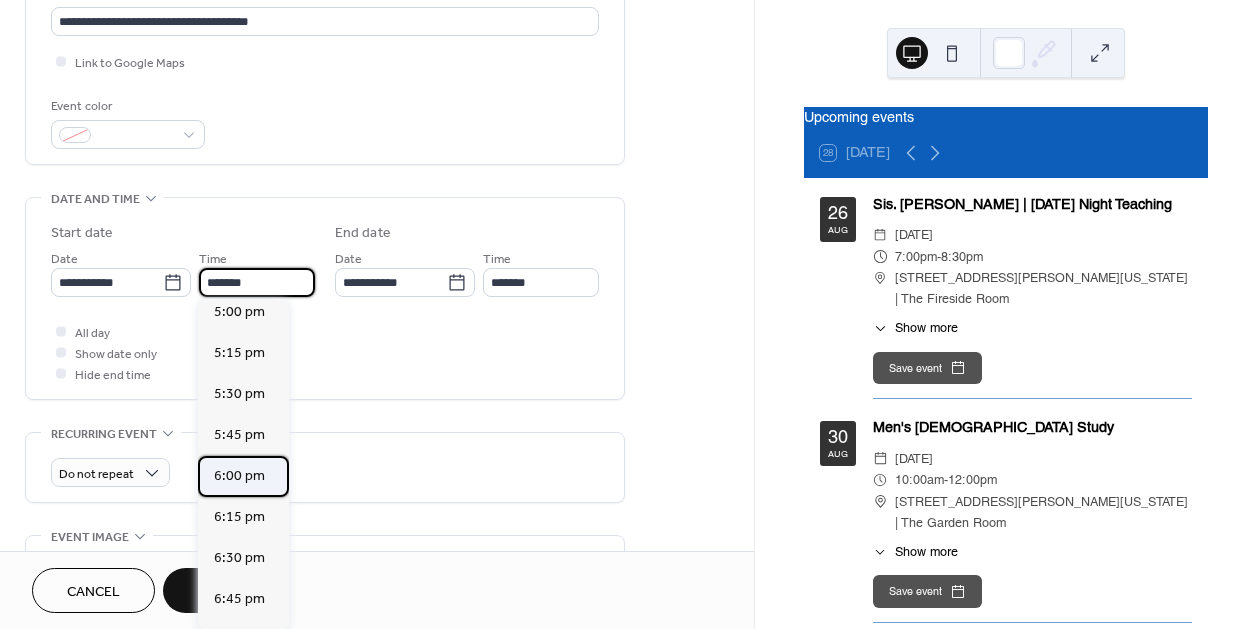 click on "6:00 pm" at bounding box center (239, 476) 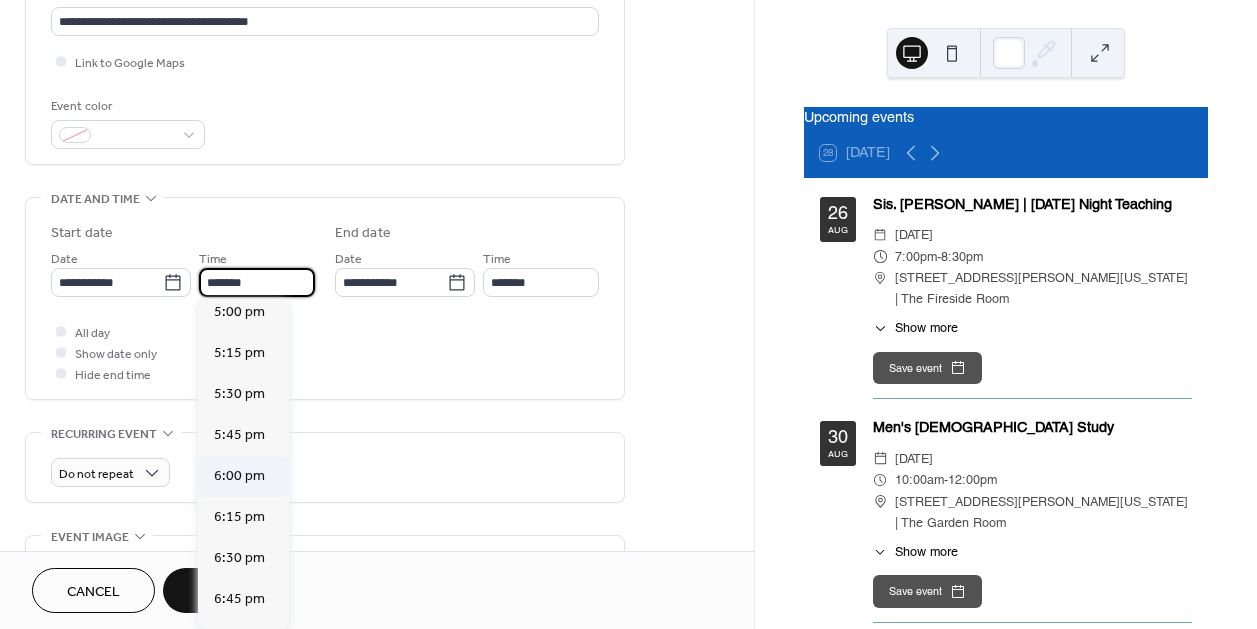 type on "*******" 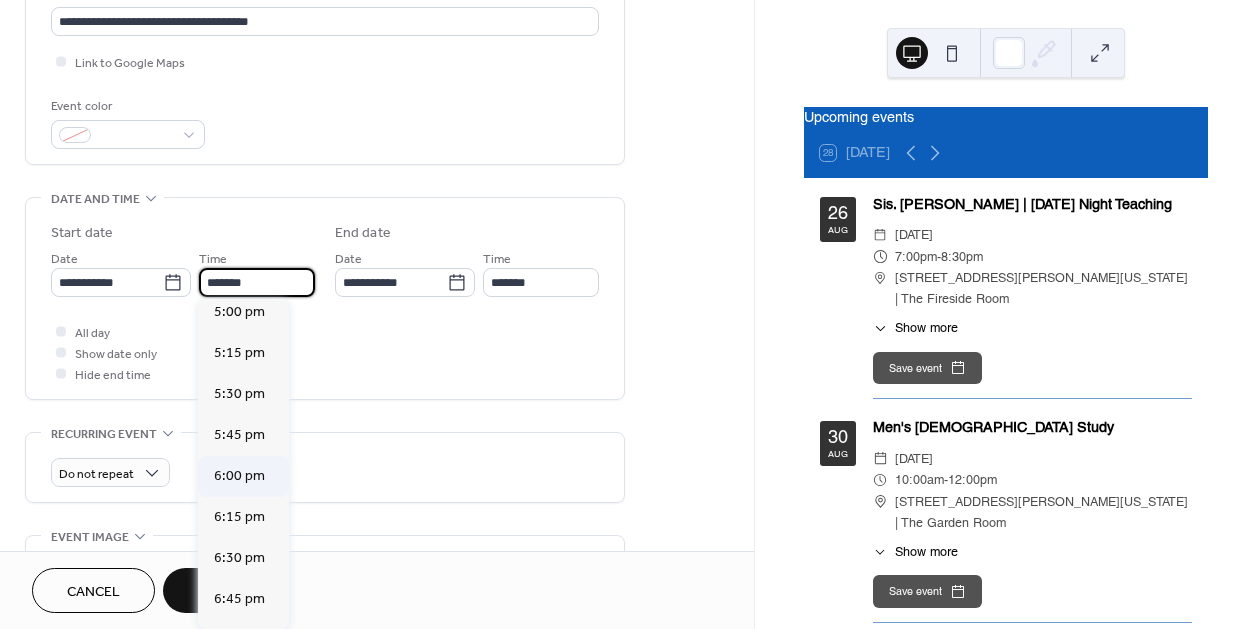 type on "**********" 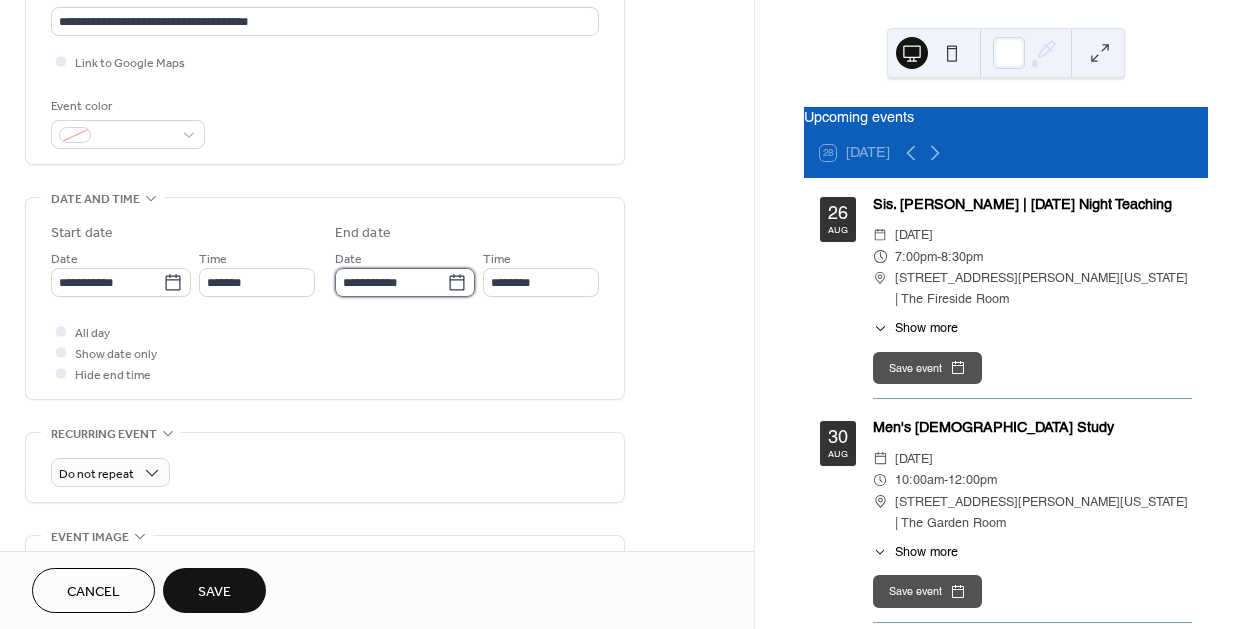 click on "**********" at bounding box center (391, 282) 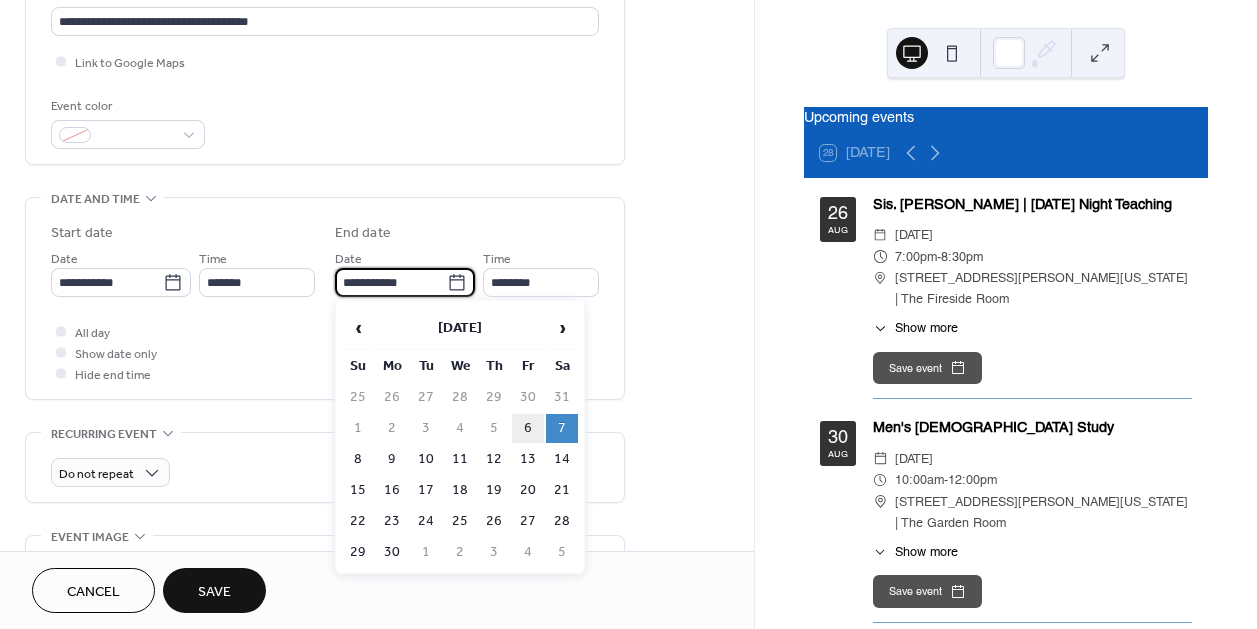 click on "6" at bounding box center [528, 428] 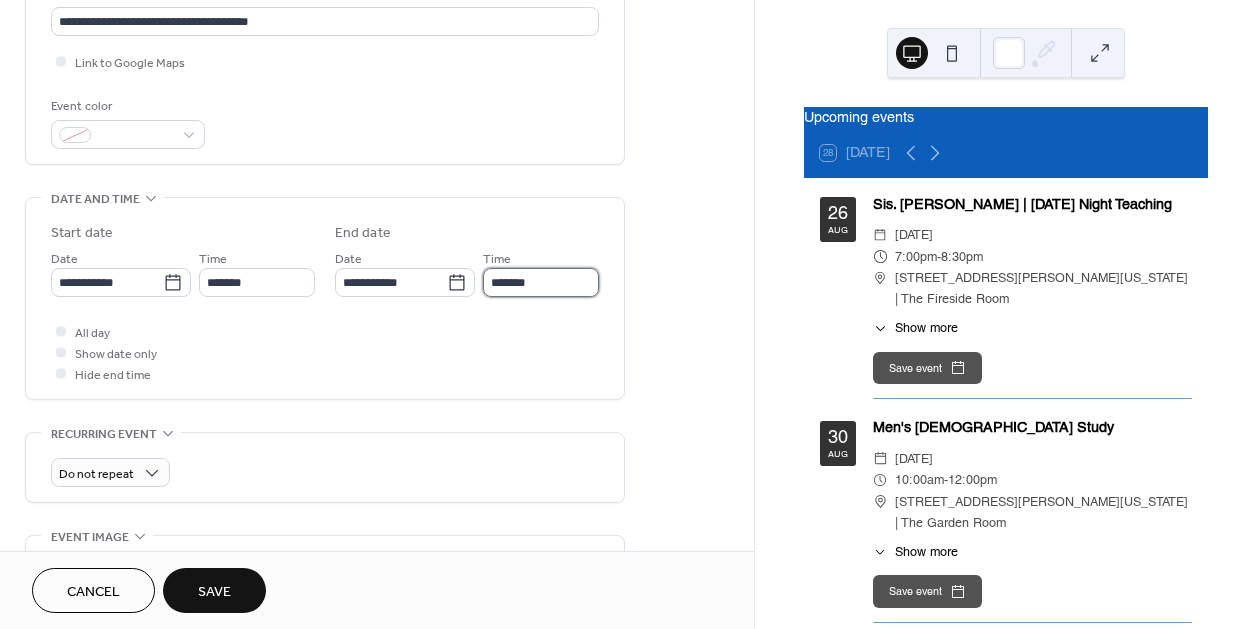 click on "*******" at bounding box center [541, 282] 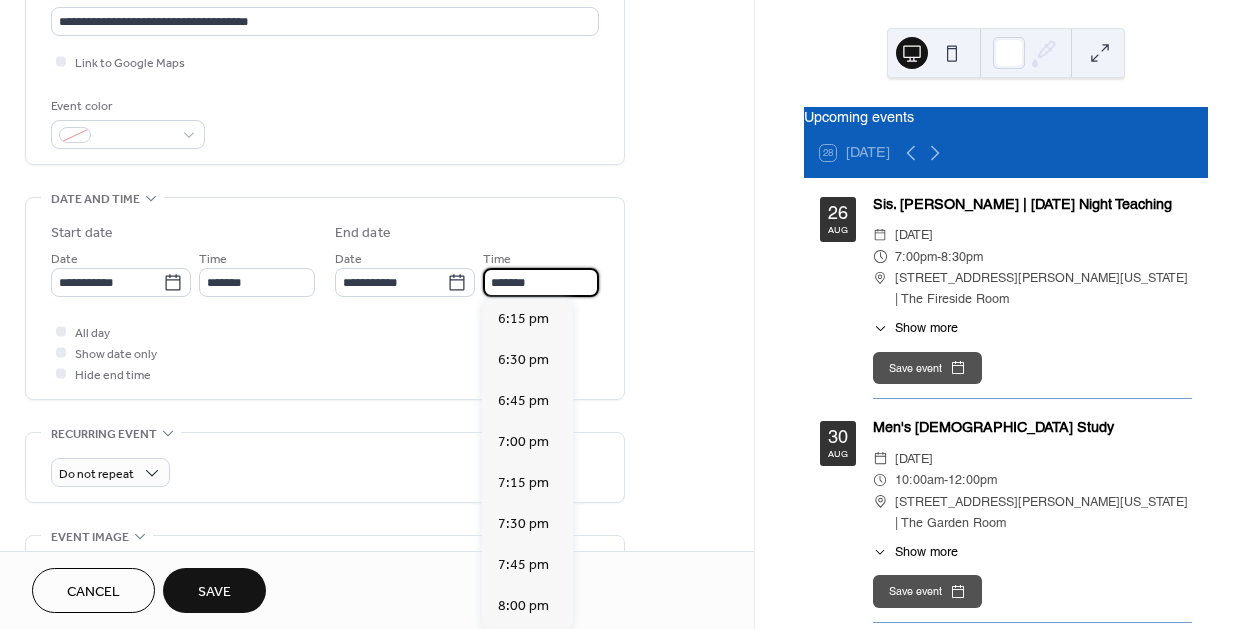 click on "*******" at bounding box center [541, 282] 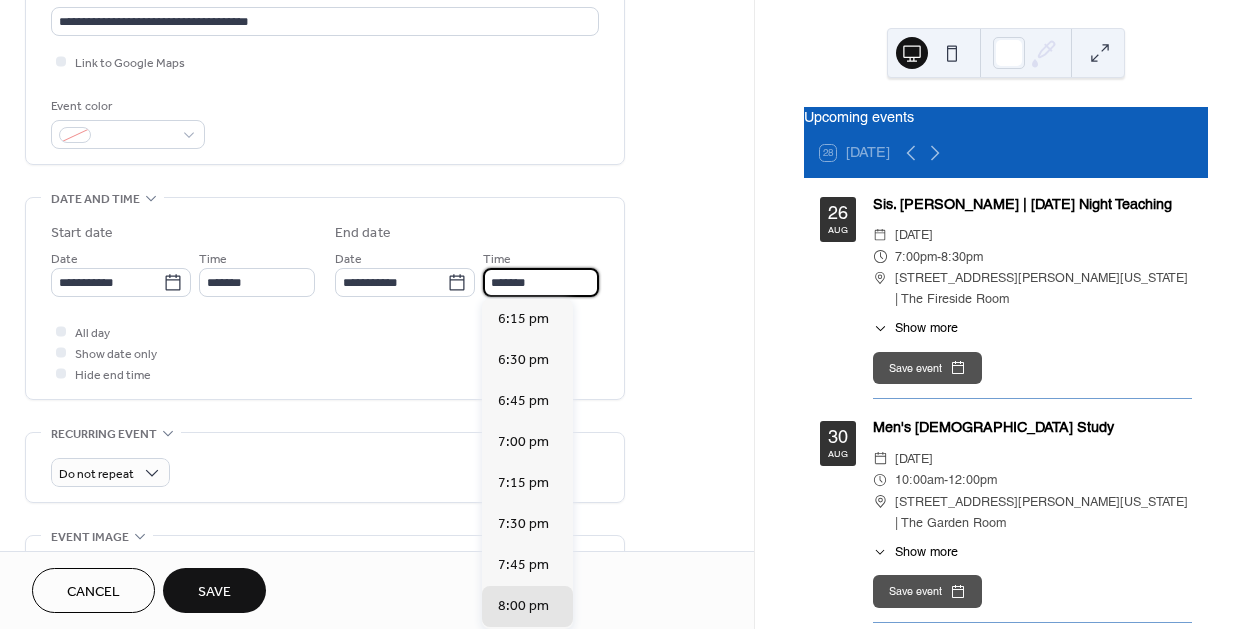 click on "*******" at bounding box center [541, 282] 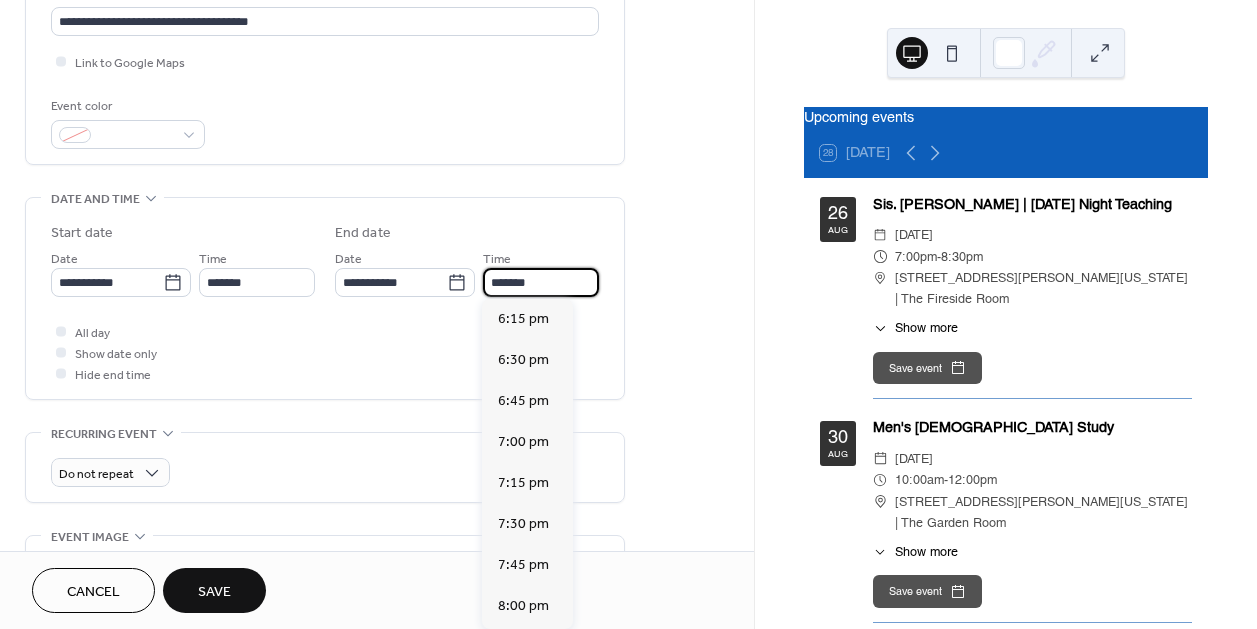 scroll, scrollTop: 365, scrollLeft: 0, axis: vertical 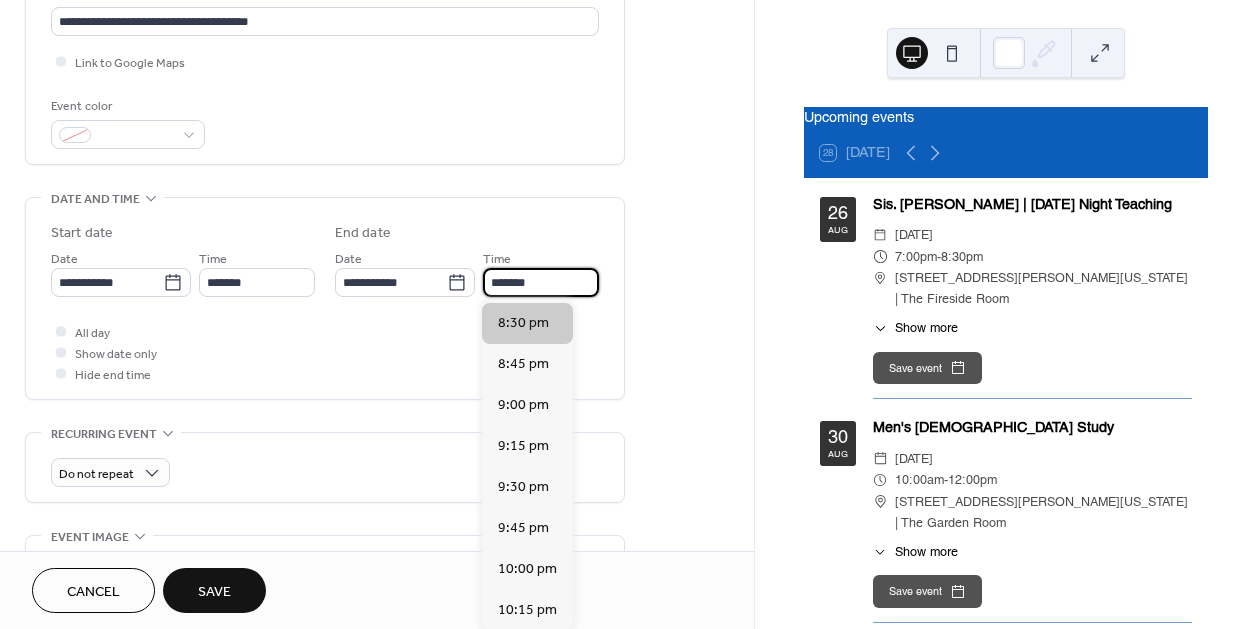 type on "*******" 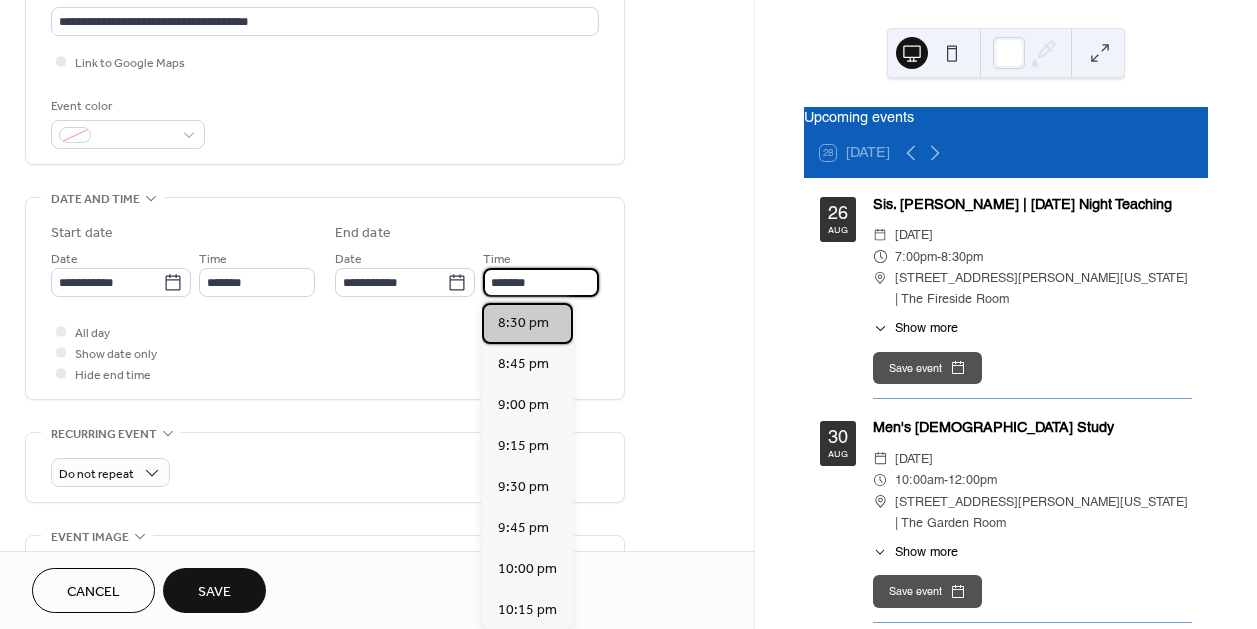 click on "8:30 pm" at bounding box center (523, 323) 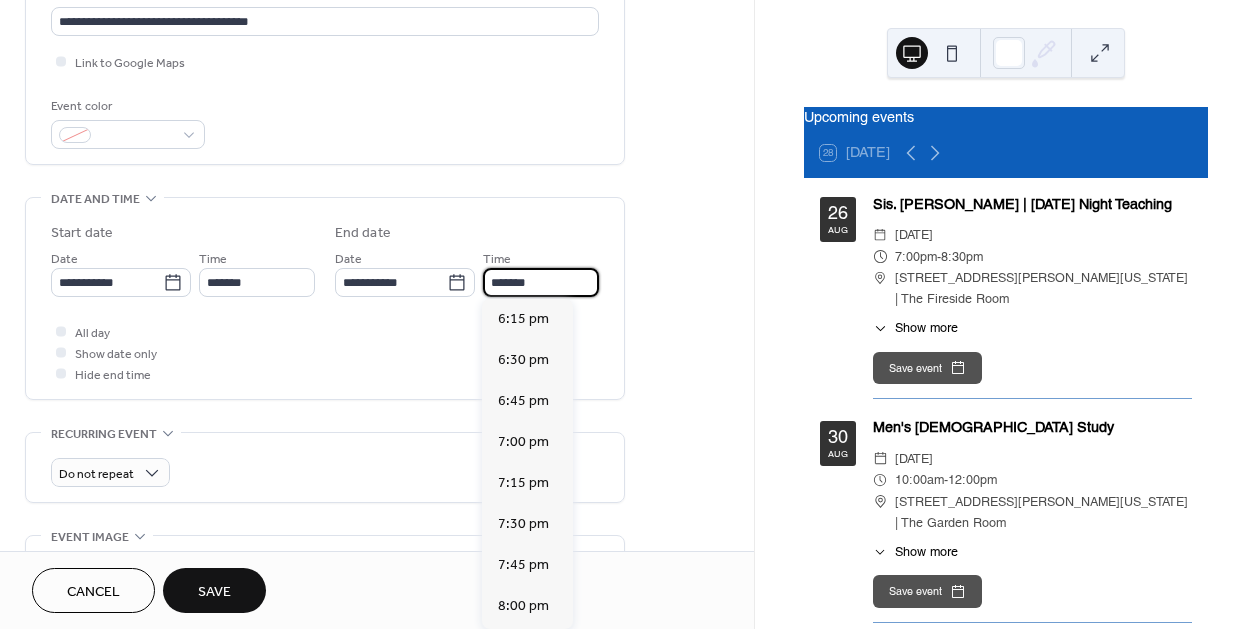 click on "*******" at bounding box center [541, 282] 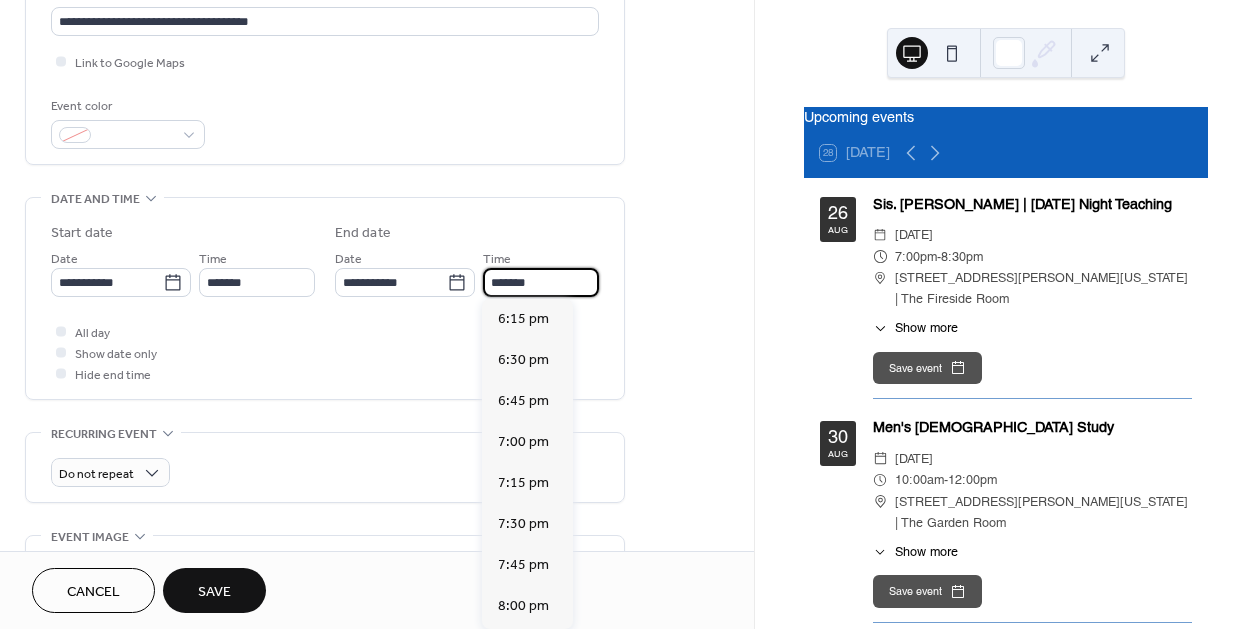 scroll, scrollTop: 365, scrollLeft: 0, axis: vertical 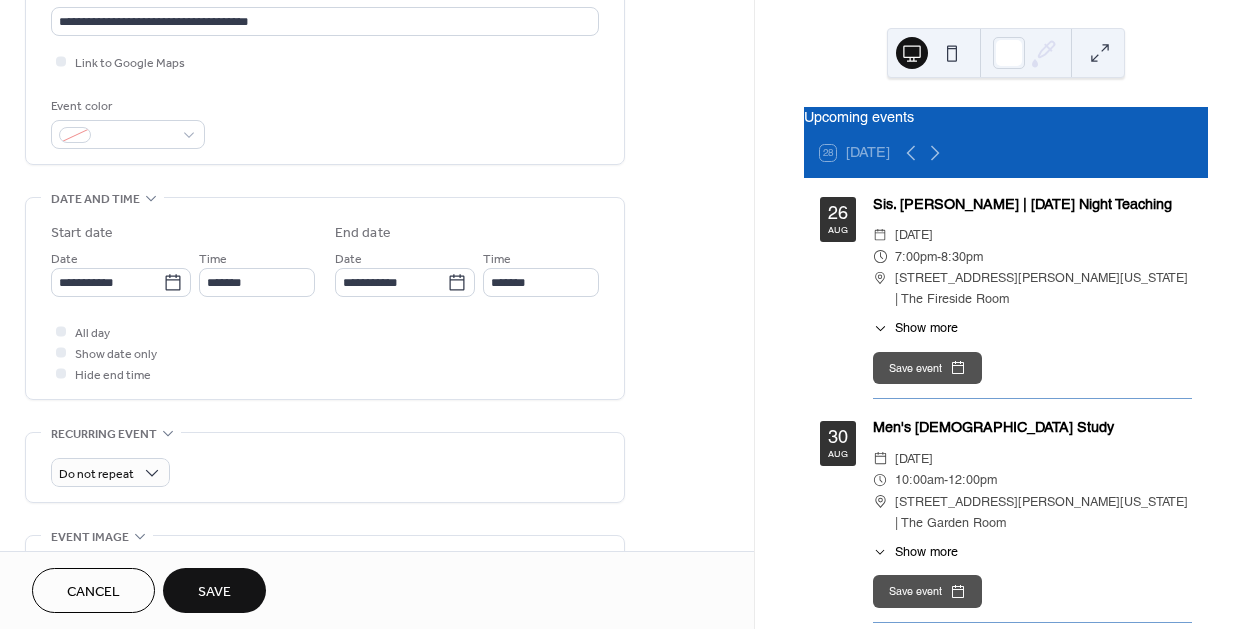 click on "All day Show date only Hide end time" at bounding box center (325, 352) 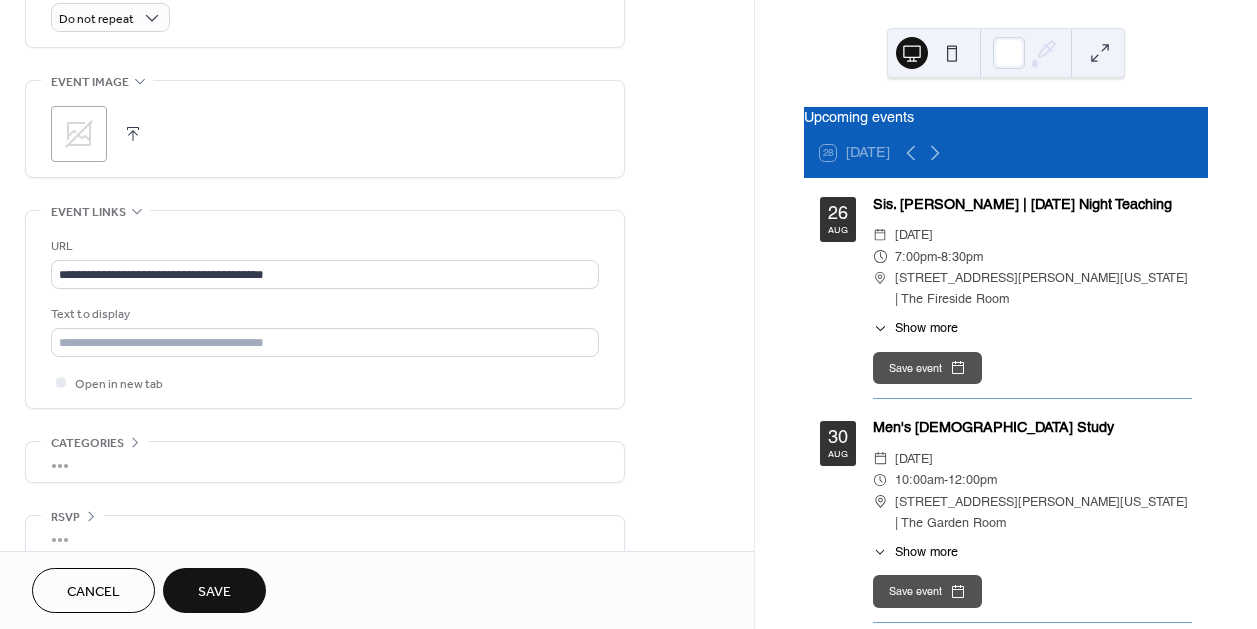 scroll, scrollTop: 930, scrollLeft: 0, axis: vertical 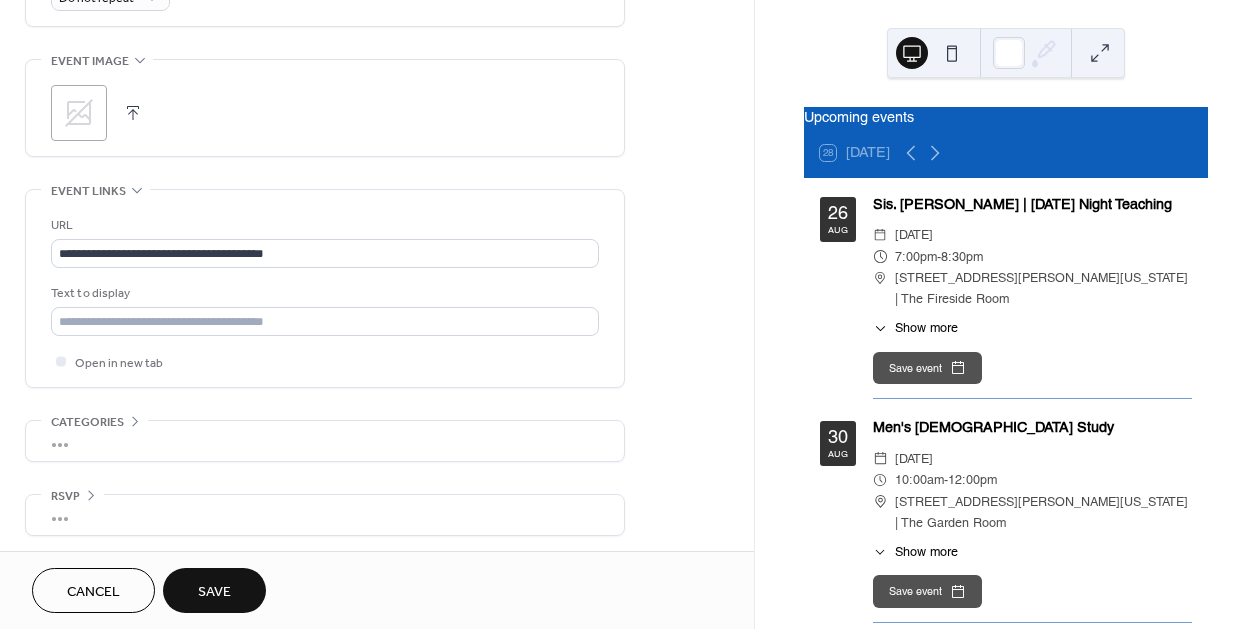 click on "Save" at bounding box center (214, 592) 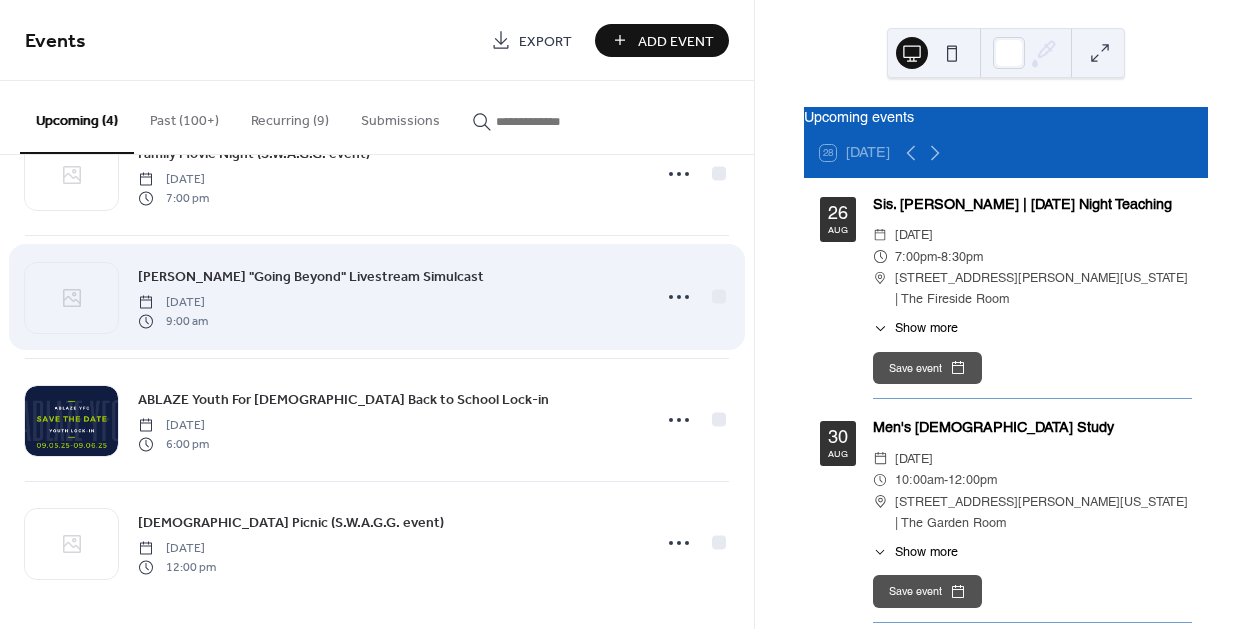scroll, scrollTop: 74, scrollLeft: 0, axis: vertical 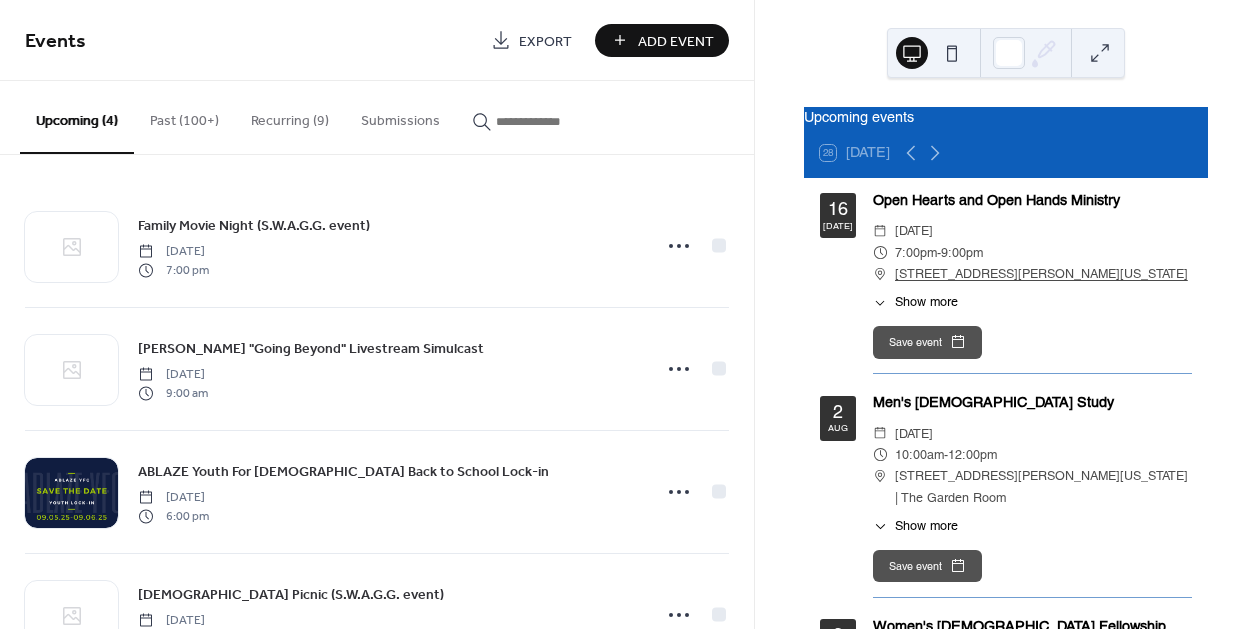 click 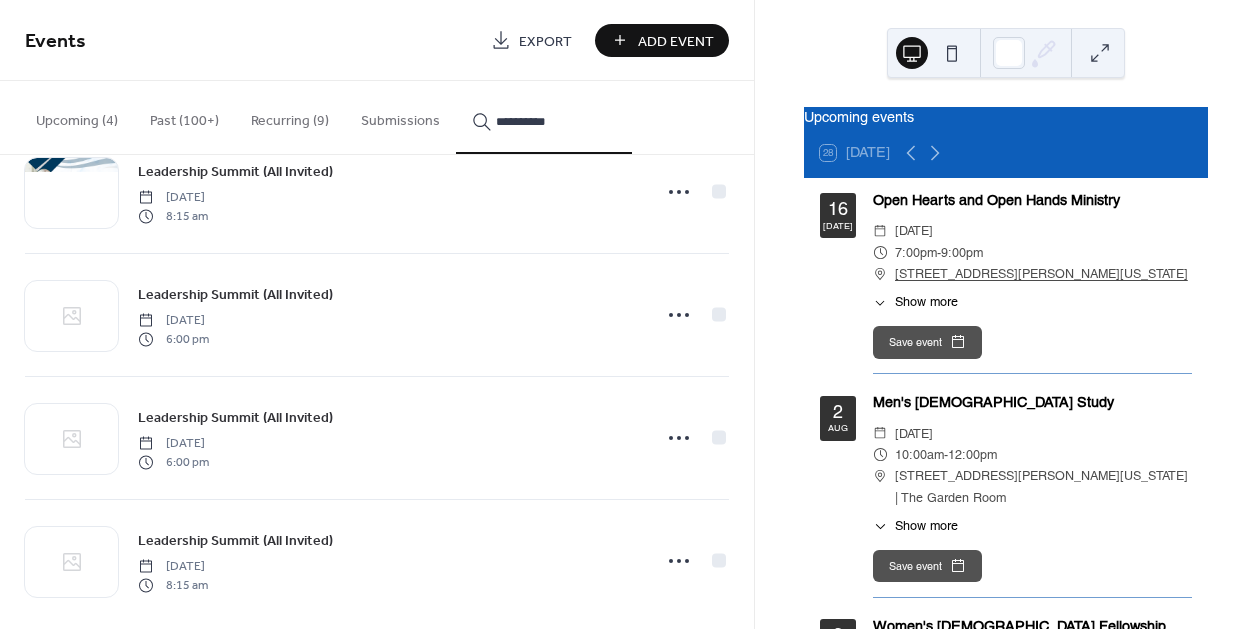 scroll, scrollTop: 1180, scrollLeft: 0, axis: vertical 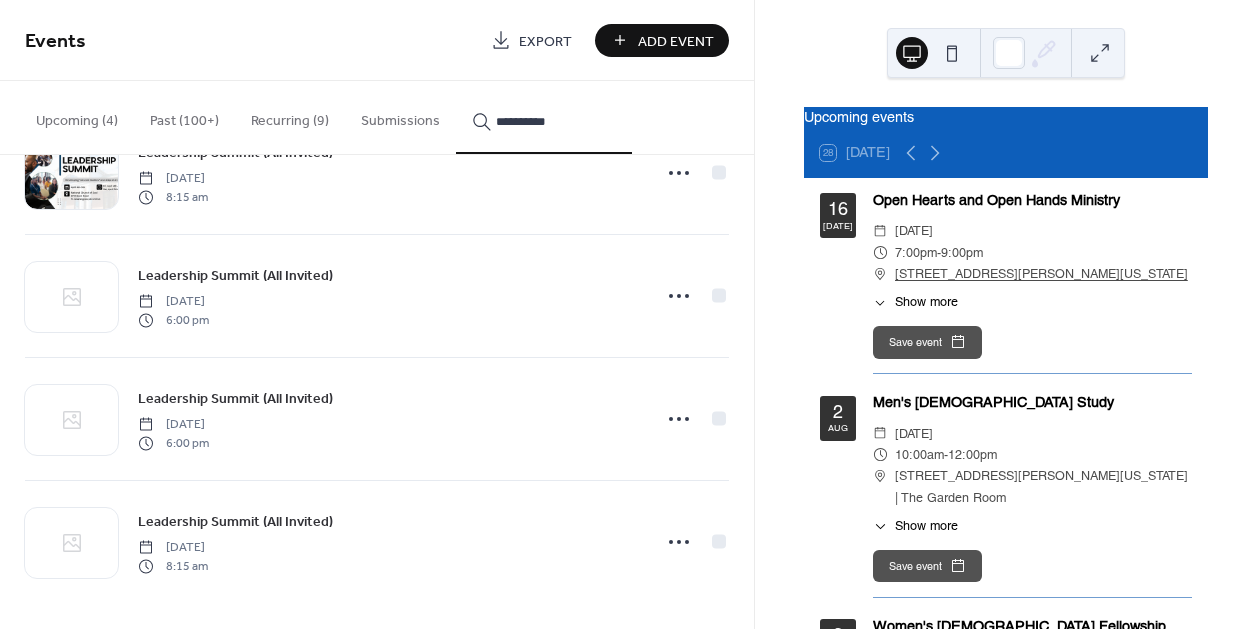 type on "**********" 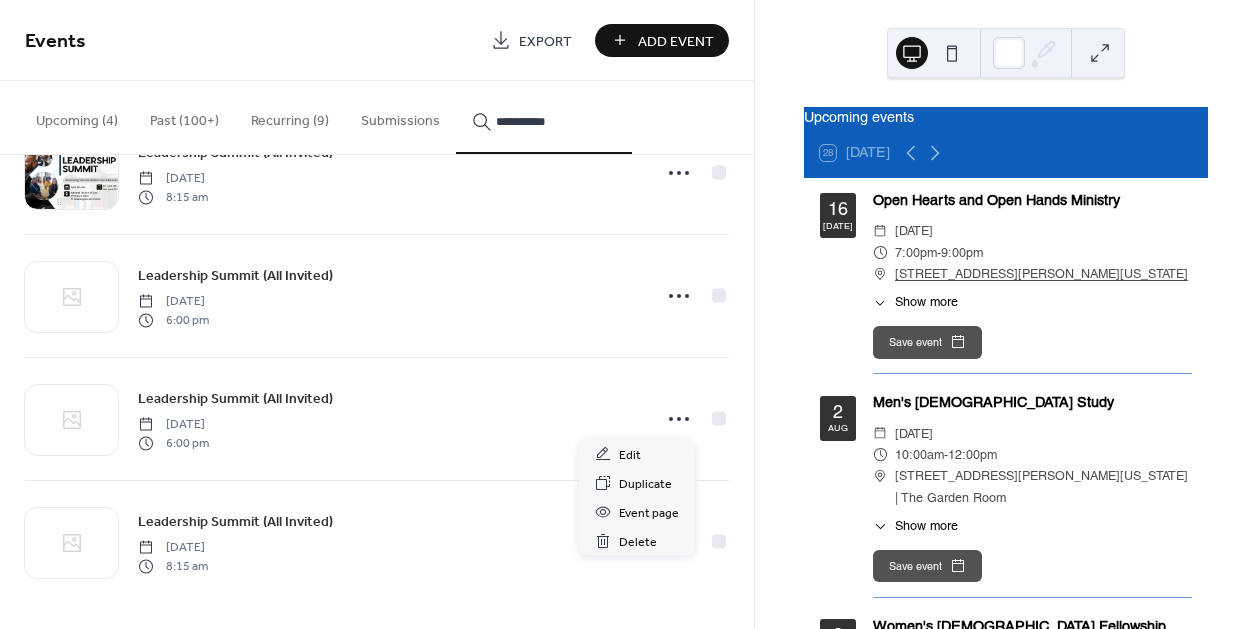 click 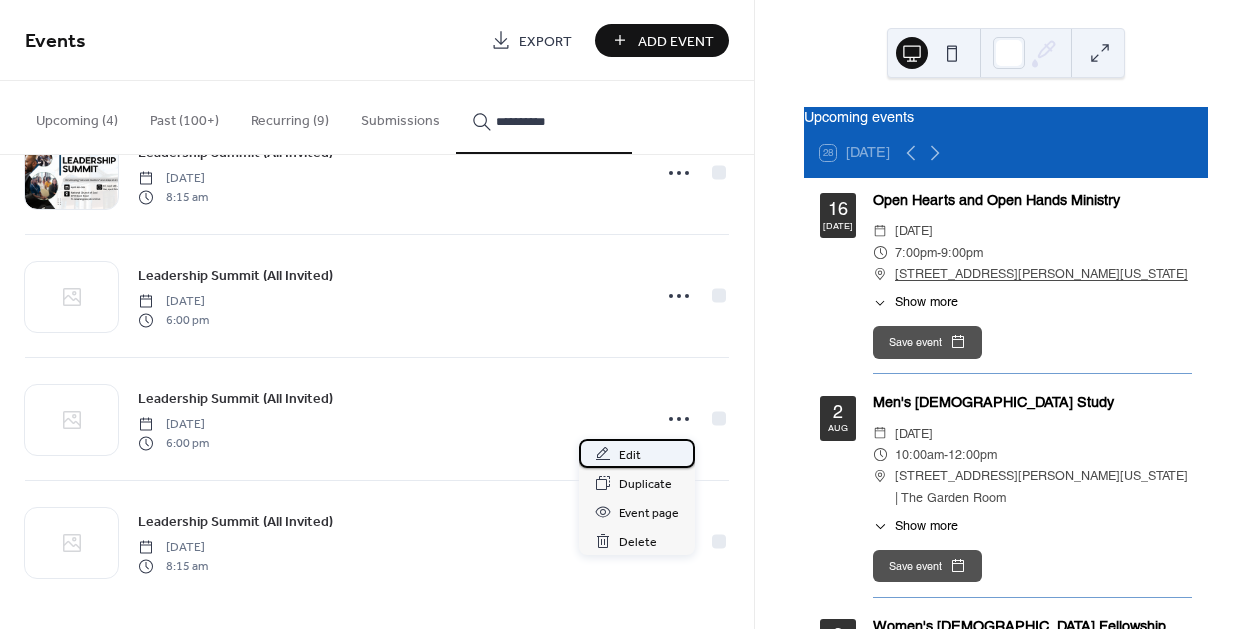 click on "Edit" at bounding box center [630, 455] 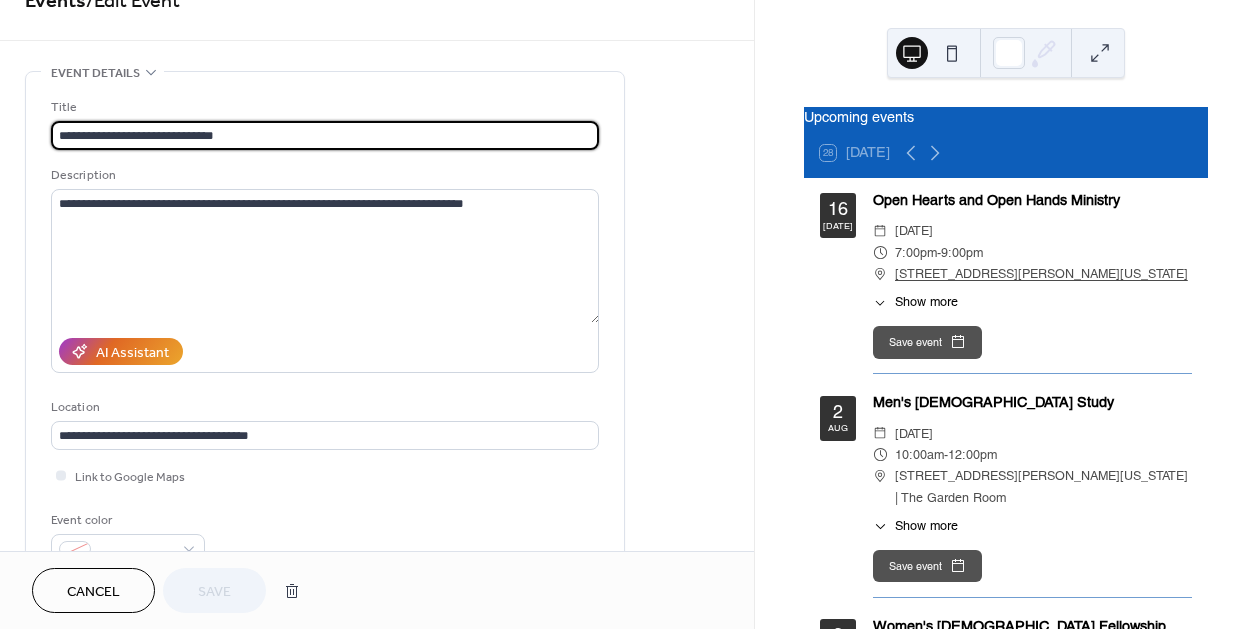 scroll, scrollTop: 272, scrollLeft: 0, axis: vertical 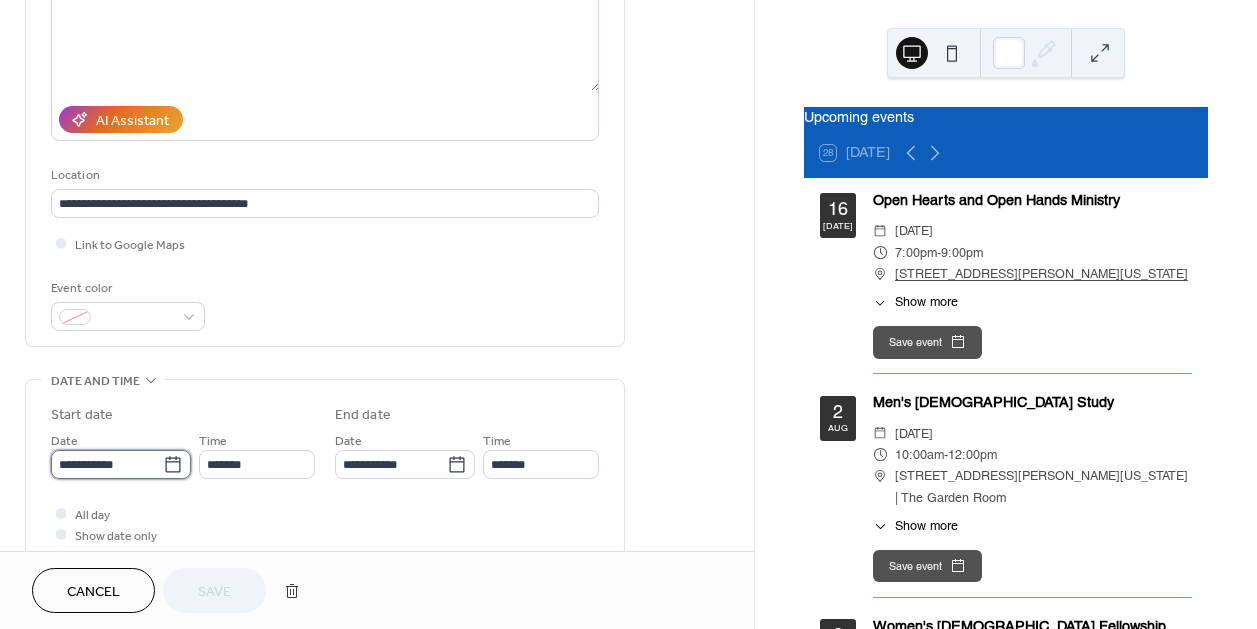click on "**********" at bounding box center (107, 464) 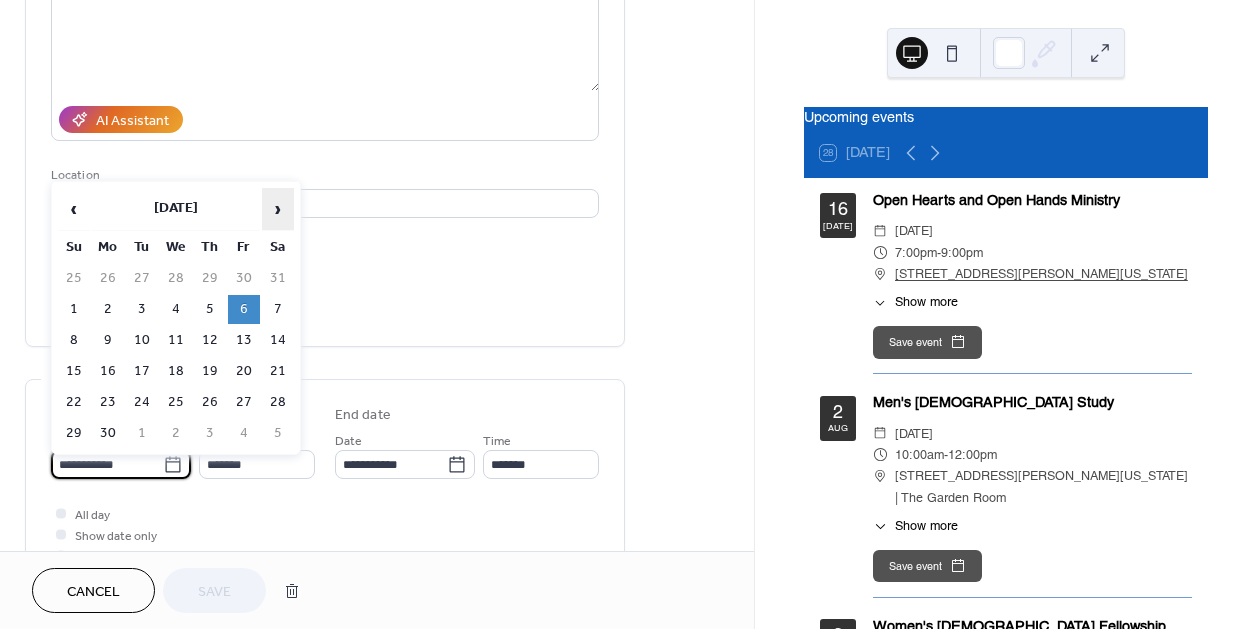 click on "›" at bounding box center [278, 209] 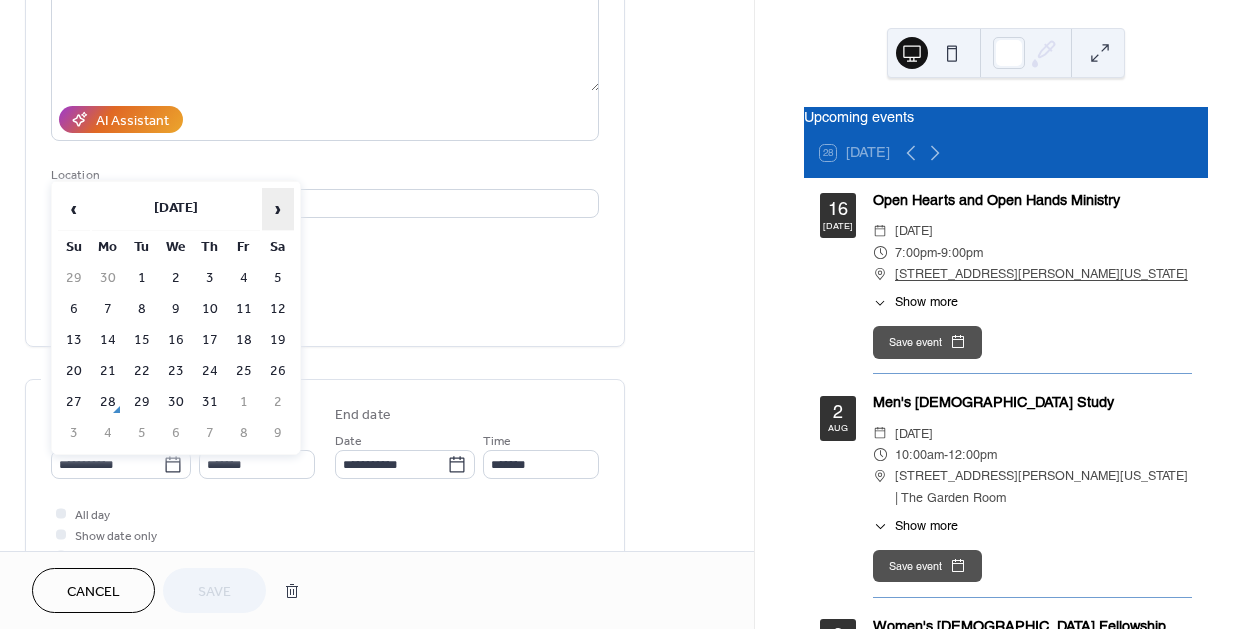 click on "›" at bounding box center [278, 209] 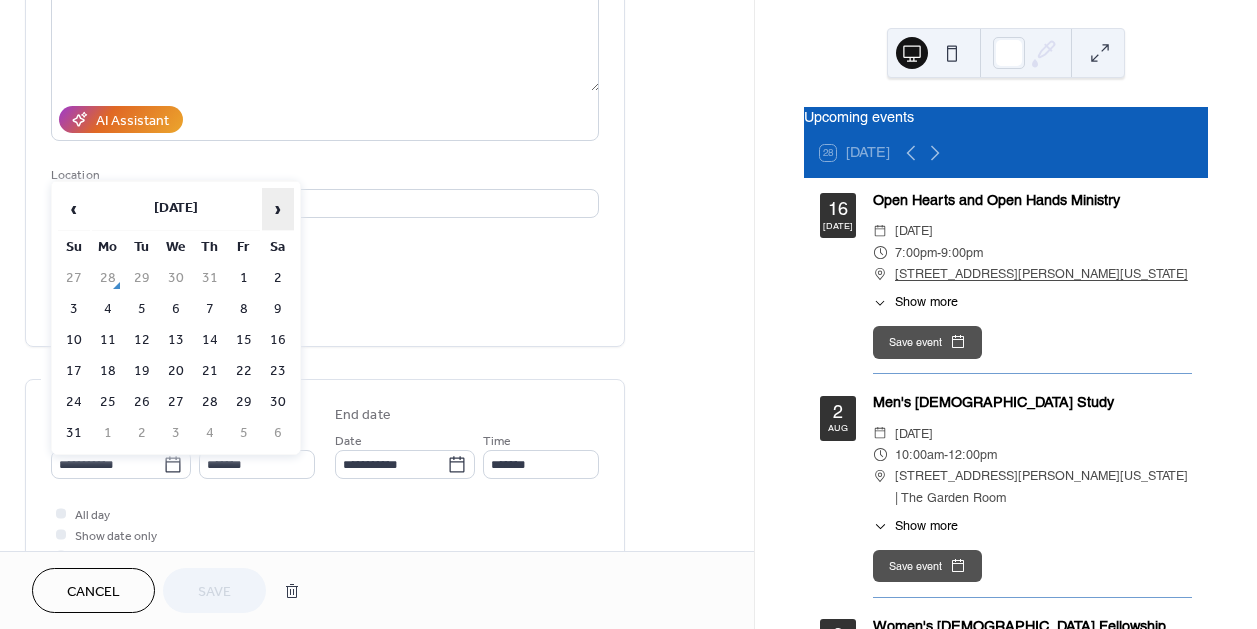 click on "›" at bounding box center [278, 209] 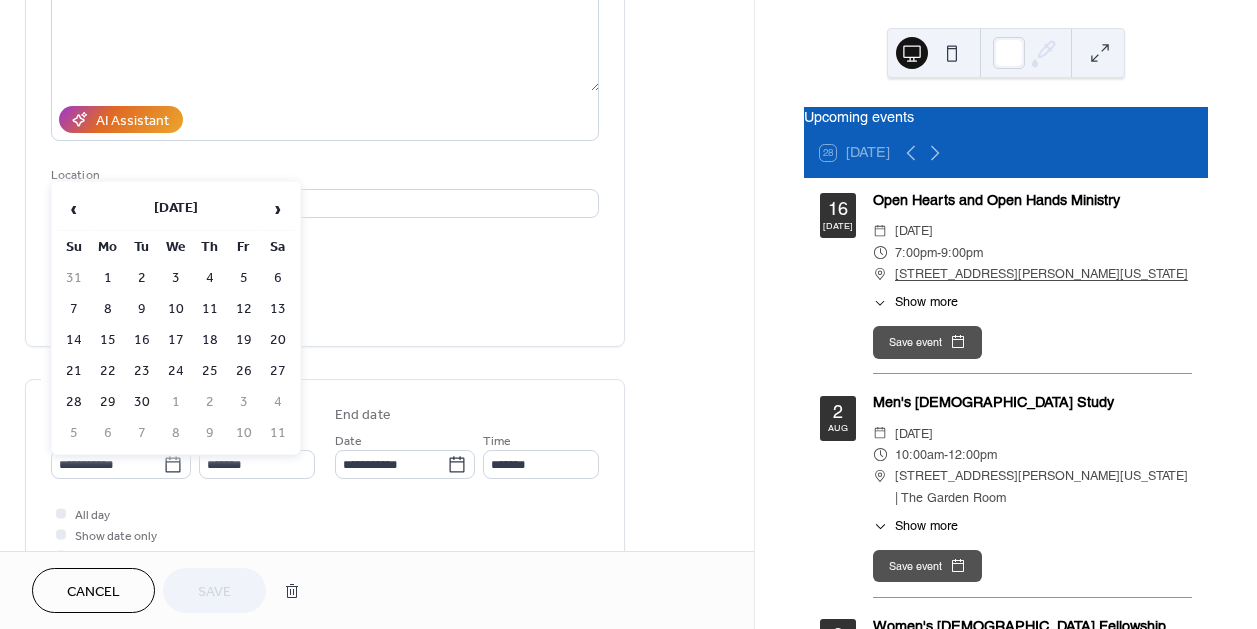 click on "5" at bounding box center (244, 278) 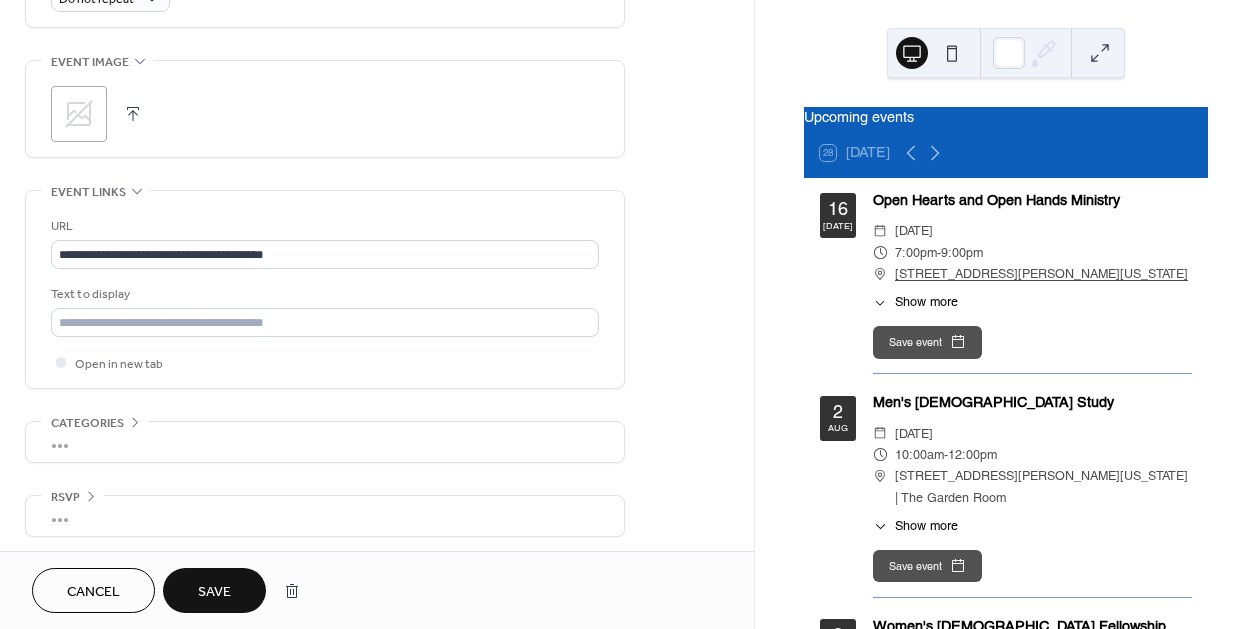 scroll, scrollTop: 930, scrollLeft: 0, axis: vertical 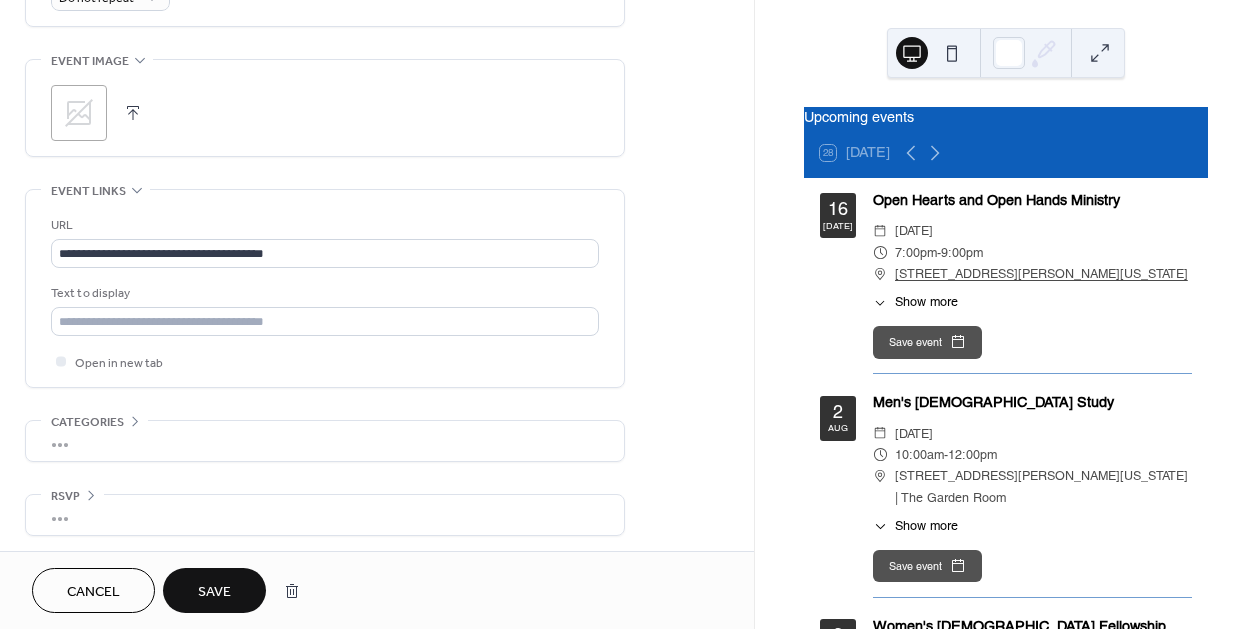 click on "Save" at bounding box center (214, 592) 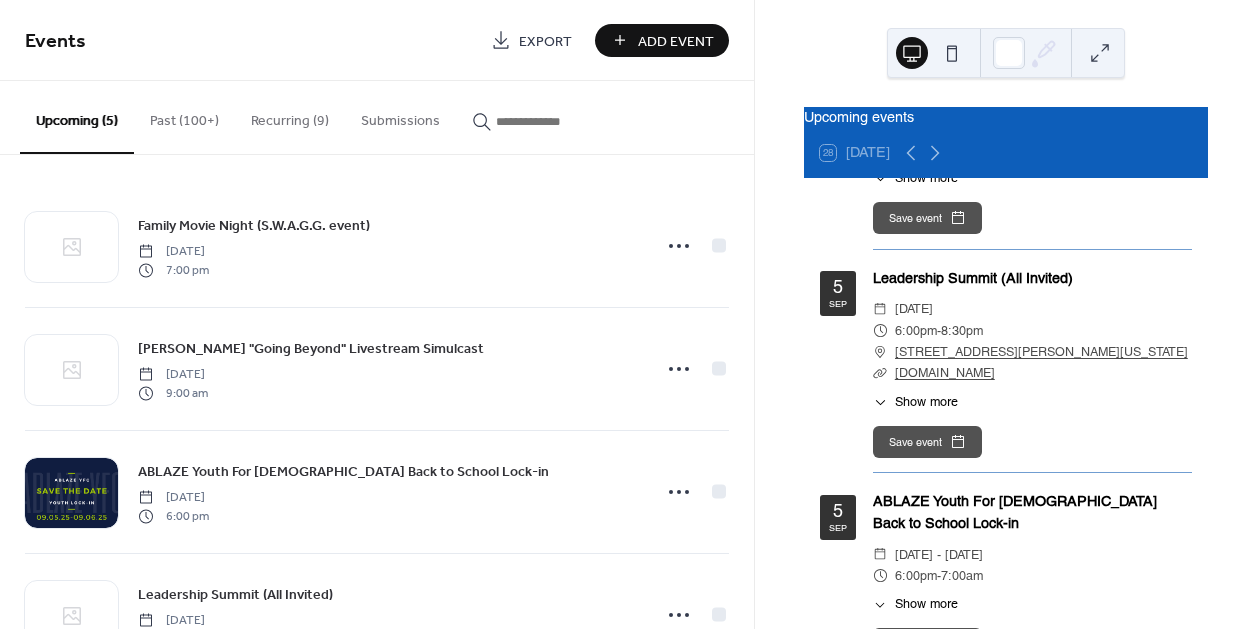 scroll, scrollTop: 3818, scrollLeft: 0, axis: vertical 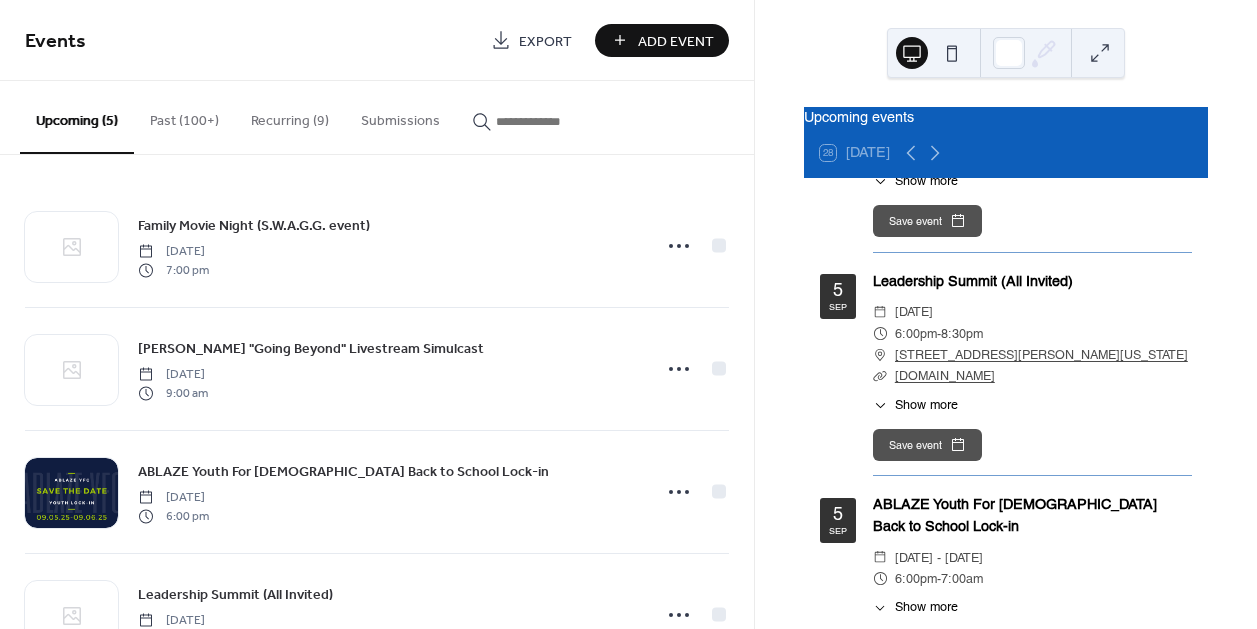 click on "Show more" at bounding box center (926, 405) 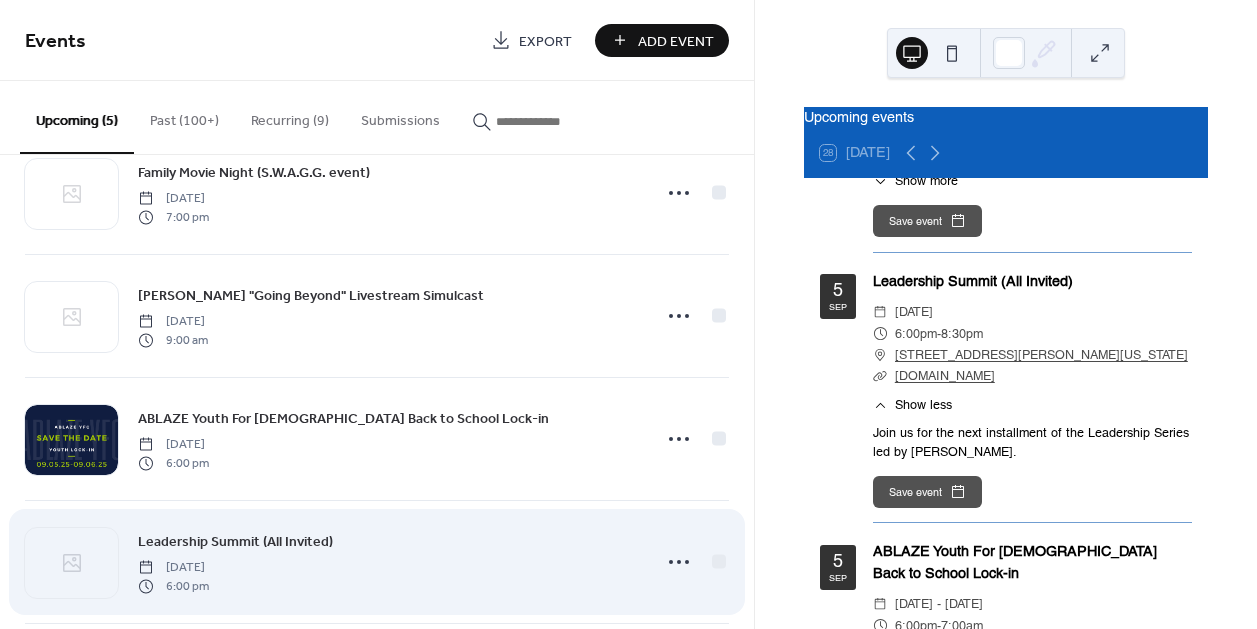 scroll, scrollTop: 197, scrollLeft: 0, axis: vertical 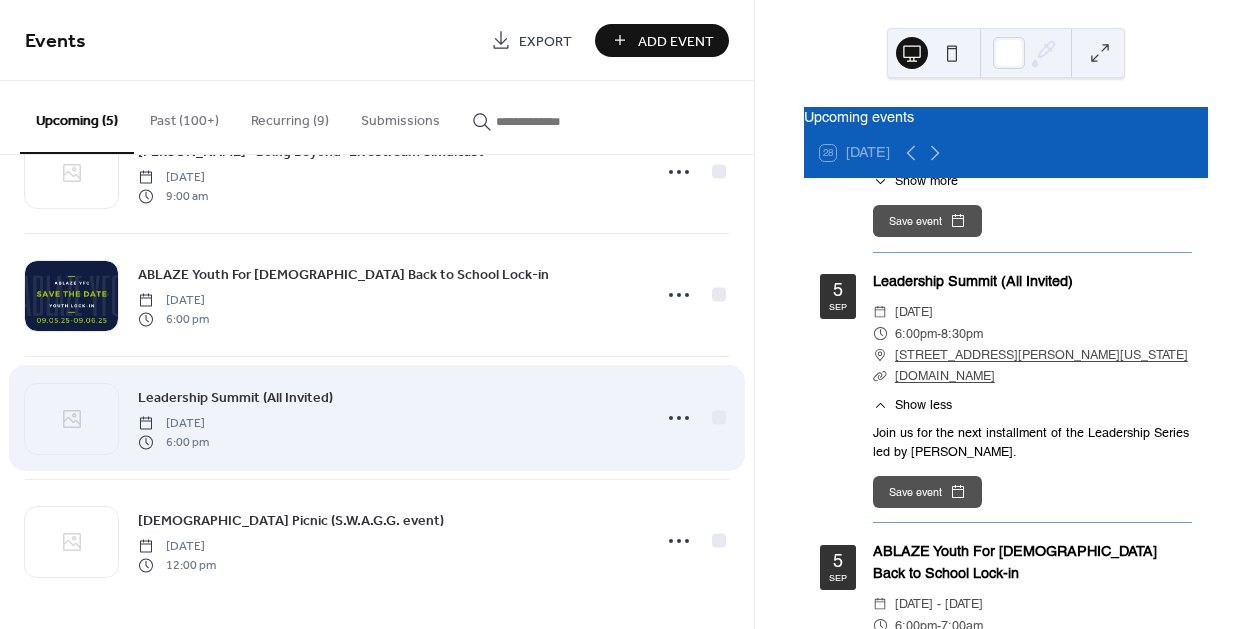 click on "Leadership Summit (All Invited) Friday, September 5, 2025 6:00 pm" at bounding box center (388, 418) 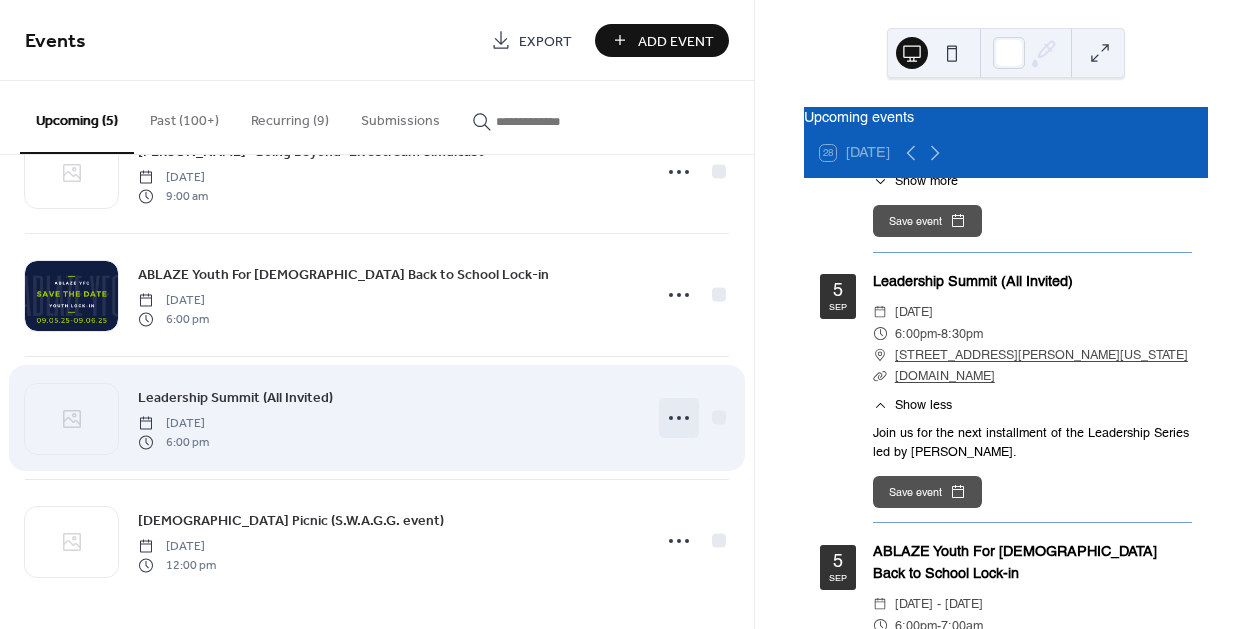 click 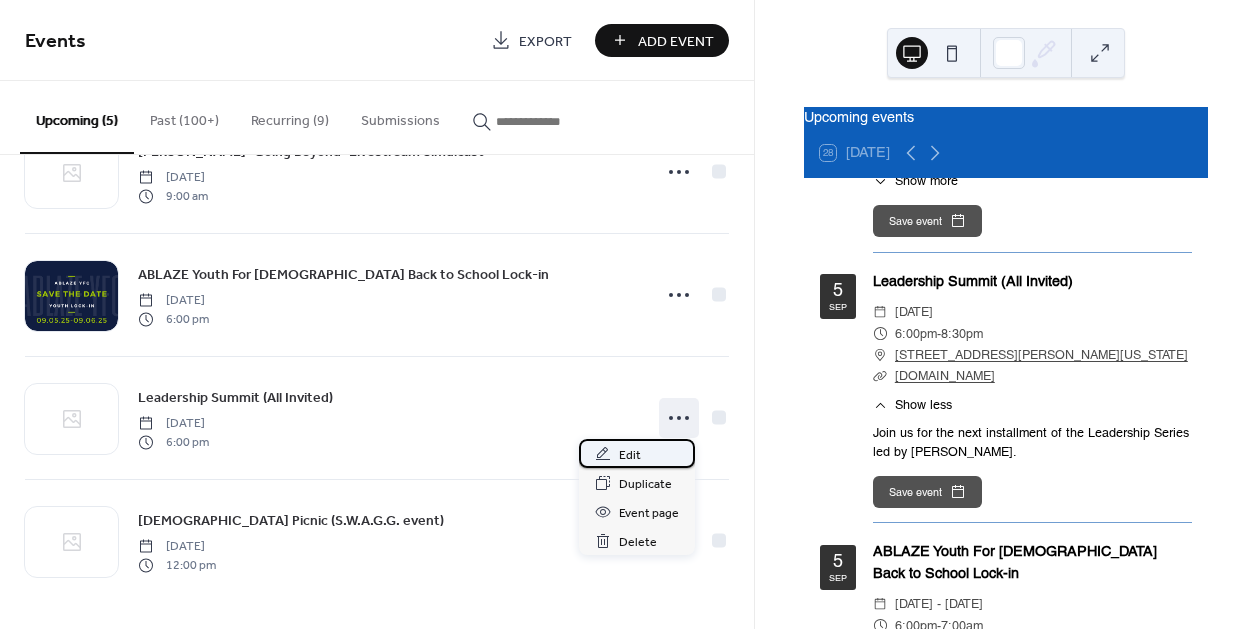 click on "Edit" at bounding box center (630, 455) 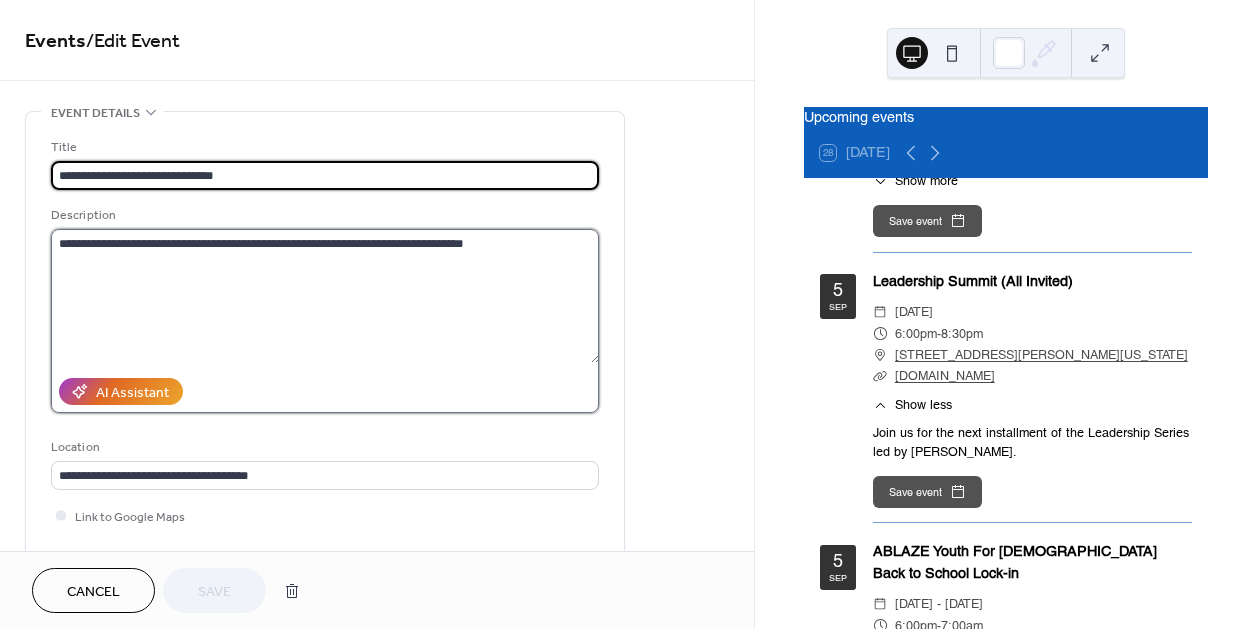 click on "**********" at bounding box center [325, 296] 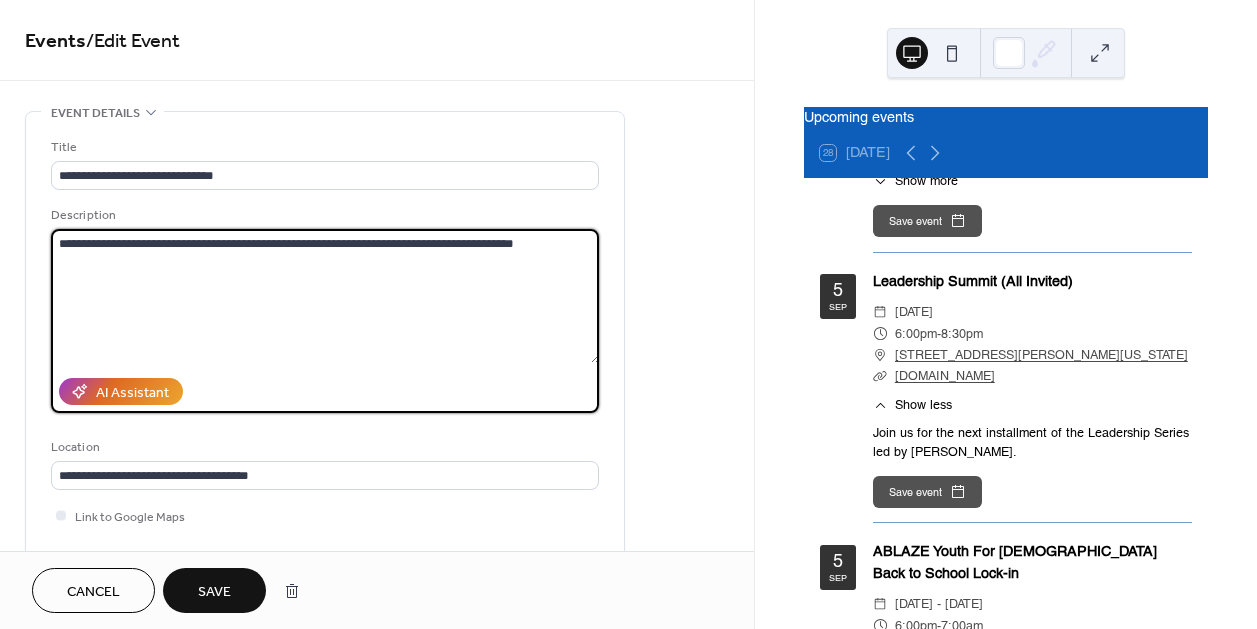 drag, startPoint x: 552, startPoint y: 254, endPoint x: -74, endPoint y: 210, distance: 627.54443 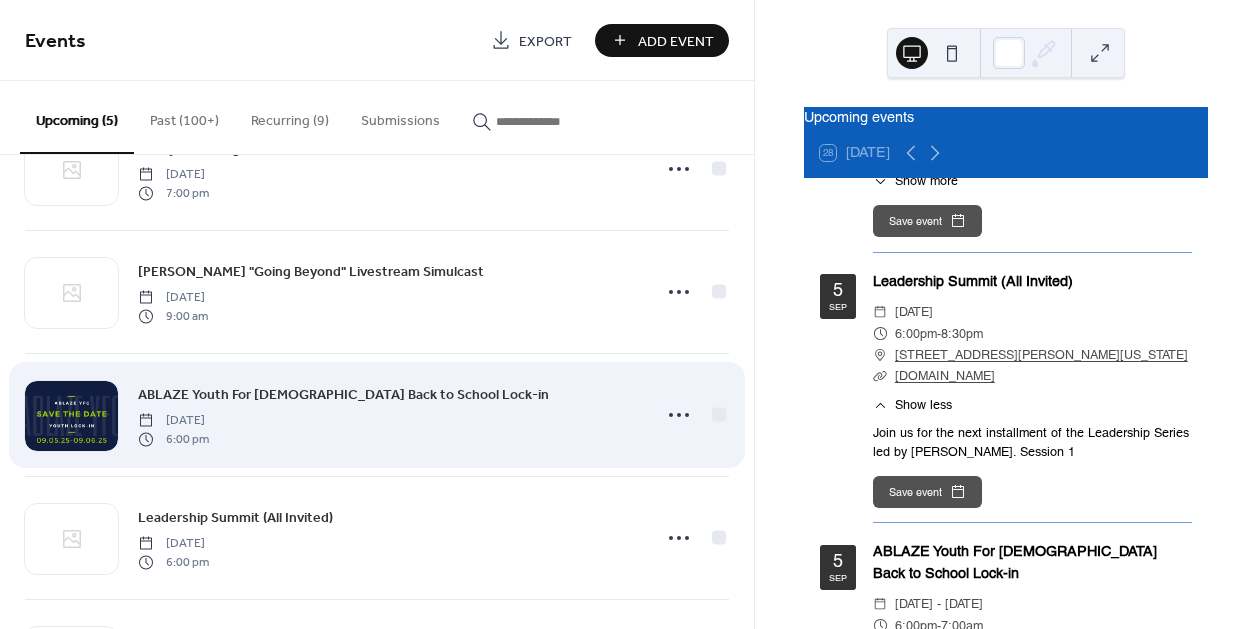 scroll, scrollTop: 197, scrollLeft: 0, axis: vertical 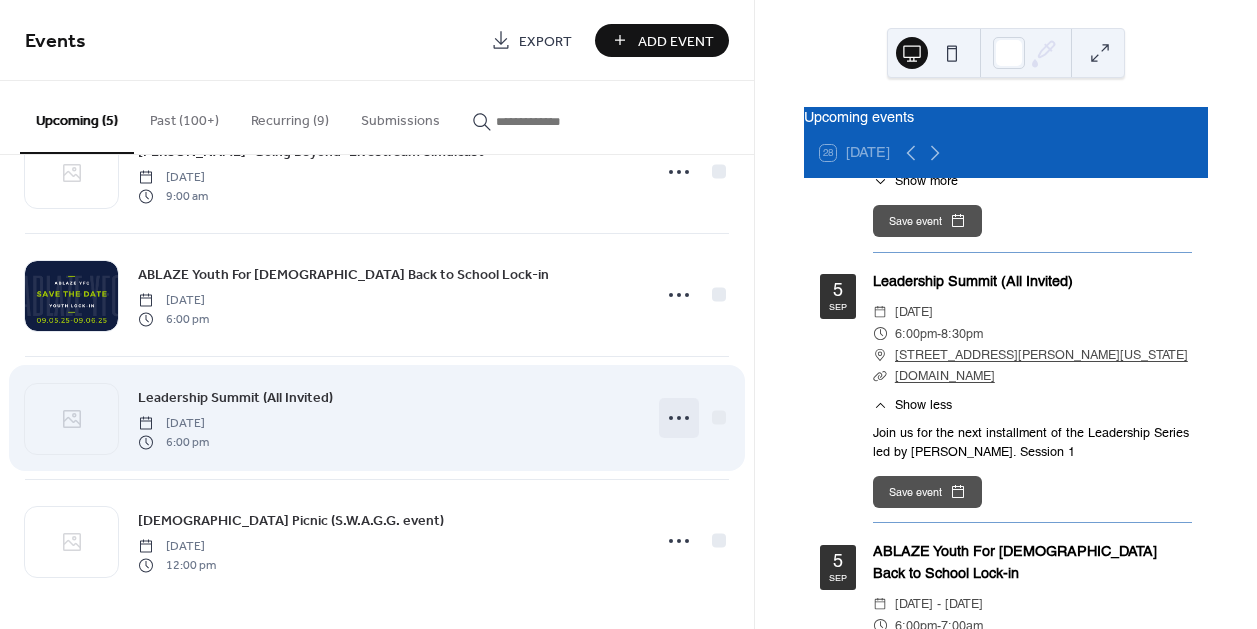 click 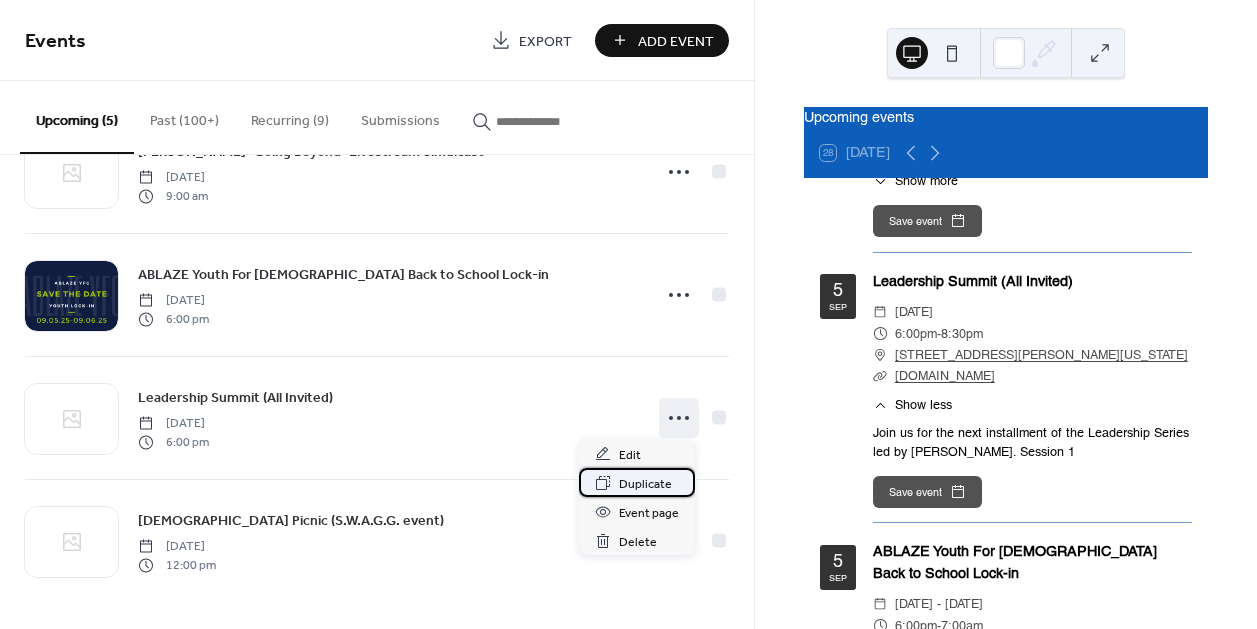 click on "Duplicate" at bounding box center [645, 484] 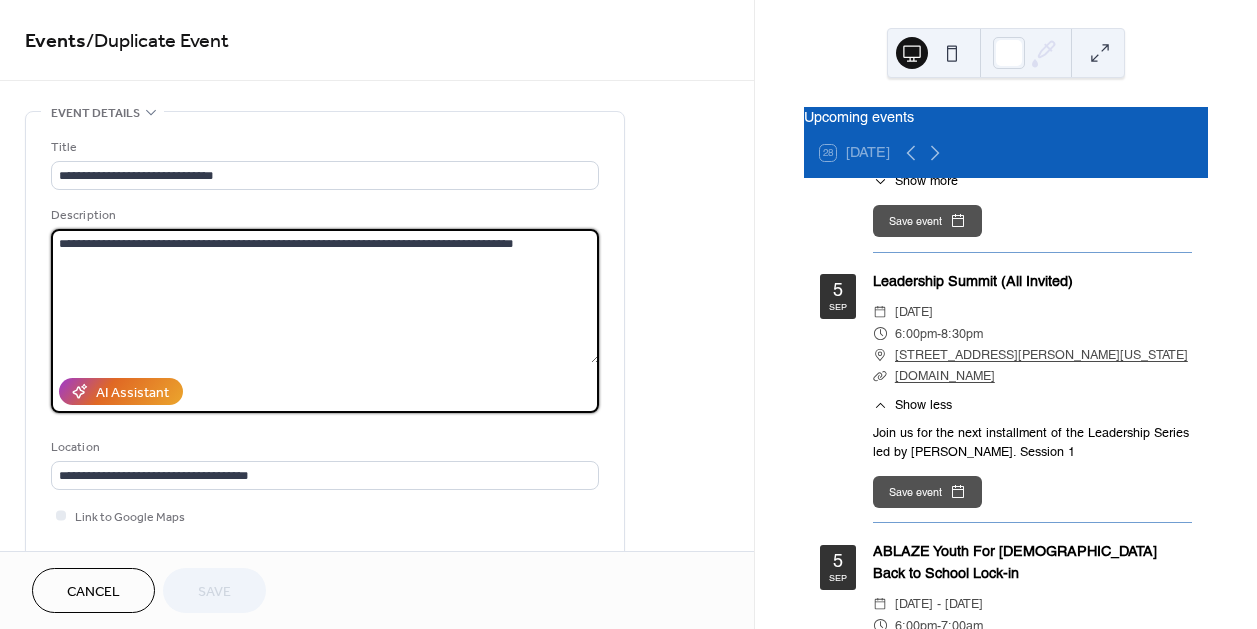 click on "**********" at bounding box center (325, 296) 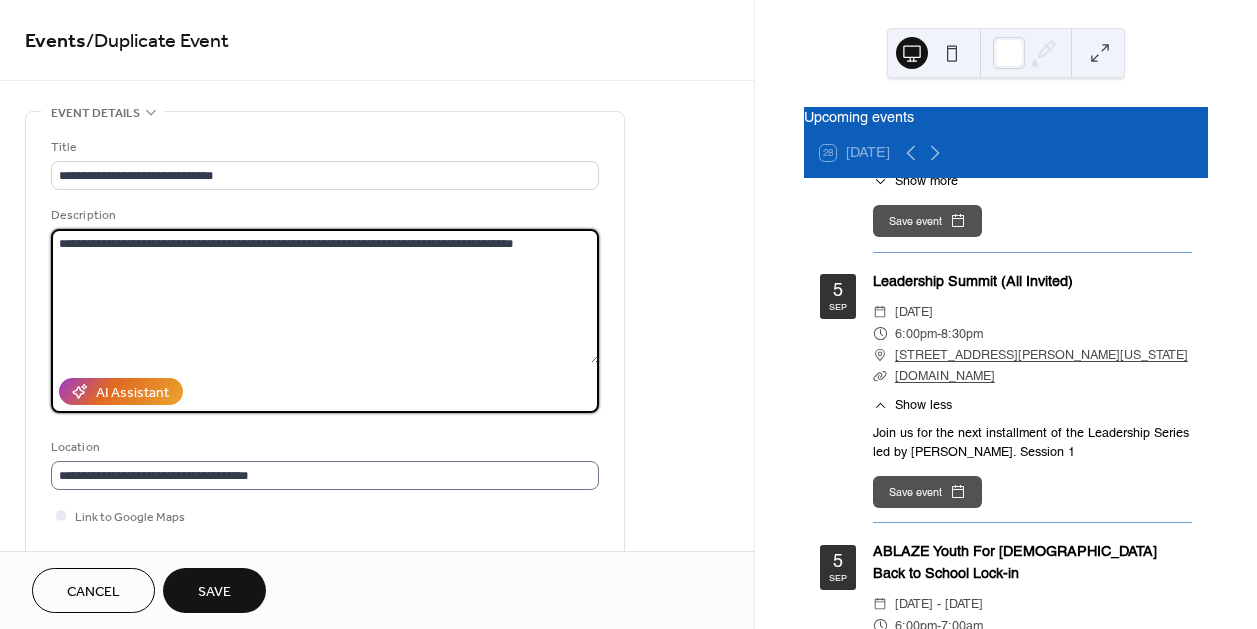 scroll, scrollTop: 0, scrollLeft: 0, axis: both 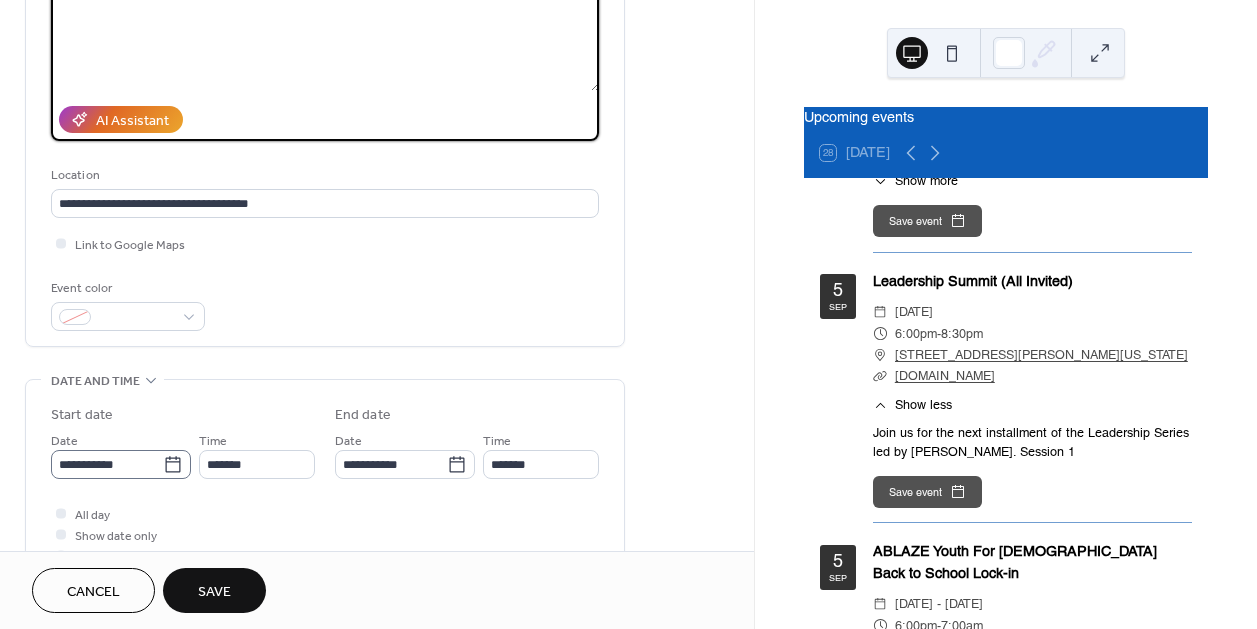 type on "**********" 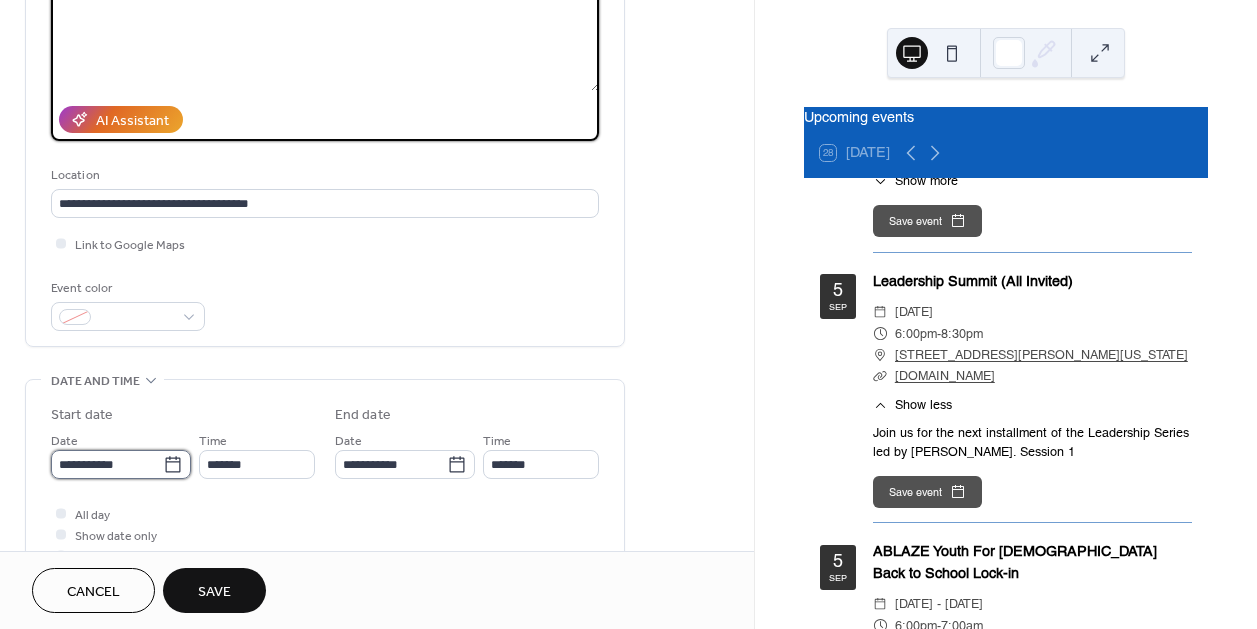 click on "**********" at bounding box center [107, 464] 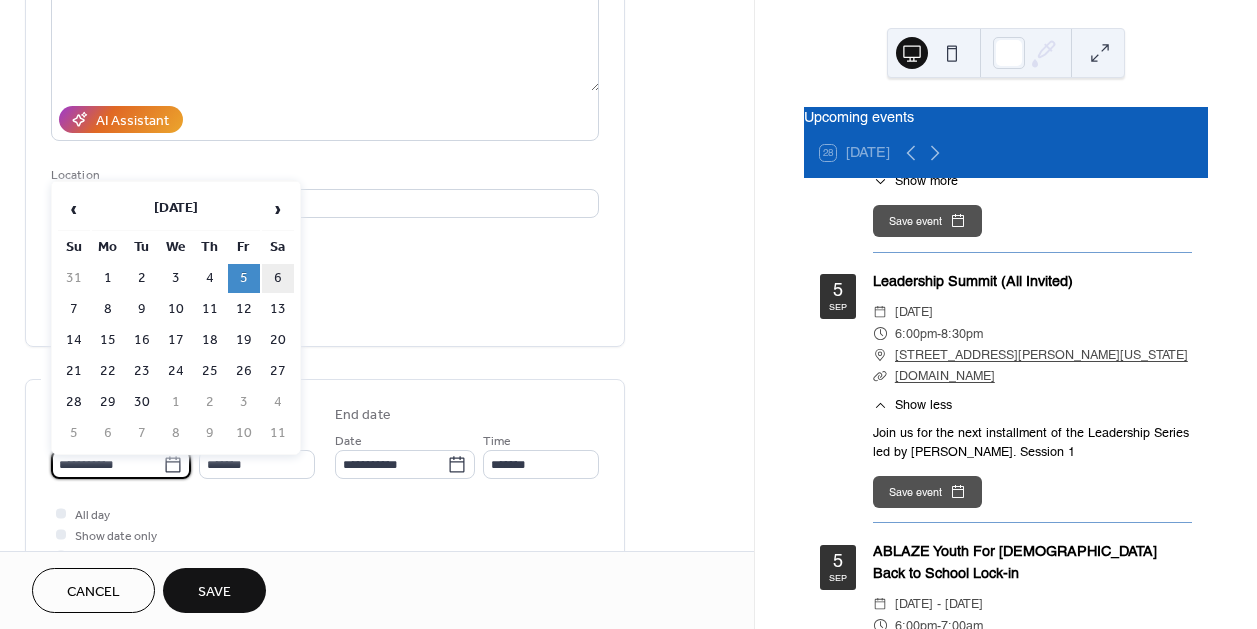 click on "6" at bounding box center (278, 278) 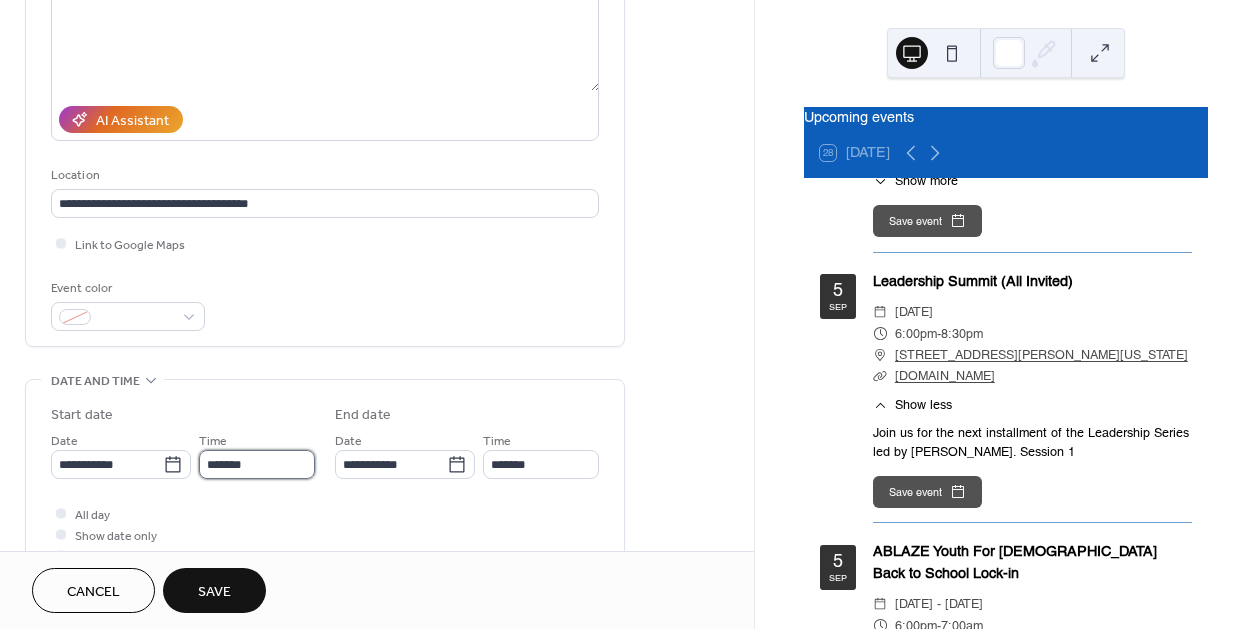 click on "*******" at bounding box center (257, 464) 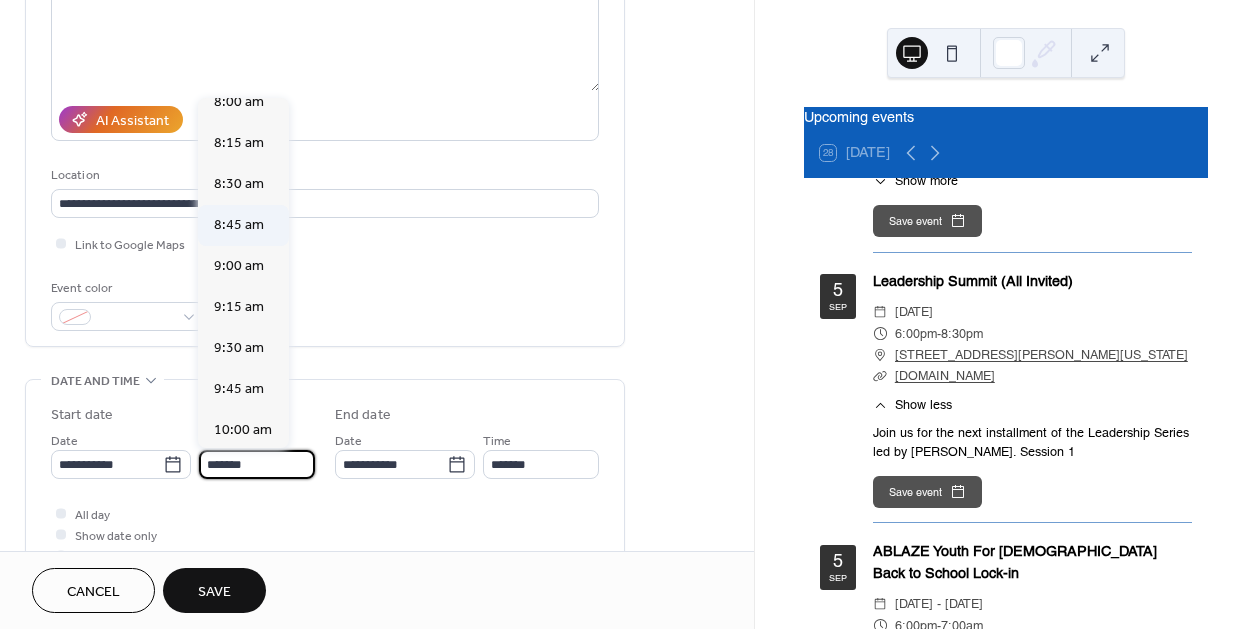 scroll, scrollTop: 1289, scrollLeft: 0, axis: vertical 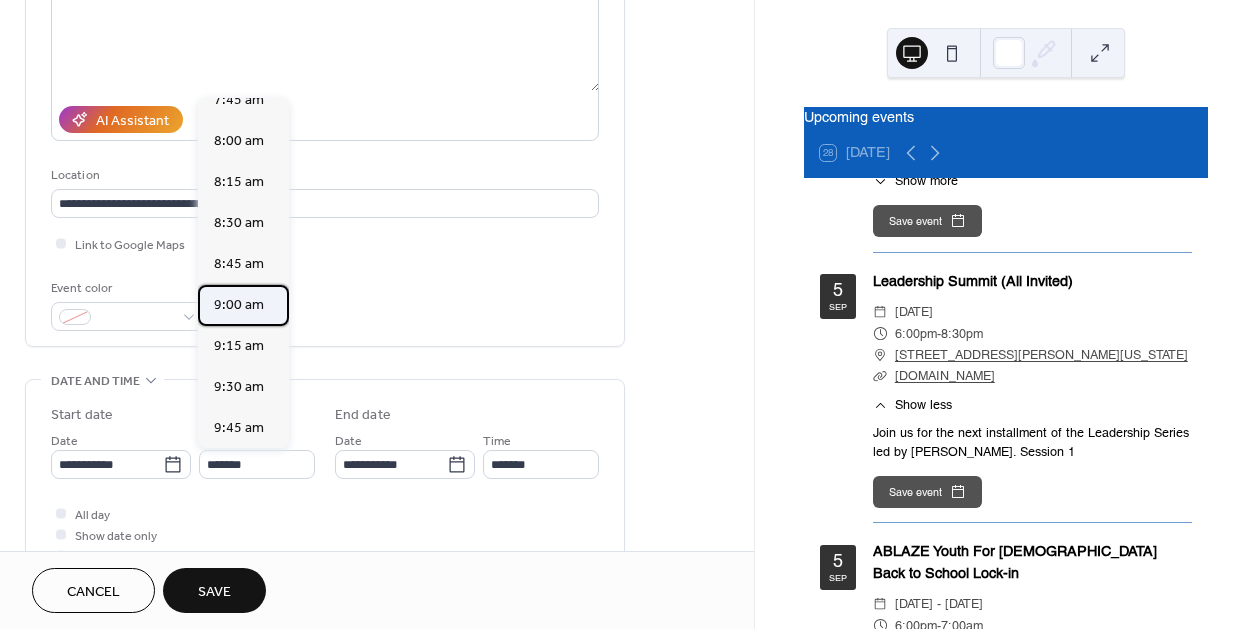 click on "9:00 am" at bounding box center [239, 305] 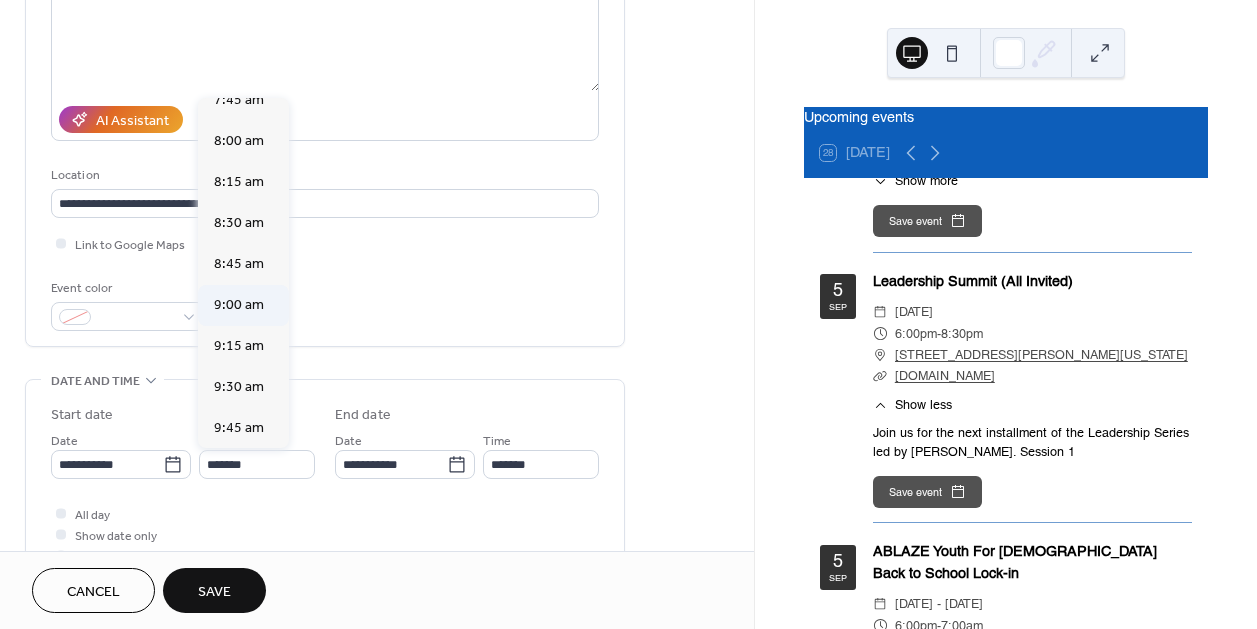 type on "*******" 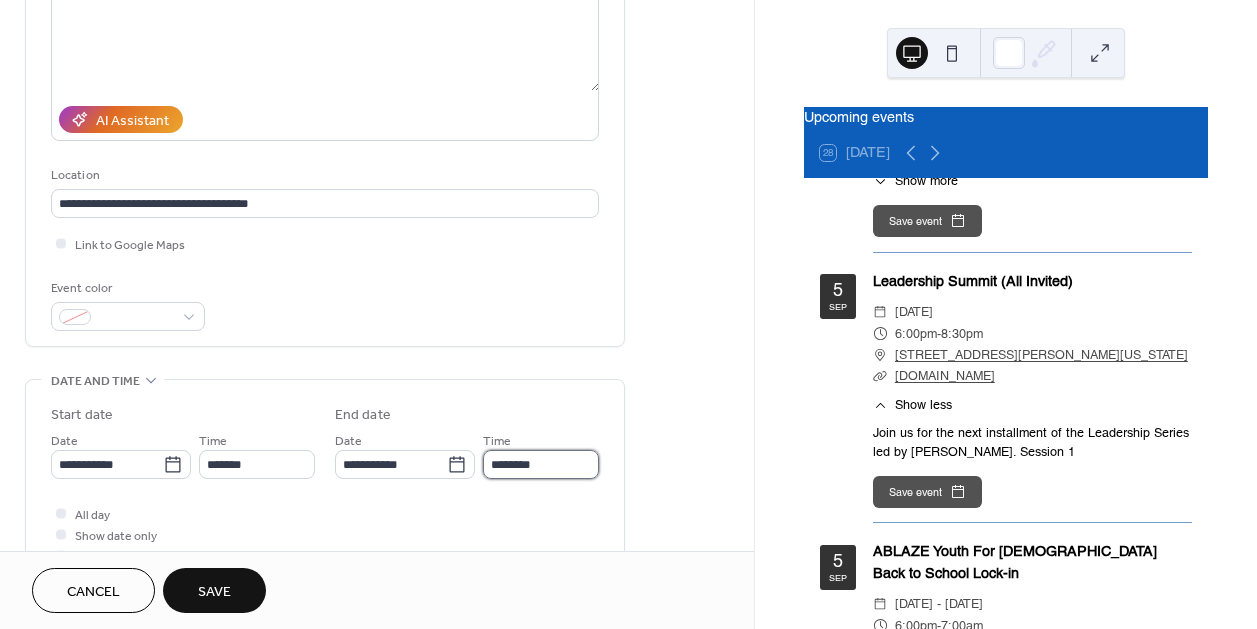 click on "********" at bounding box center [541, 464] 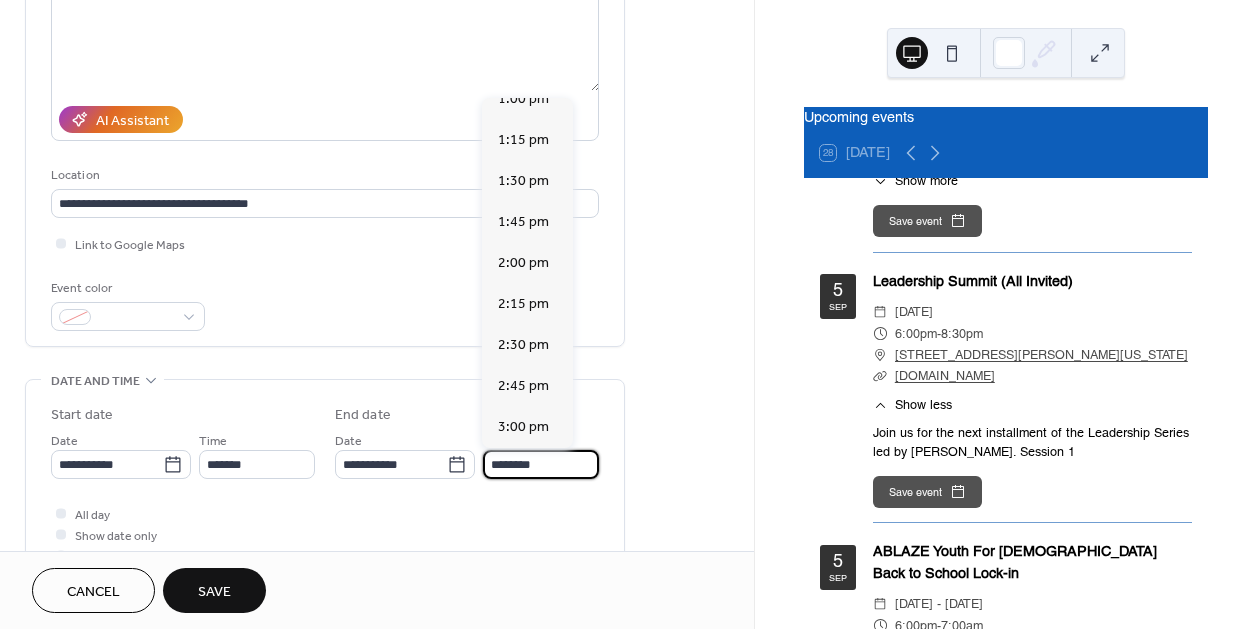 scroll, scrollTop: 729, scrollLeft: 0, axis: vertical 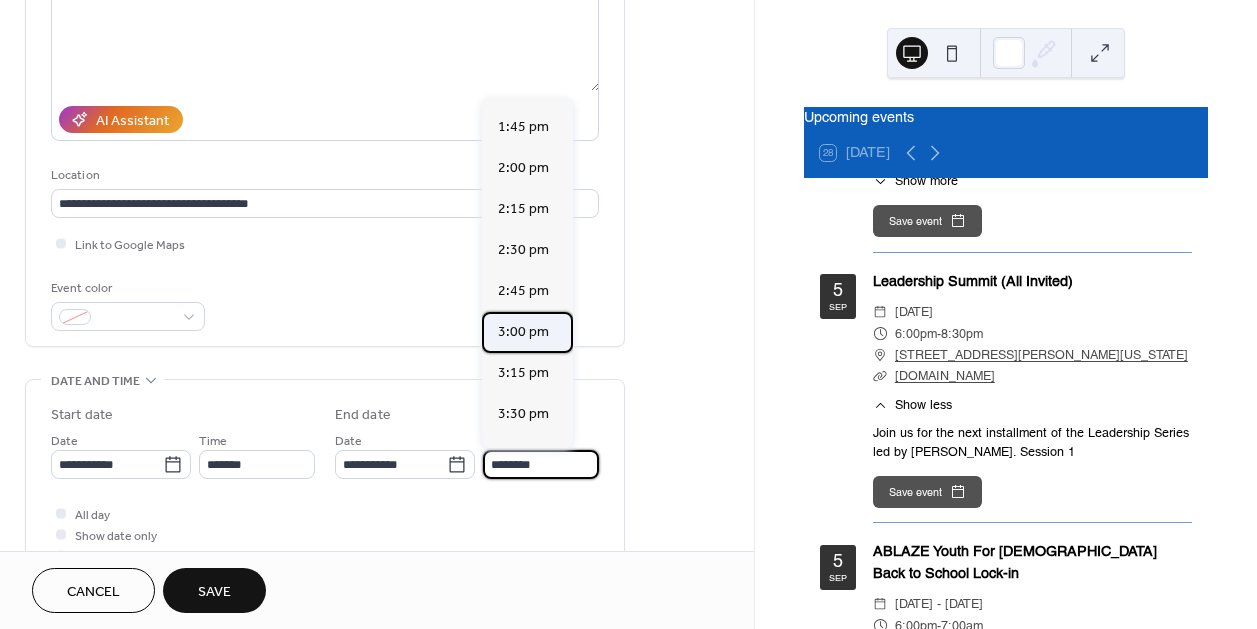 click on "3:00 pm" at bounding box center (523, 332) 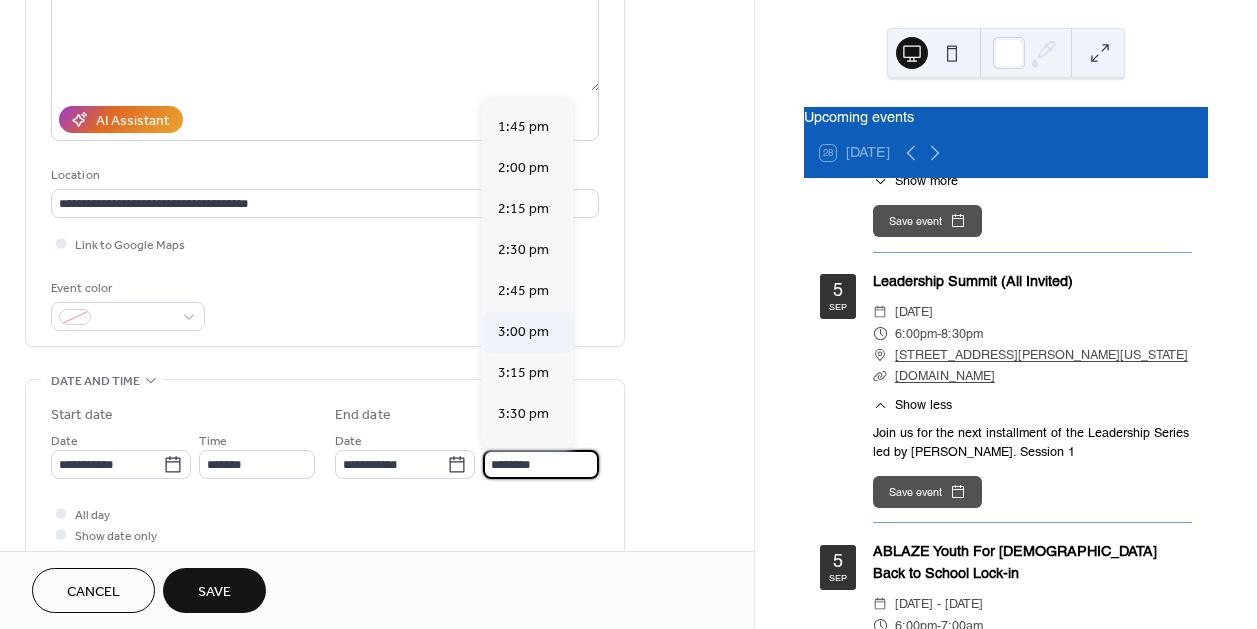 type on "*******" 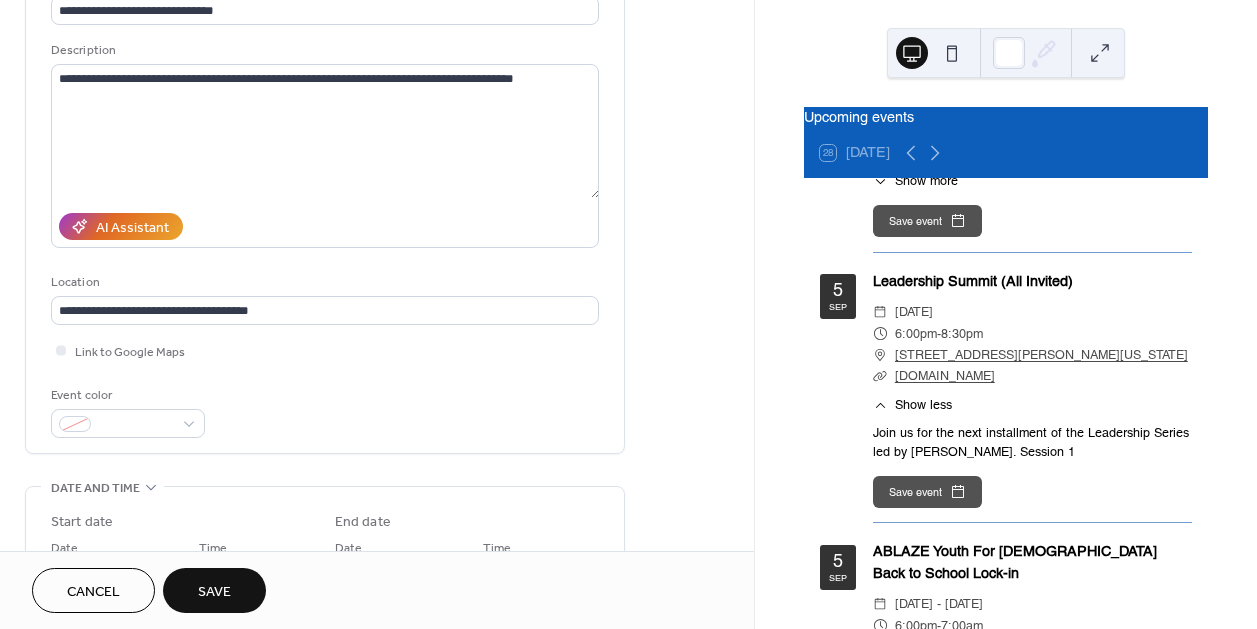 scroll, scrollTop: 0, scrollLeft: 0, axis: both 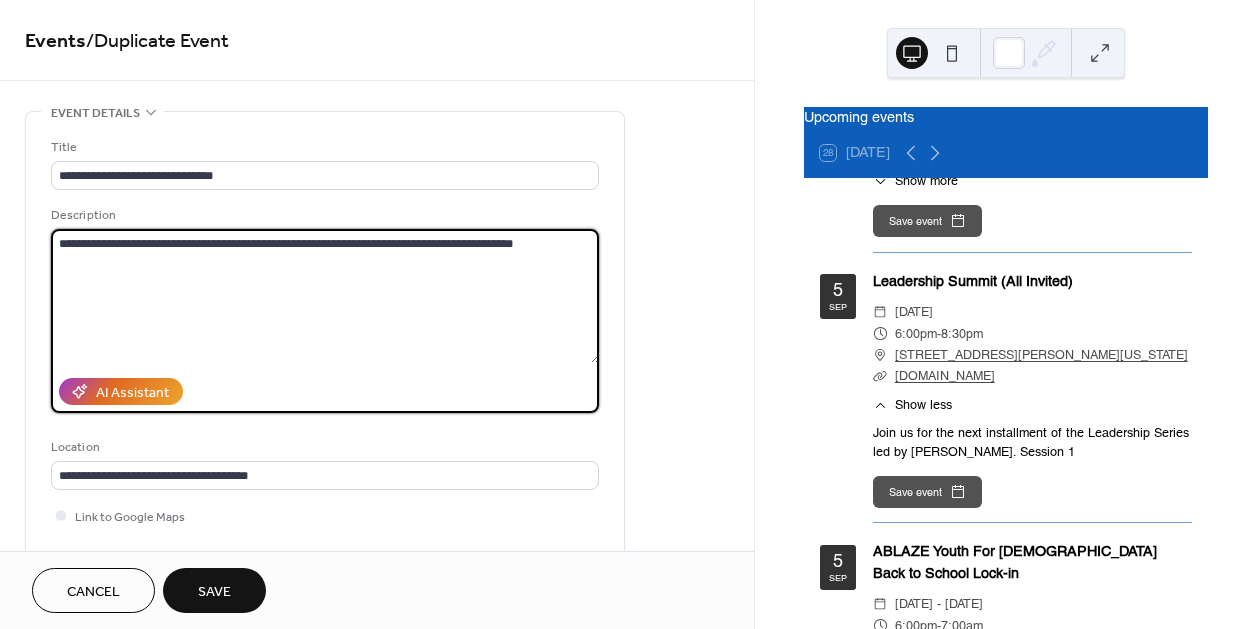 drag, startPoint x: 477, startPoint y: 245, endPoint x: 513, endPoint y: 253, distance: 36.878178 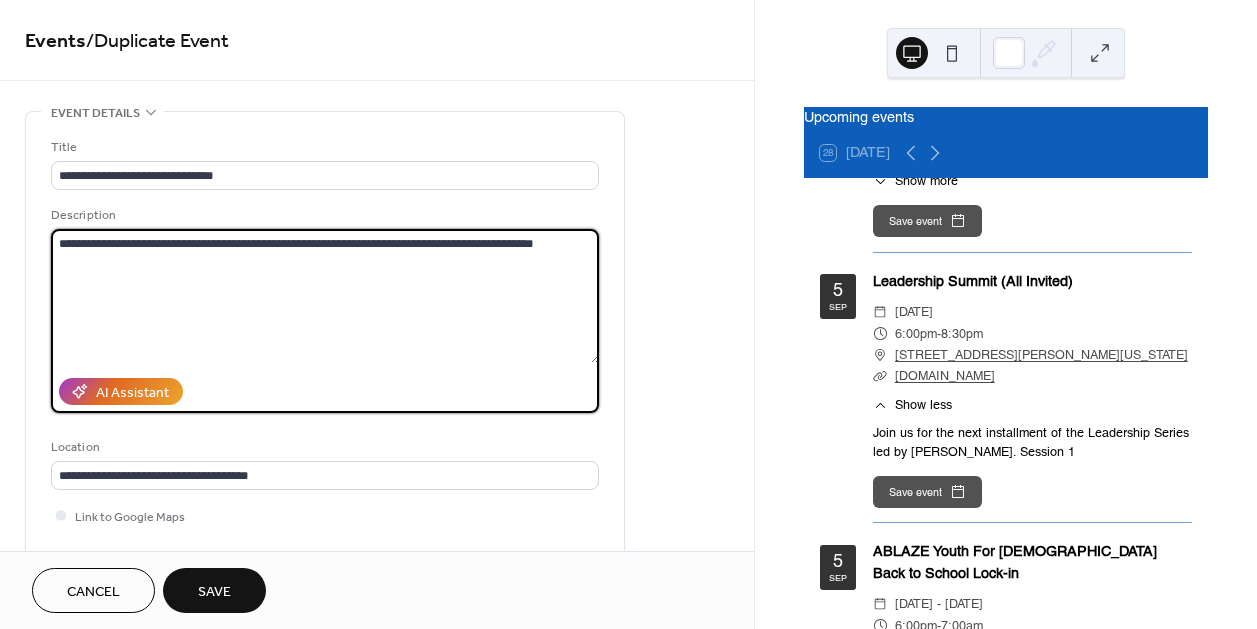 click on "**********" at bounding box center [325, 296] 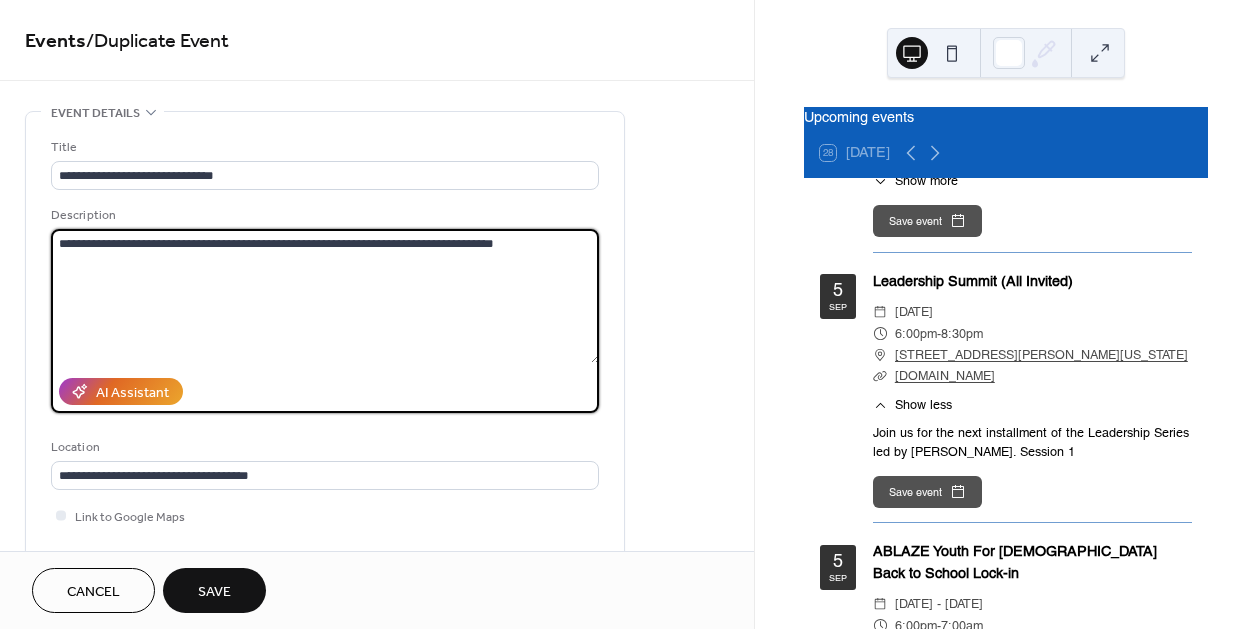 click on "**********" at bounding box center (325, 296) 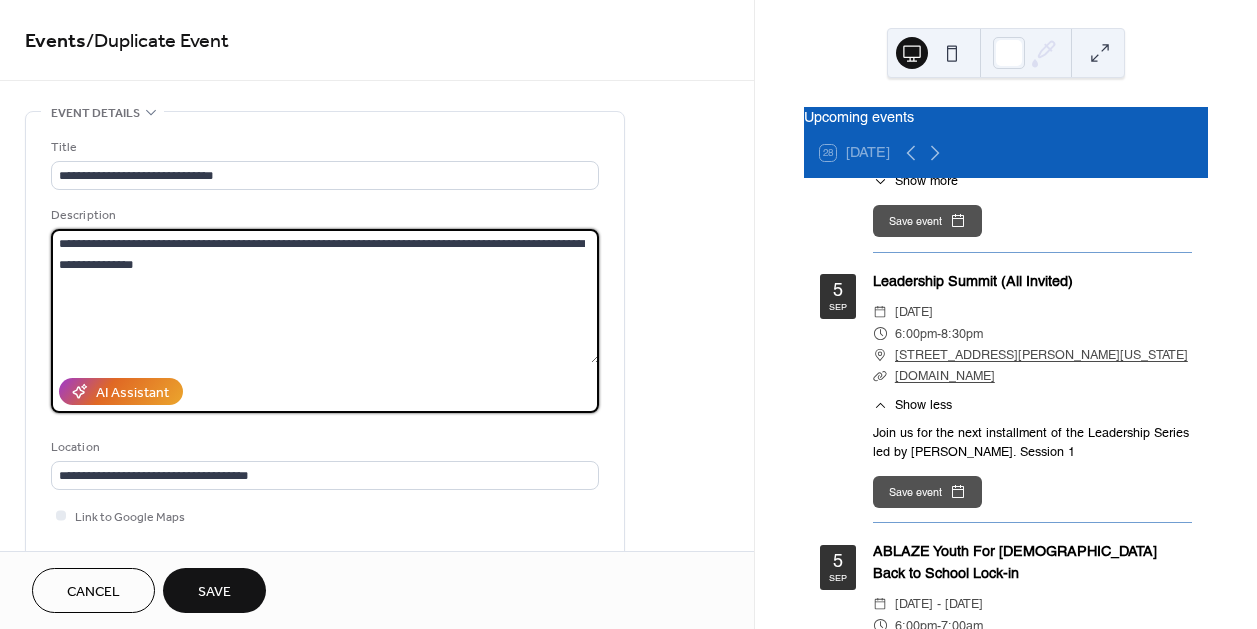 type on "**********" 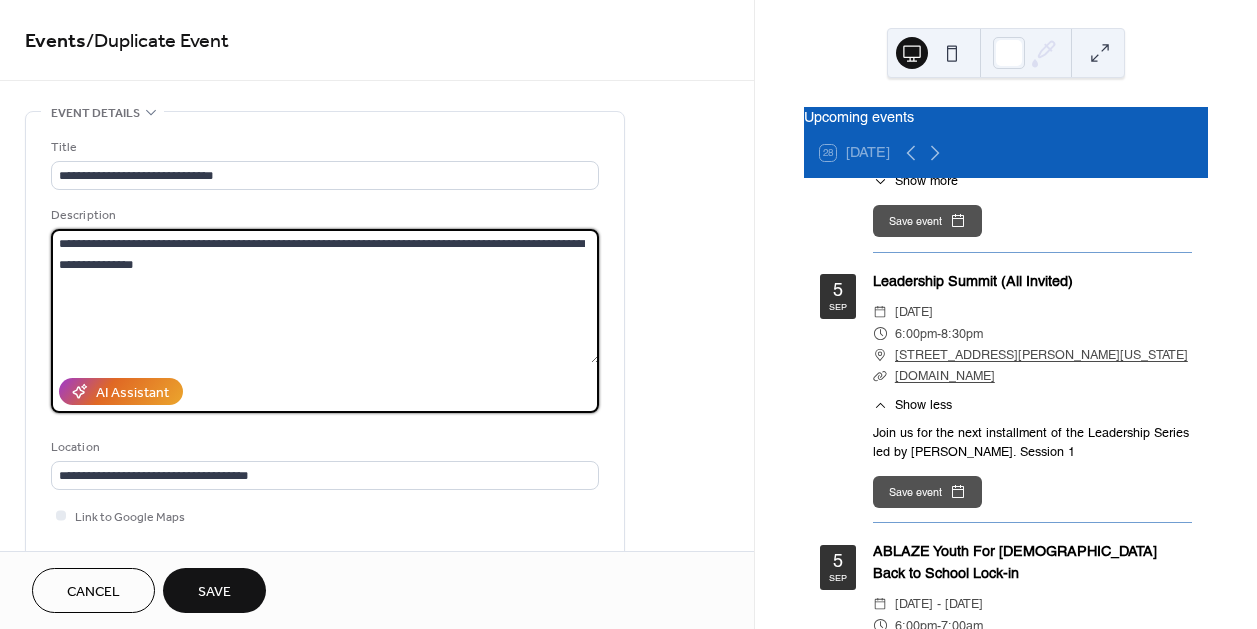 click on "Save" at bounding box center (214, 592) 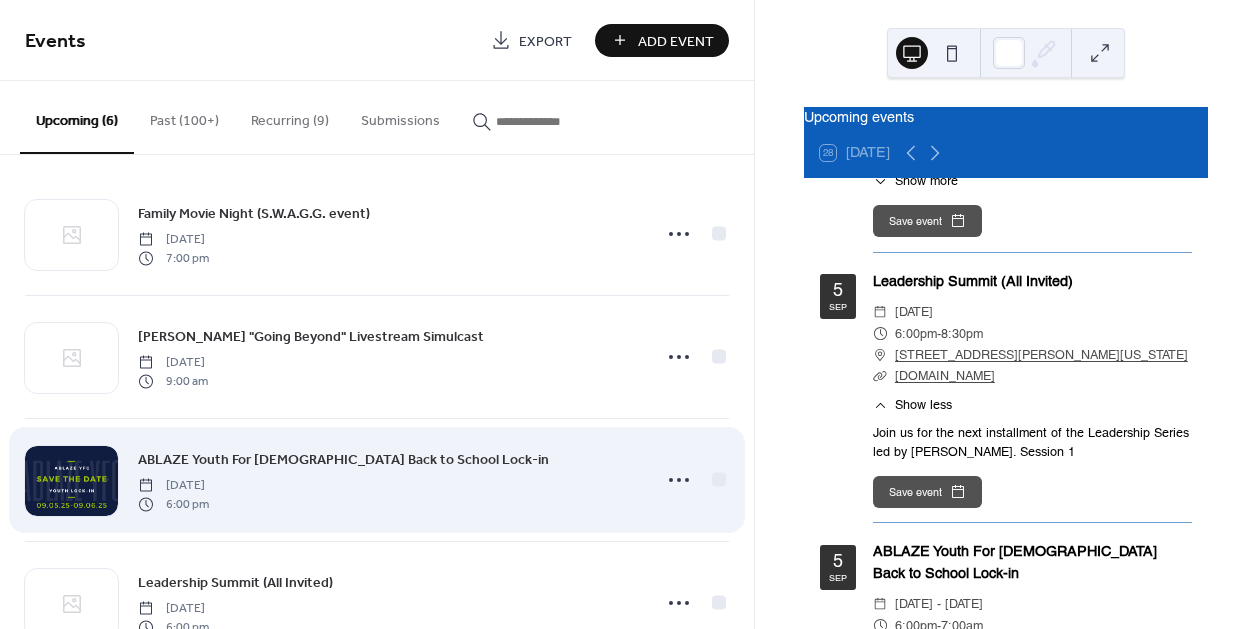 scroll, scrollTop: 0, scrollLeft: 0, axis: both 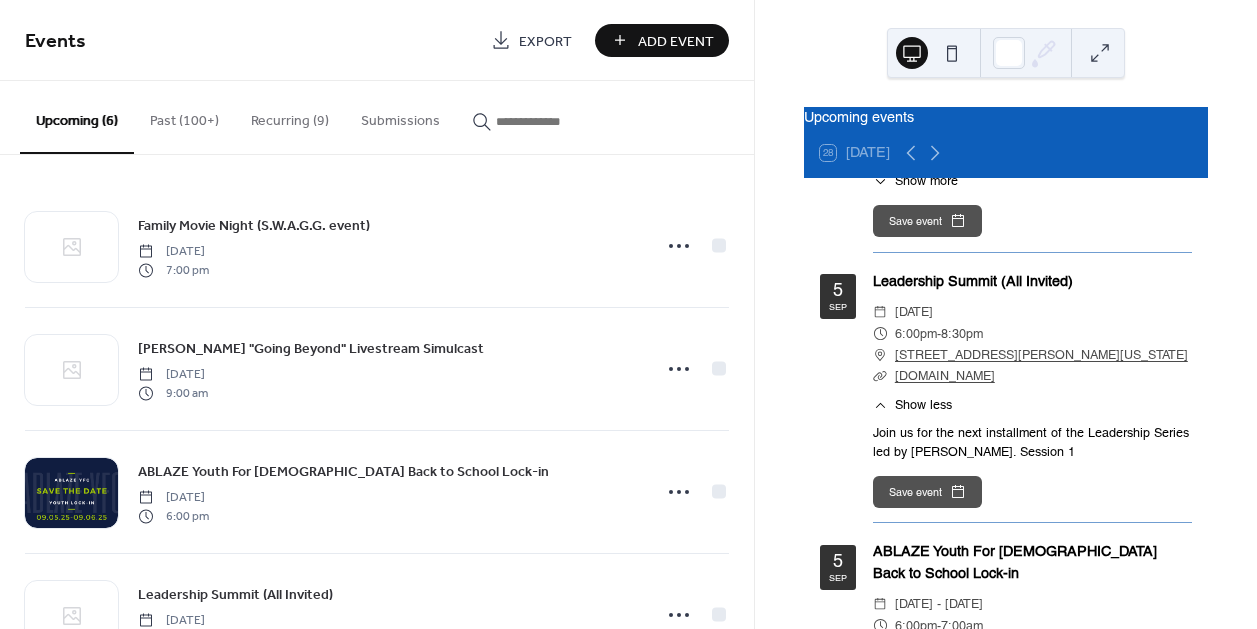 click on "Add Event" at bounding box center [676, 41] 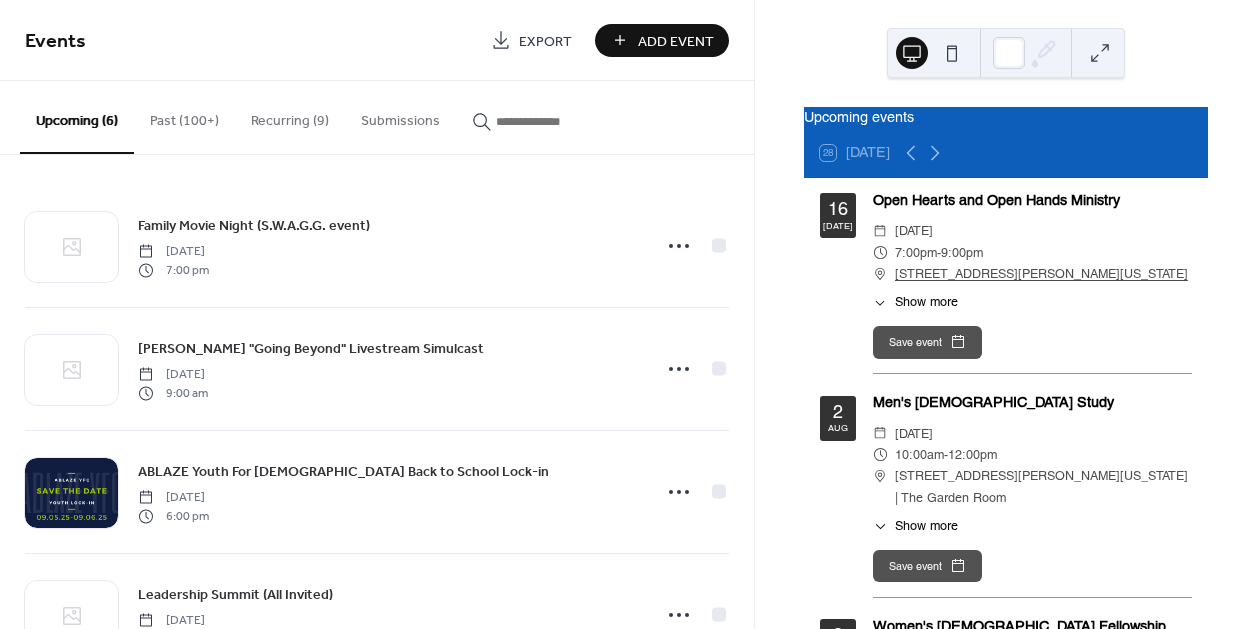 scroll, scrollTop: 0, scrollLeft: 0, axis: both 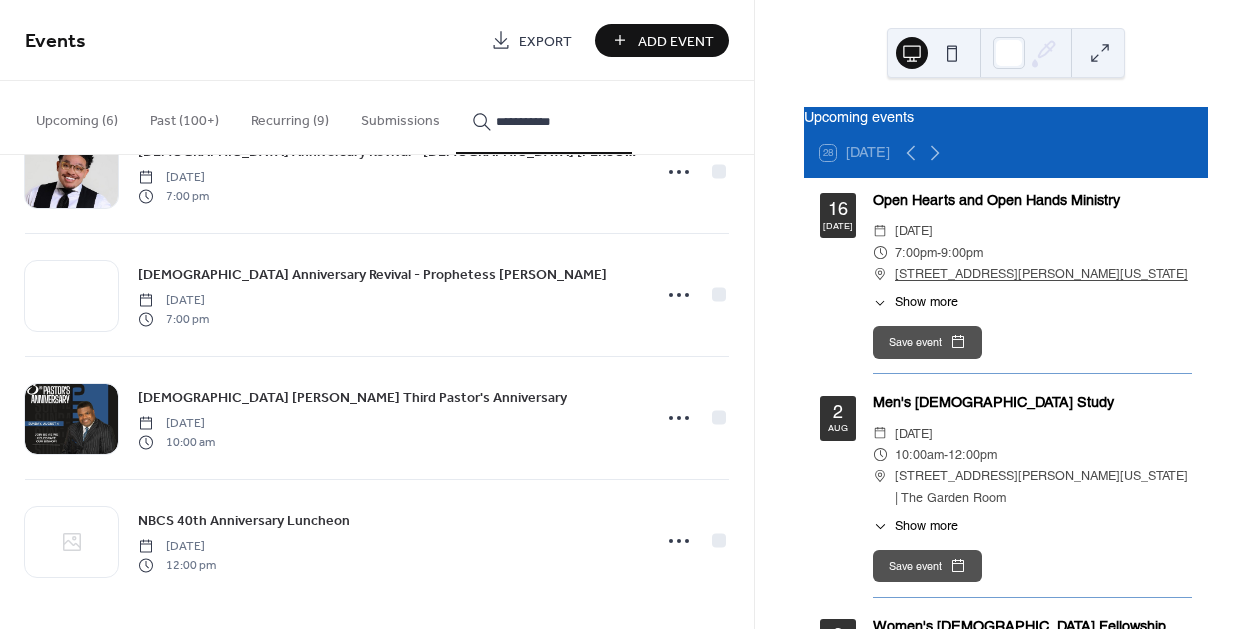 type on "**********" 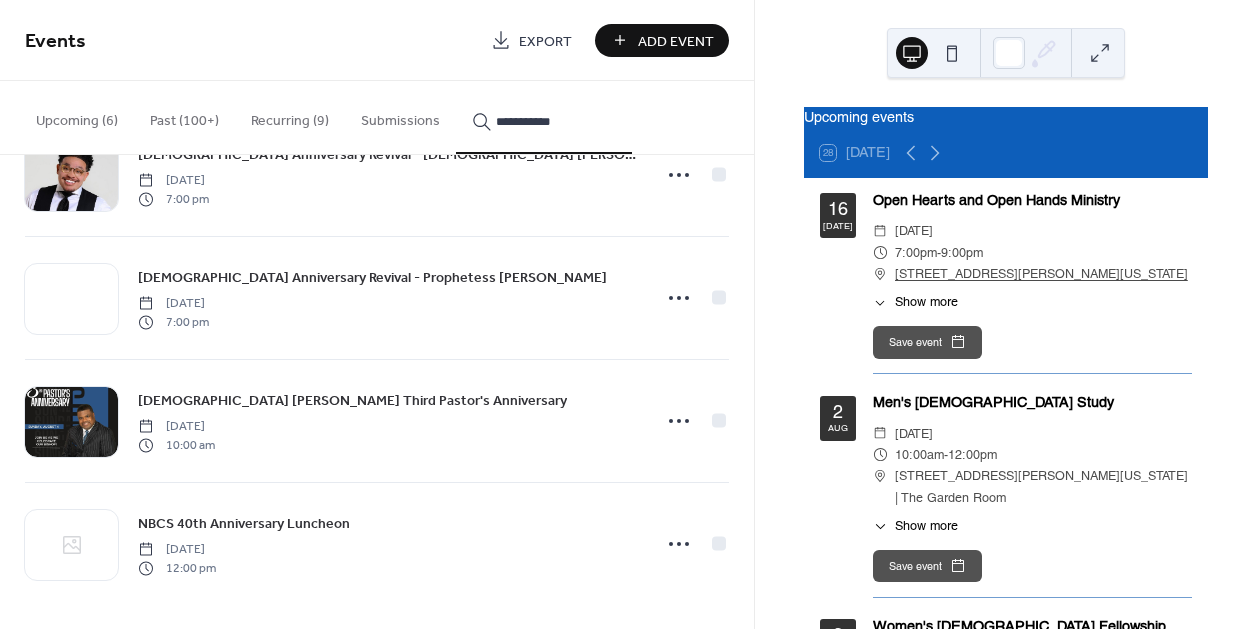 scroll, scrollTop: 689, scrollLeft: 0, axis: vertical 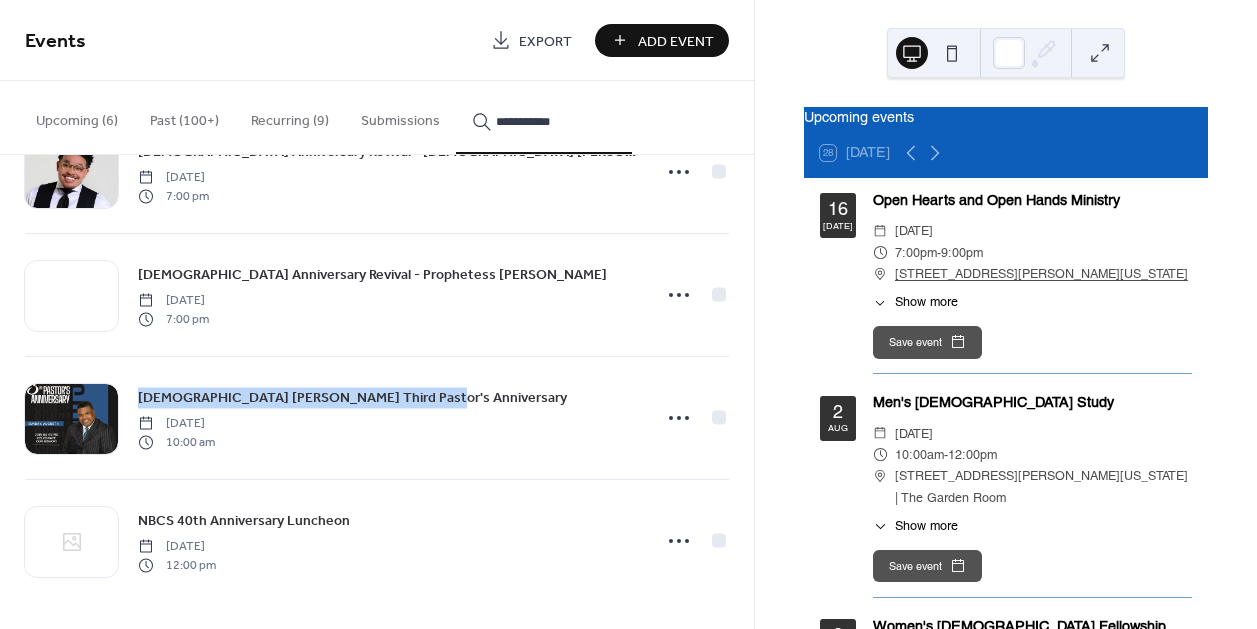 drag, startPoint x: 388, startPoint y: 394, endPoint x: 144, endPoint y: 395, distance: 244.00204 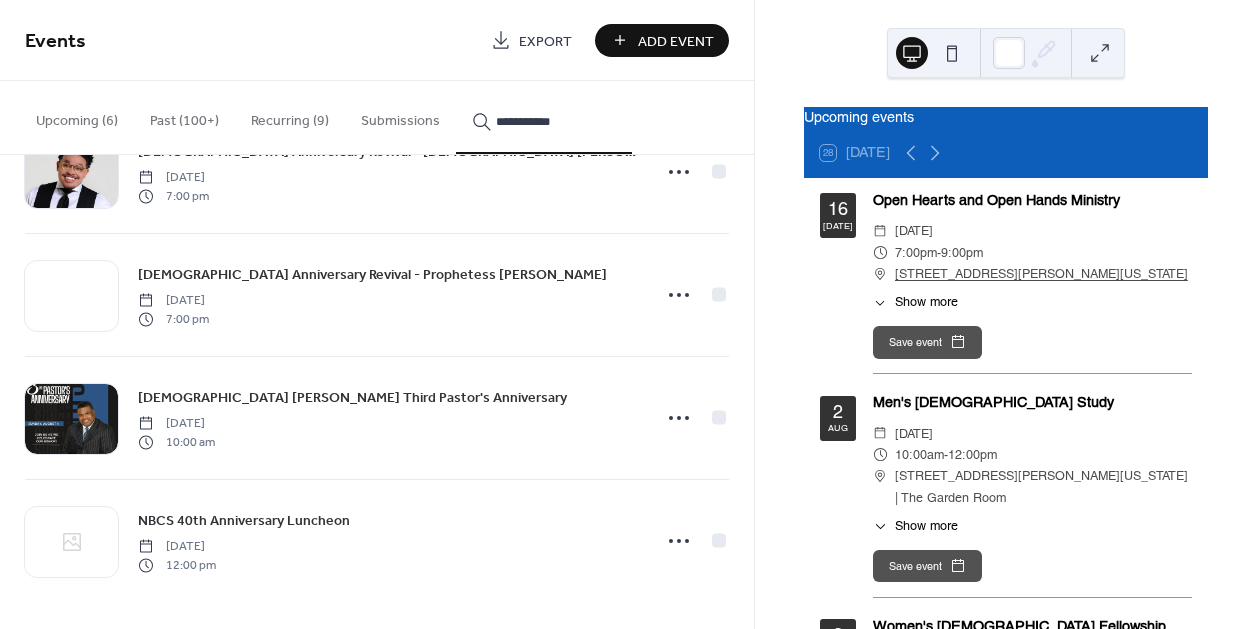 click 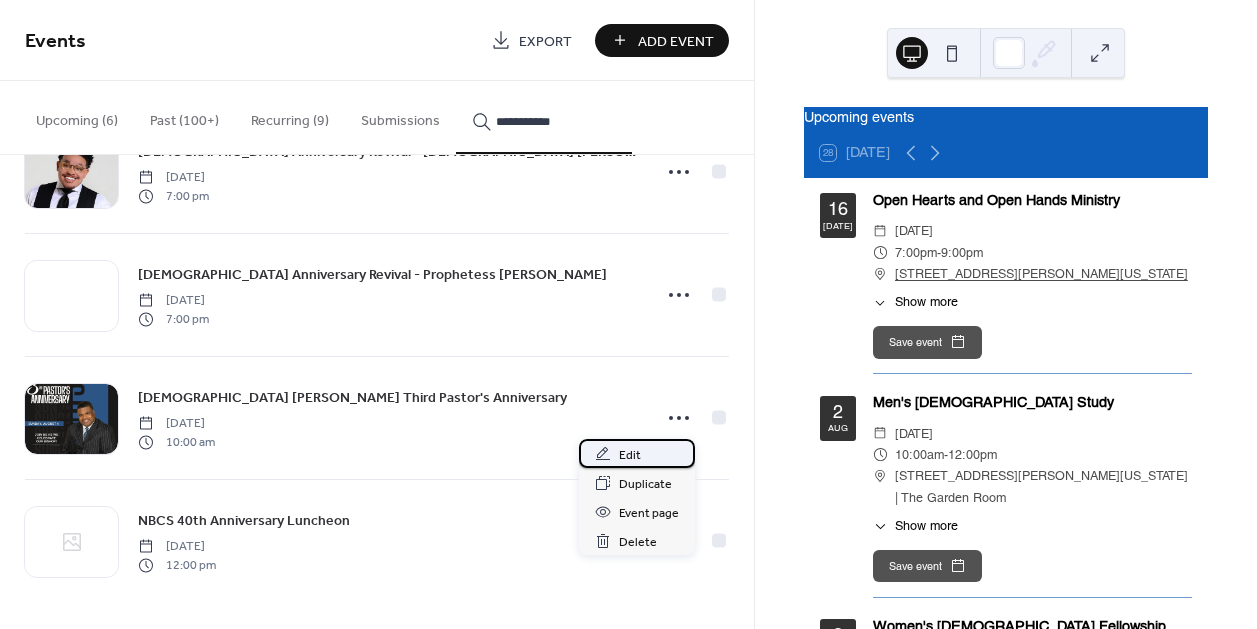 click on "Edit" at bounding box center [630, 455] 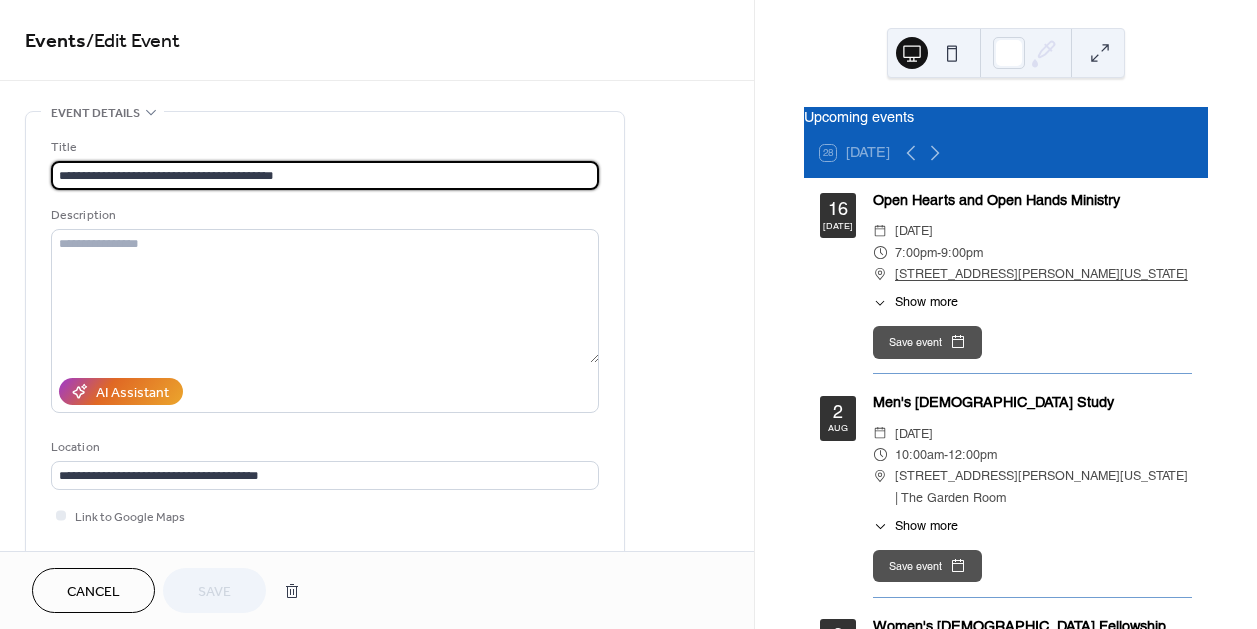 drag, startPoint x: 84, startPoint y: 152, endPoint x: -37, endPoint y: 145, distance: 121.20231 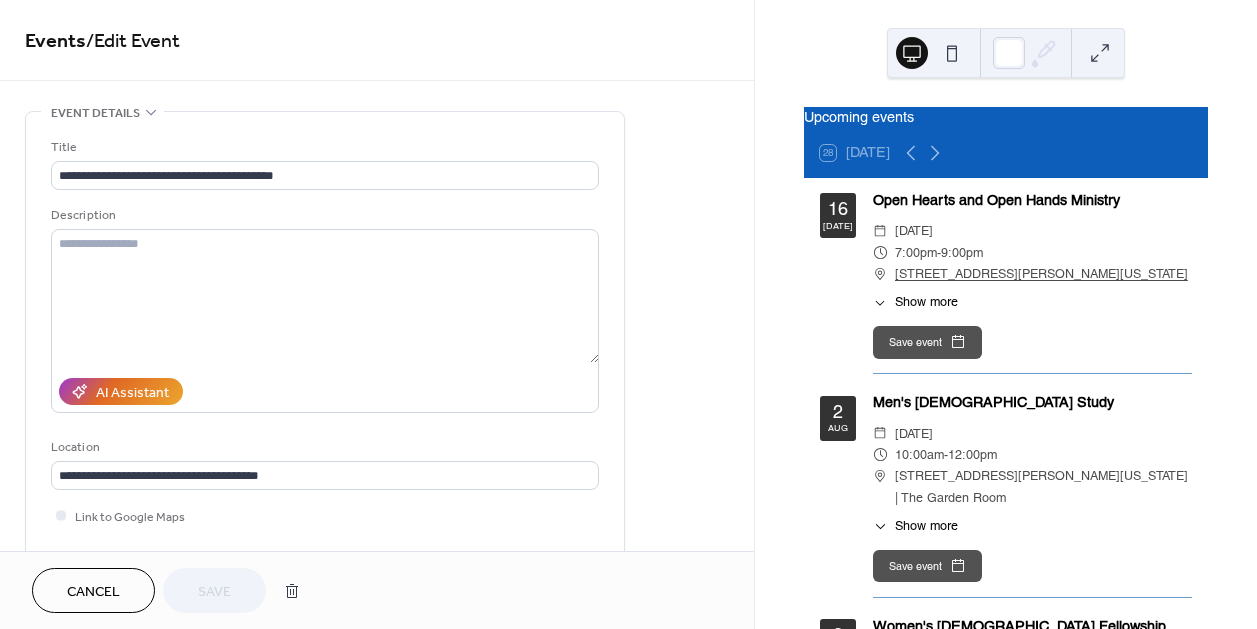 click on "Events  /  Edit Event" at bounding box center [377, 42] 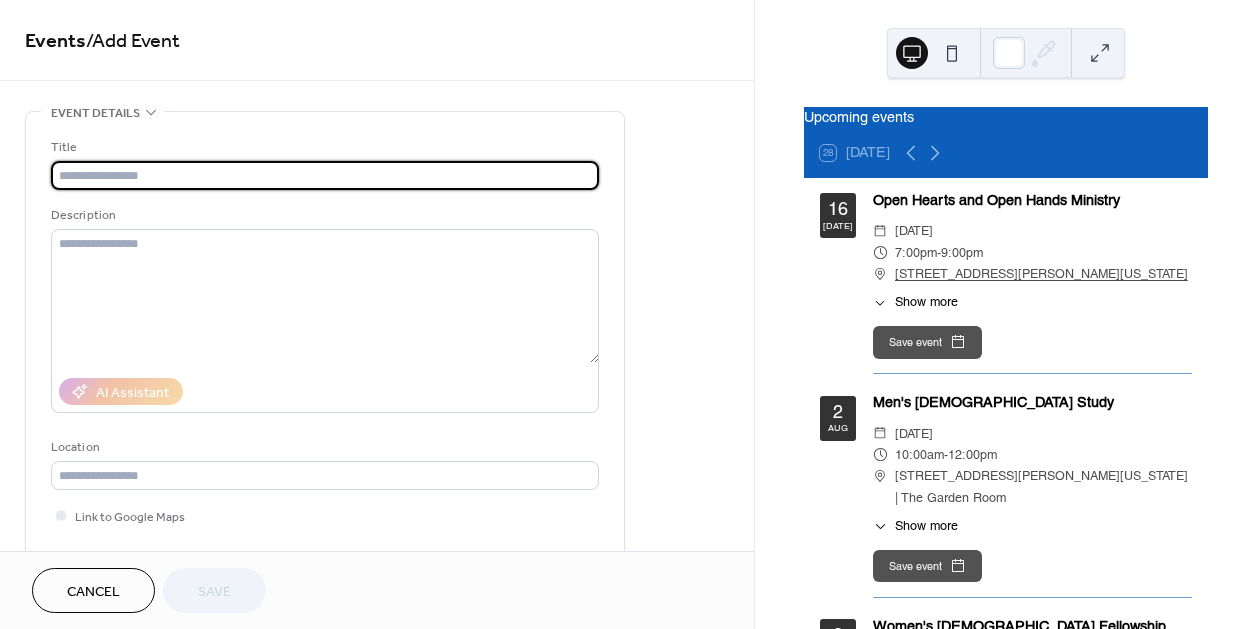scroll, scrollTop: 0, scrollLeft: 0, axis: both 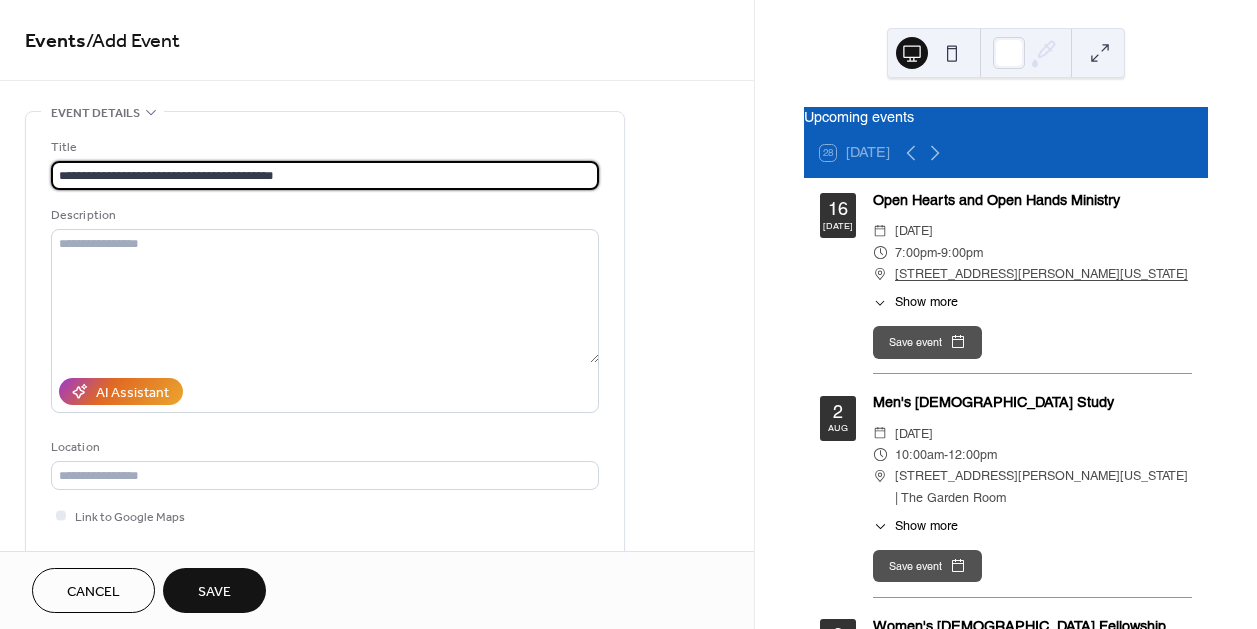 drag, startPoint x: 145, startPoint y: 172, endPoint x: -55, endPoint y: 145, distance: 201.81427 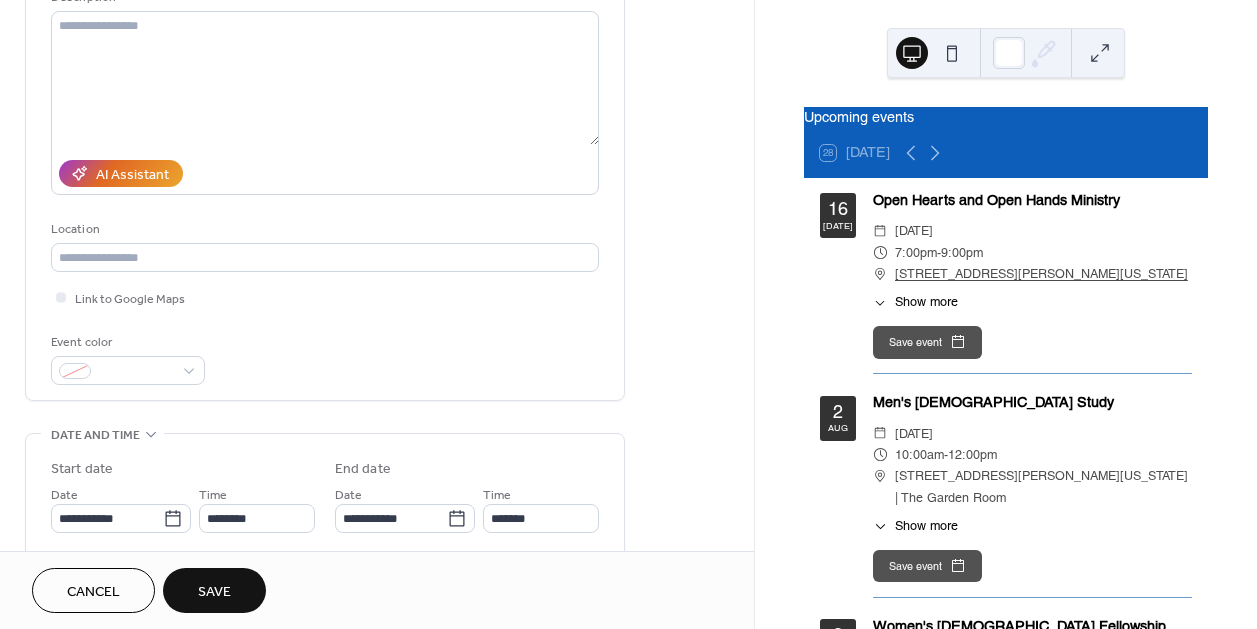 scroll, scrollTop: 272, scrollLeft: 0, axis: vertical 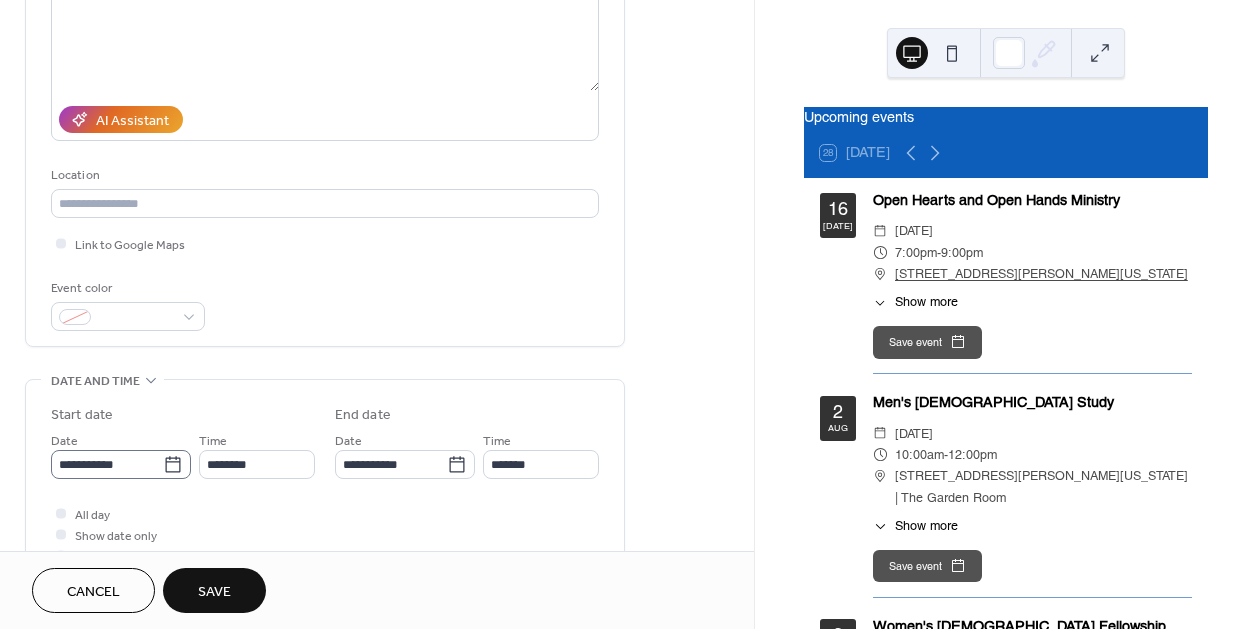 type on "**********" 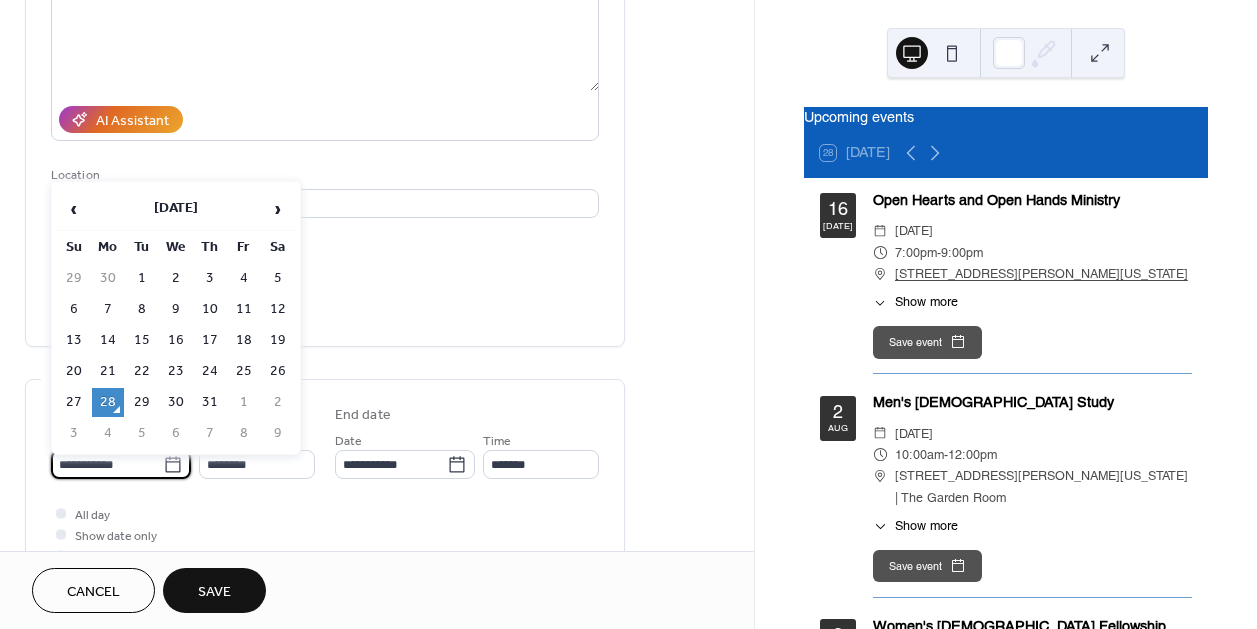 click on "**********" at bounding box center (107, 464) 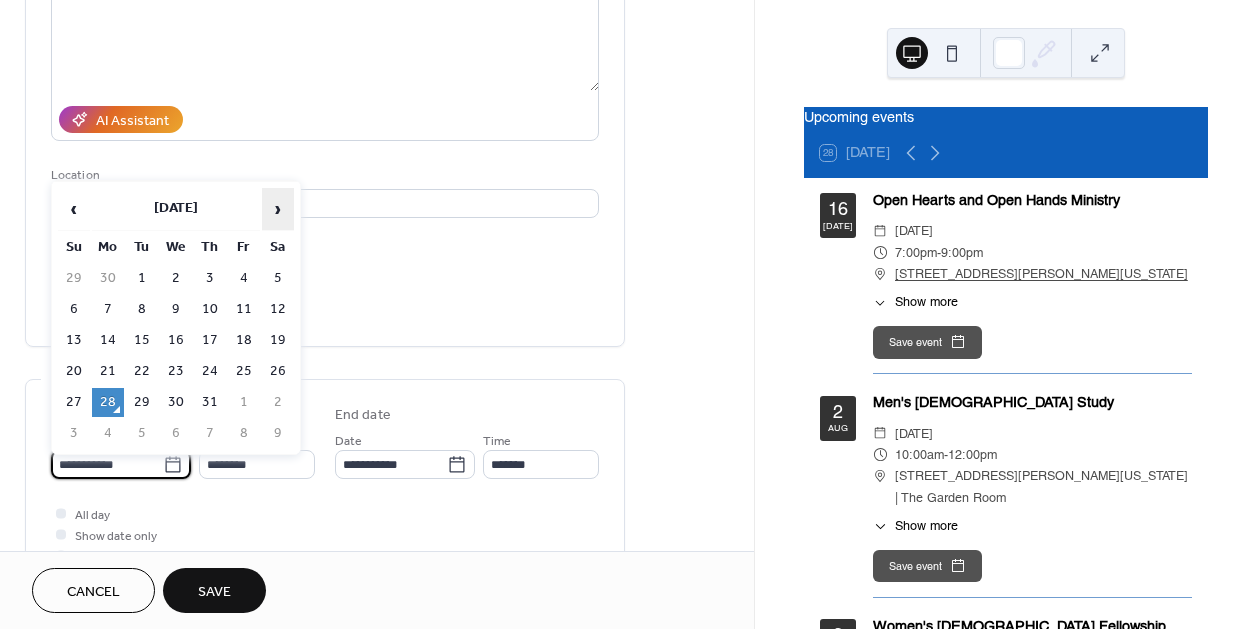 click on "›" at bounding box center [278, 209] 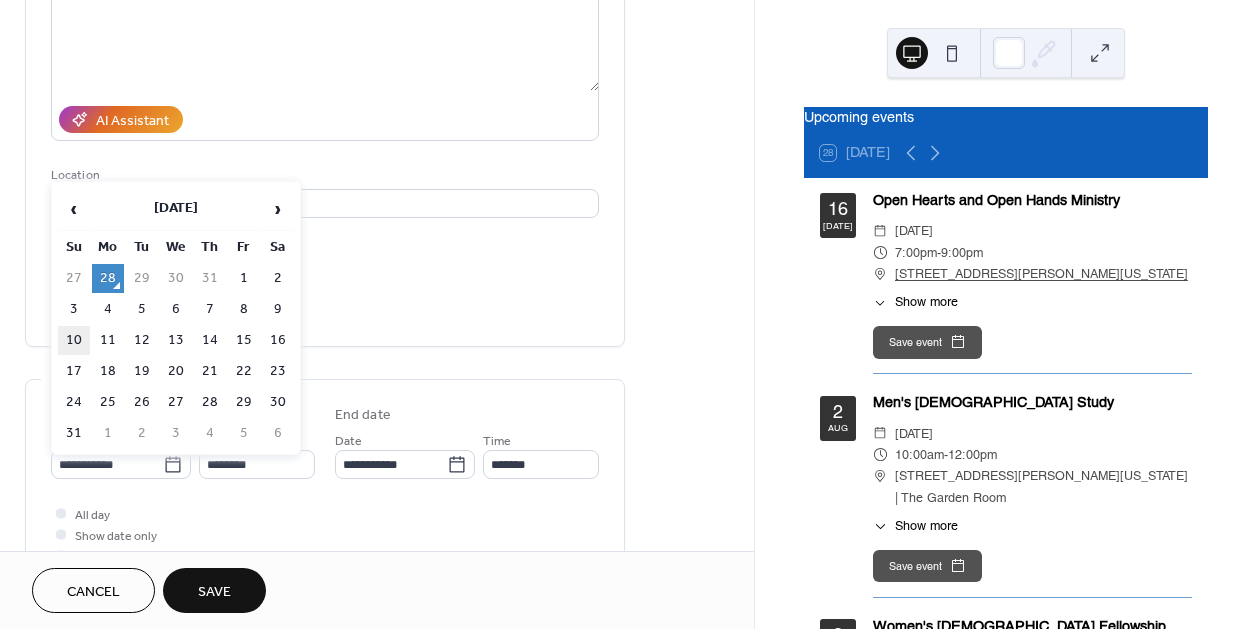 click on "10" at bounding box center (74, 340) 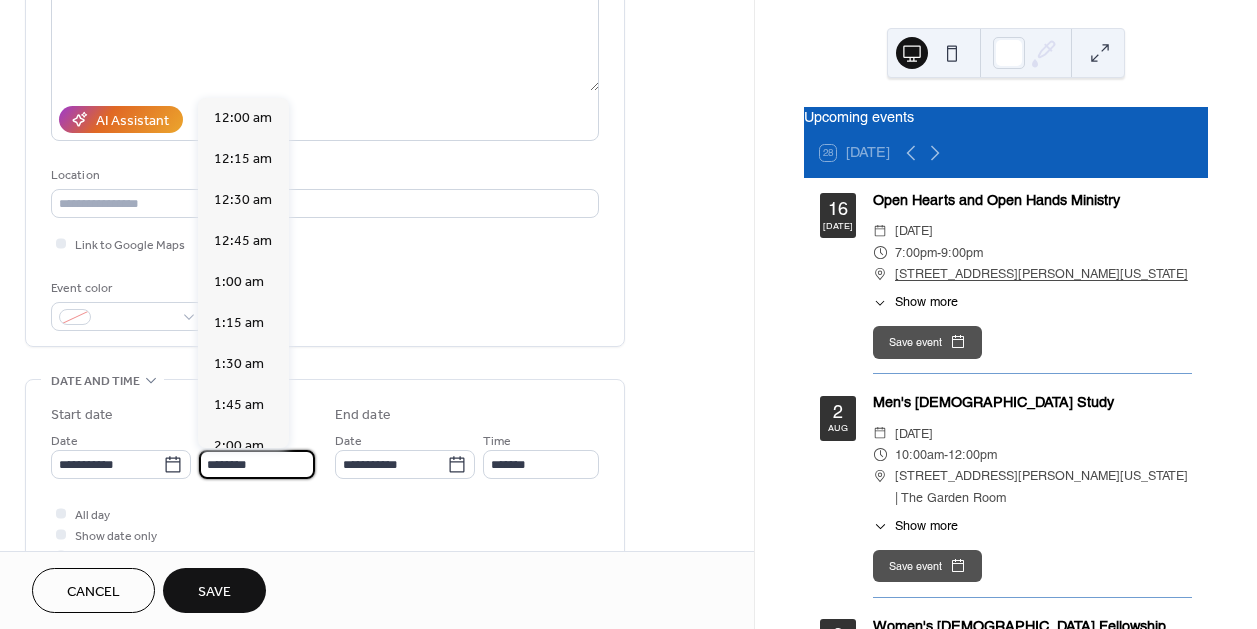 click on "********" at bounding box center [257, 464] 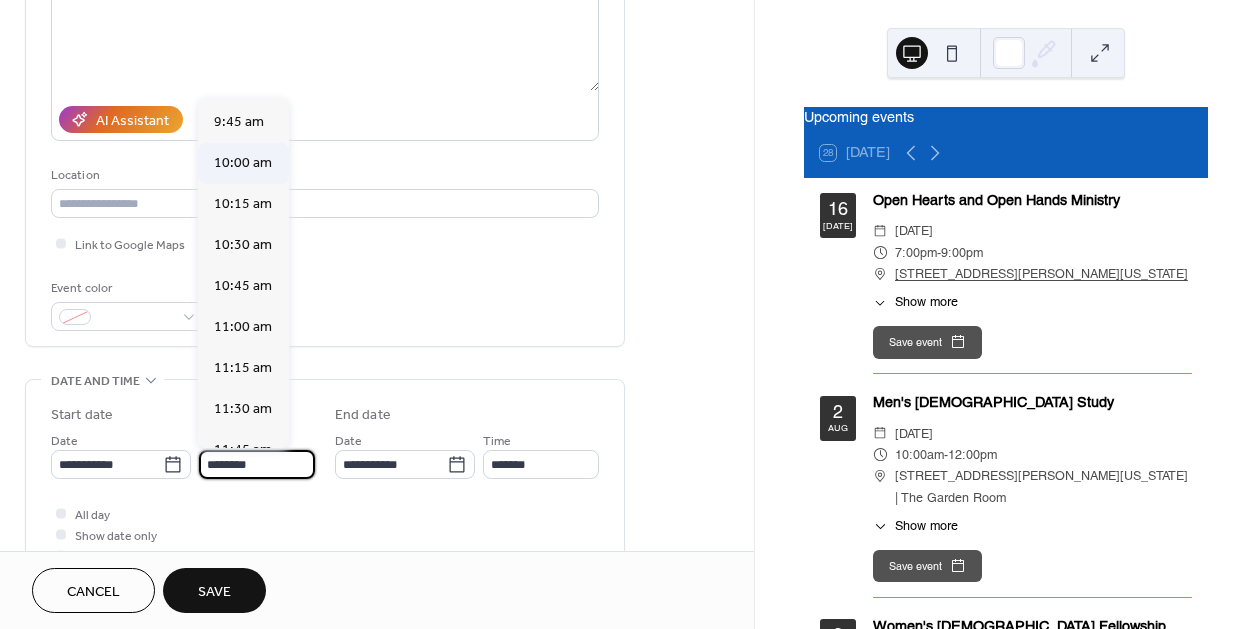 scroll, scrollTop: 1586, scrollLeft: 0, axis: vertical 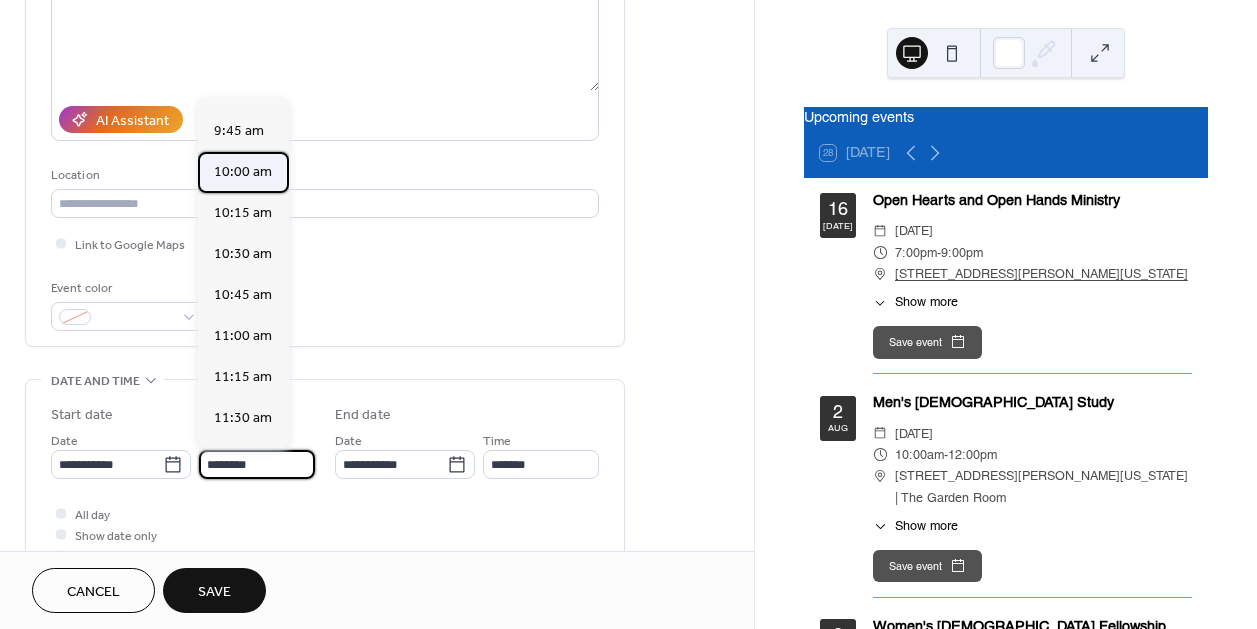 click on "10:00 am" at bounding box center (243, 172) 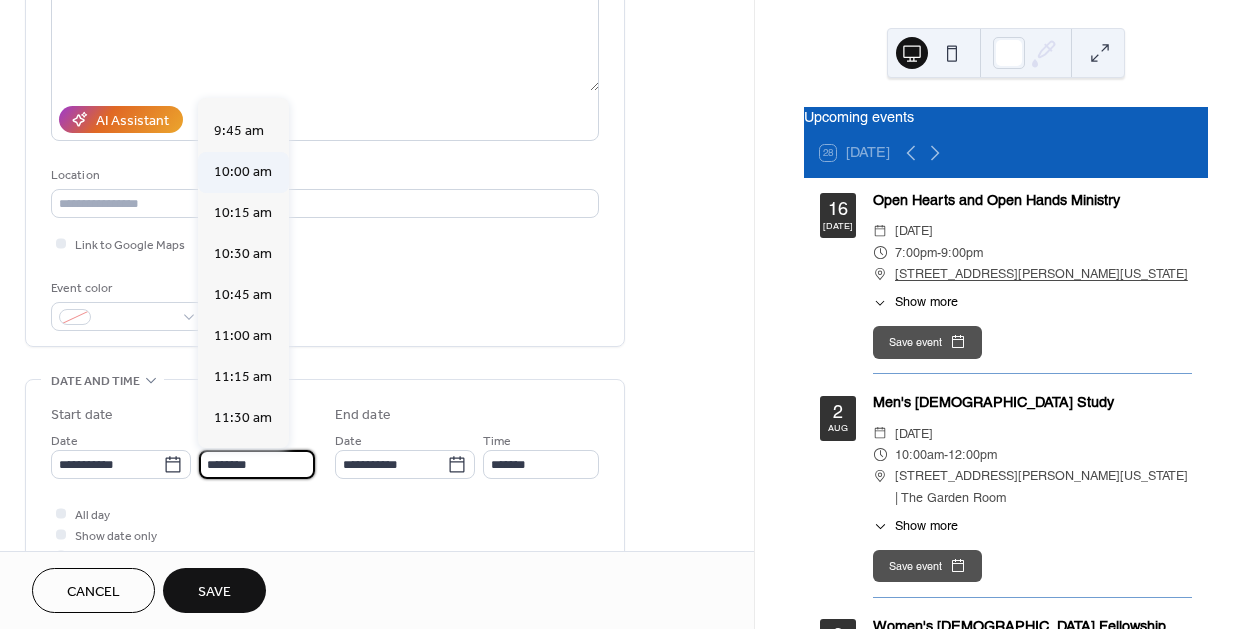 type on "********" 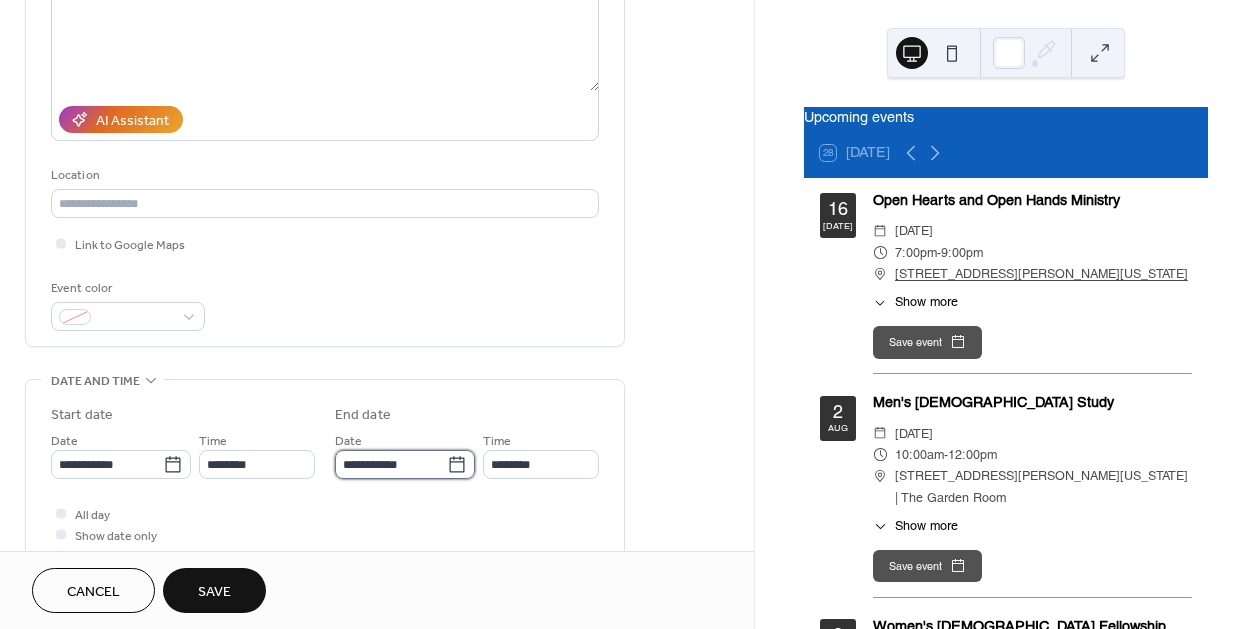 click on "**********" at bounding box center [391, 464] 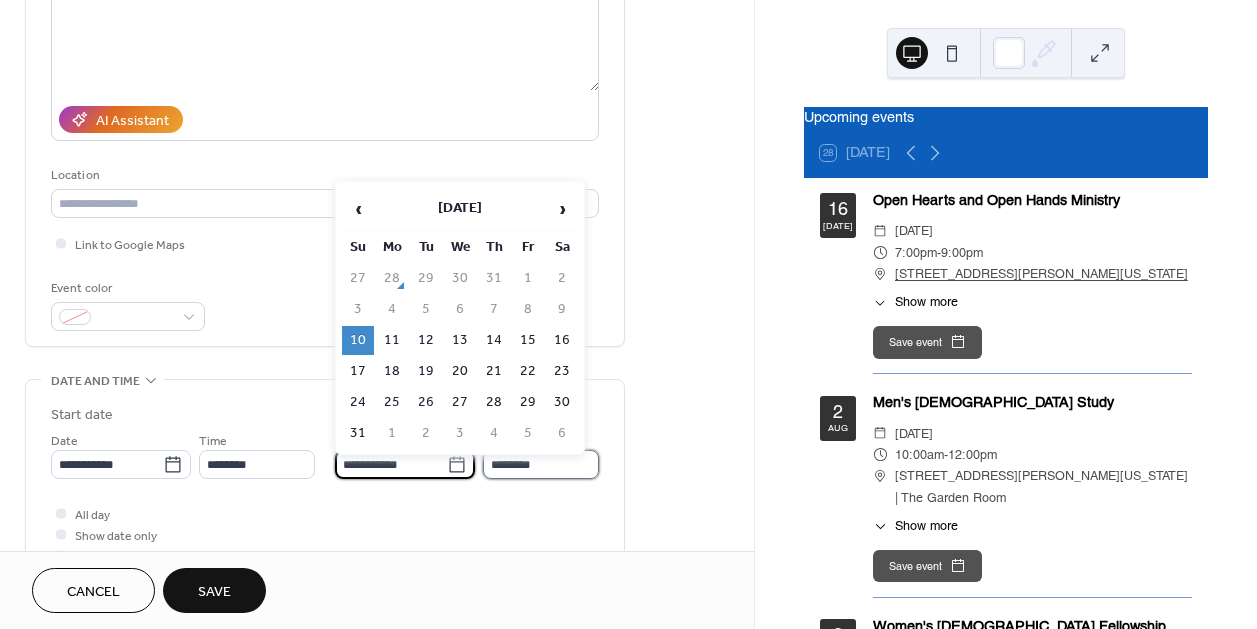 click on "********" at bounding box center (541, 464) 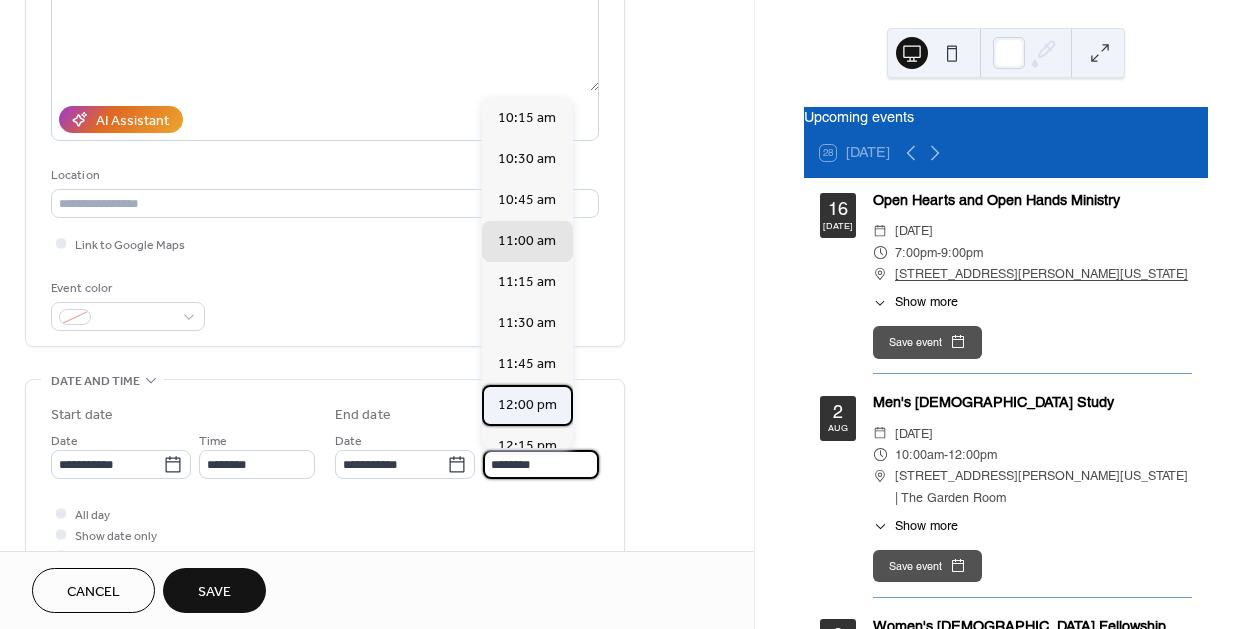 click on "12:00 pm" at bounding box center [527, 405] 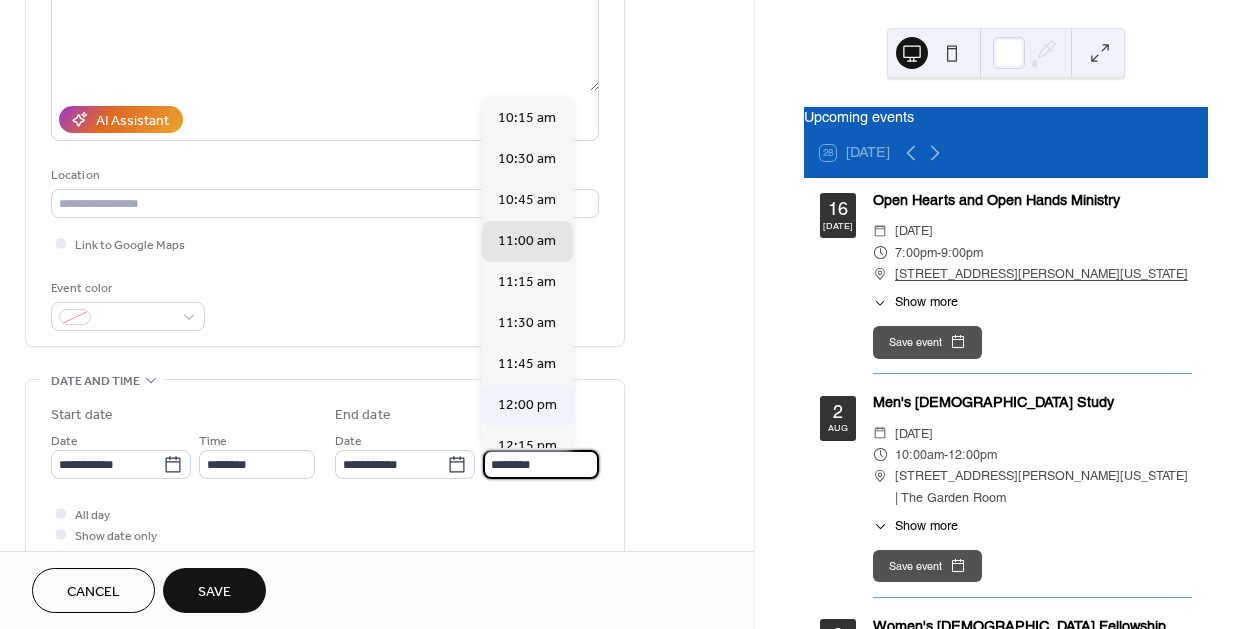 type on "********" 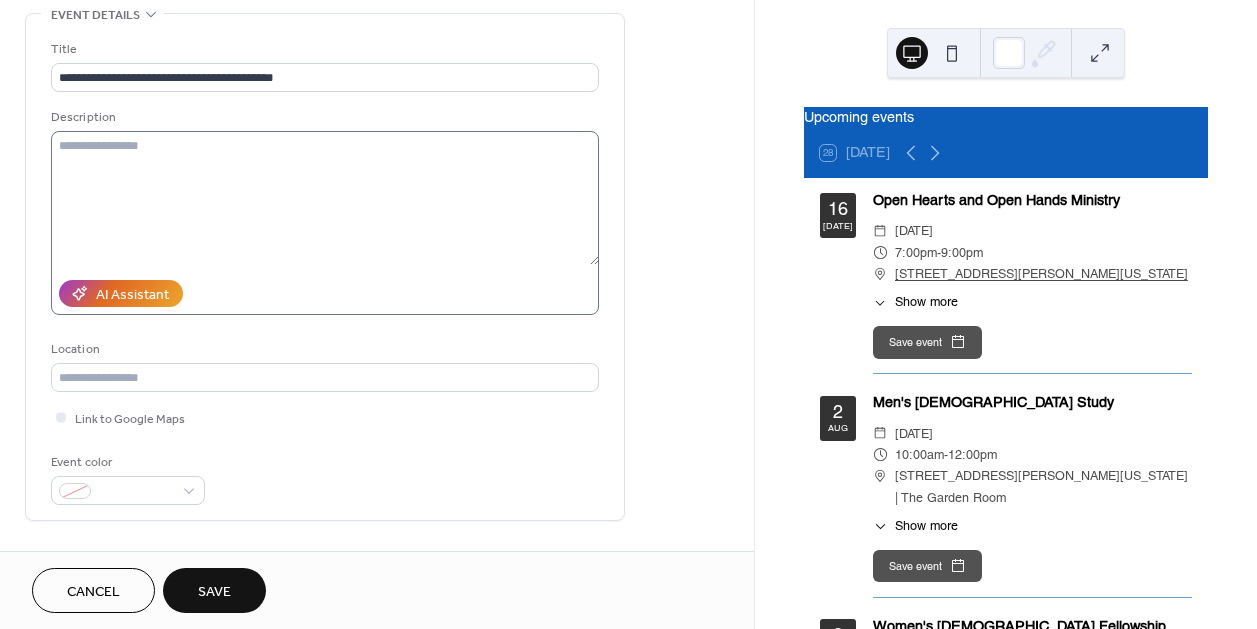 scroll, scrollTop: 90, scrollLeft: 0, axis: vertical 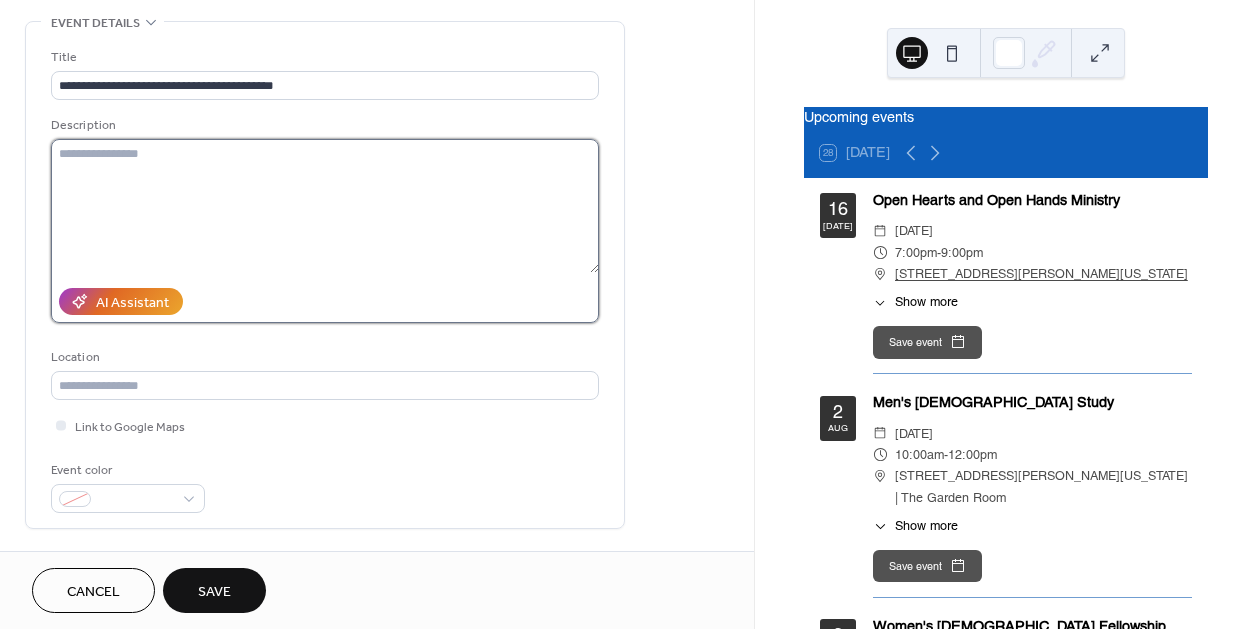click at bounding box center (325, 206) 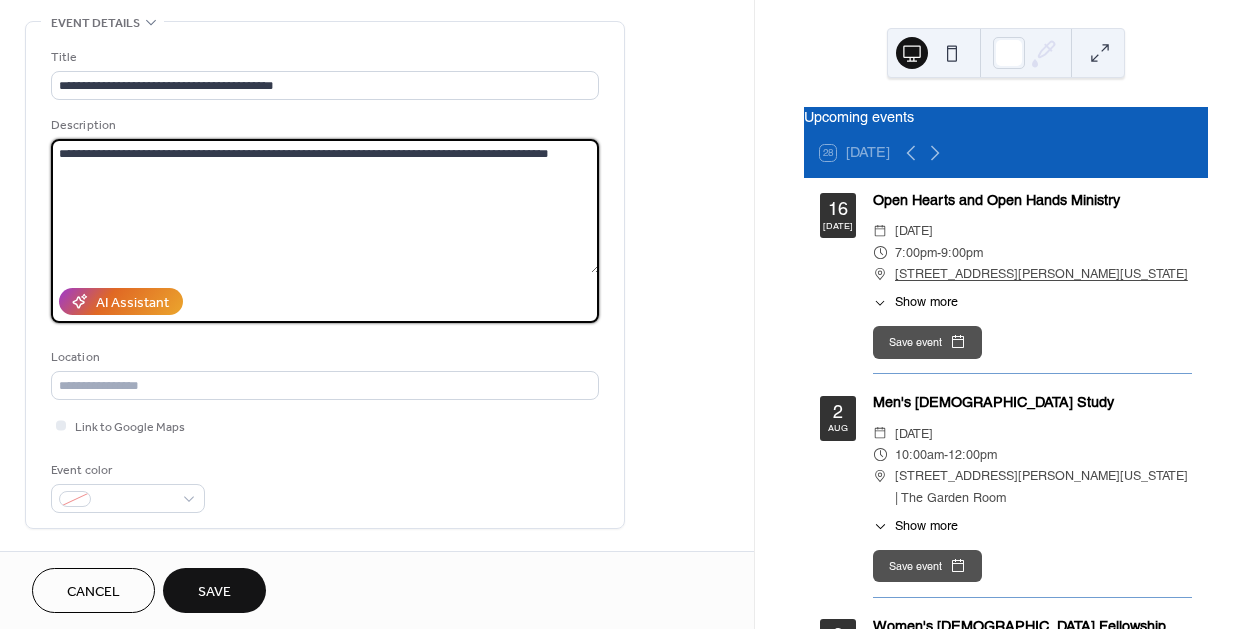 drag, startPoint x: 129, startPoint y: 152, endPoint x: 180, endPoint y: 149, distance: 51.088158 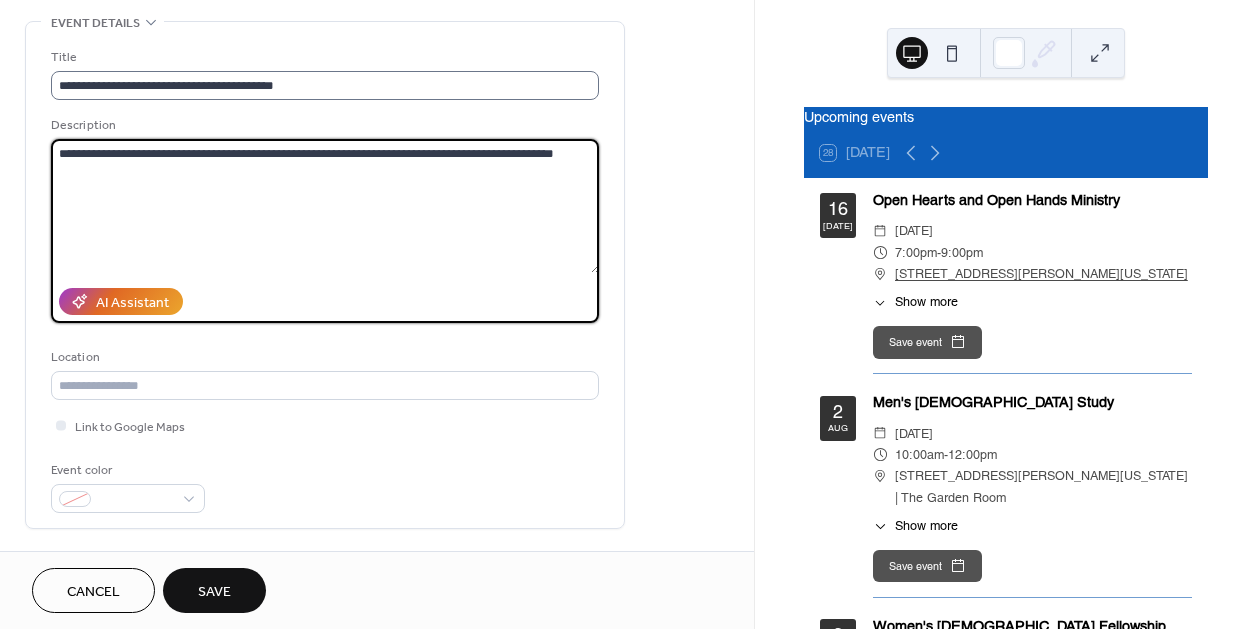 type on "**********" 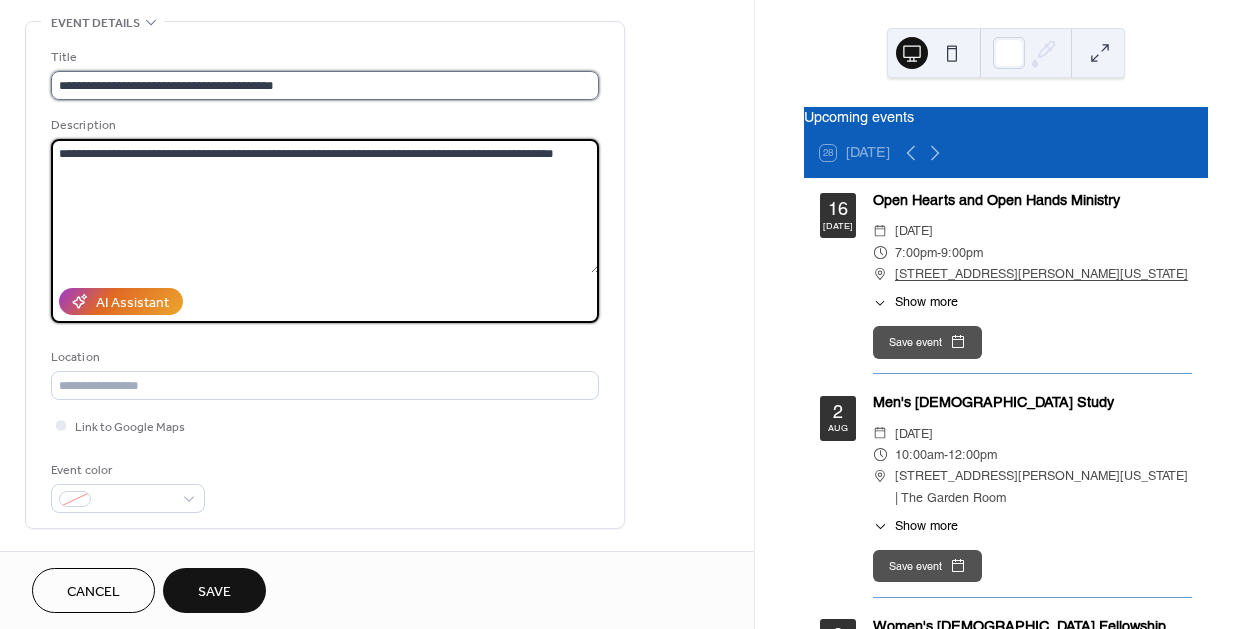 drag, startPoint x: 147, startPoint y: 77, endPoint x: 169, endPoint y: 87, distance: 24.166092 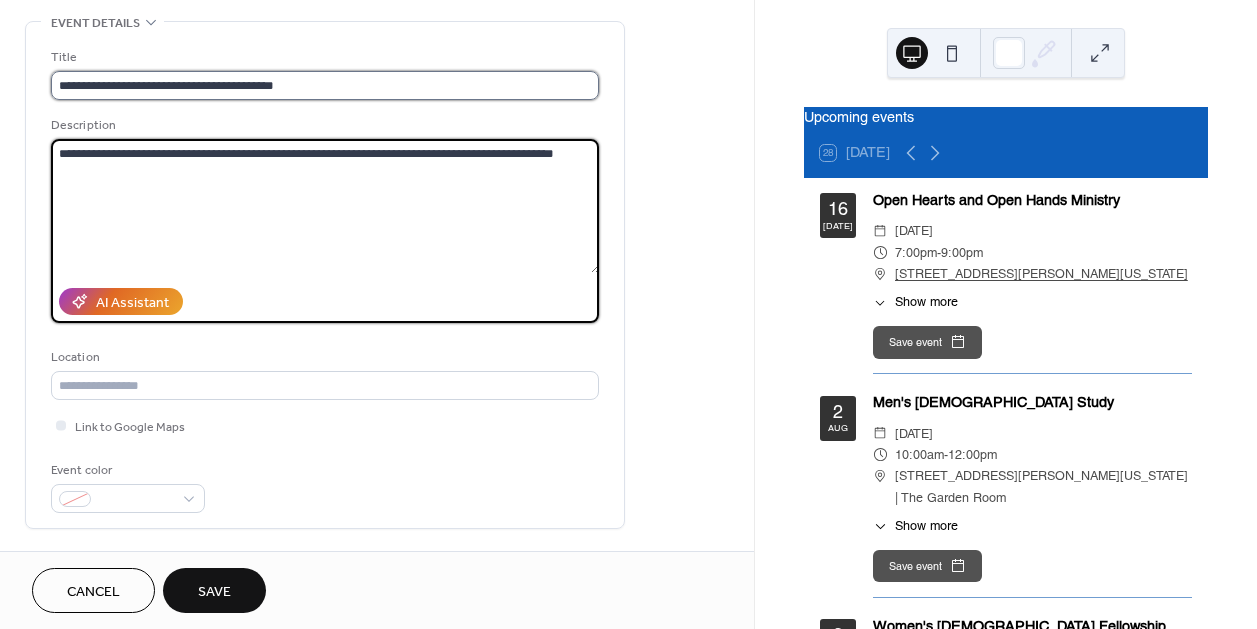 click on "**********" at bounding box center (325, 85) 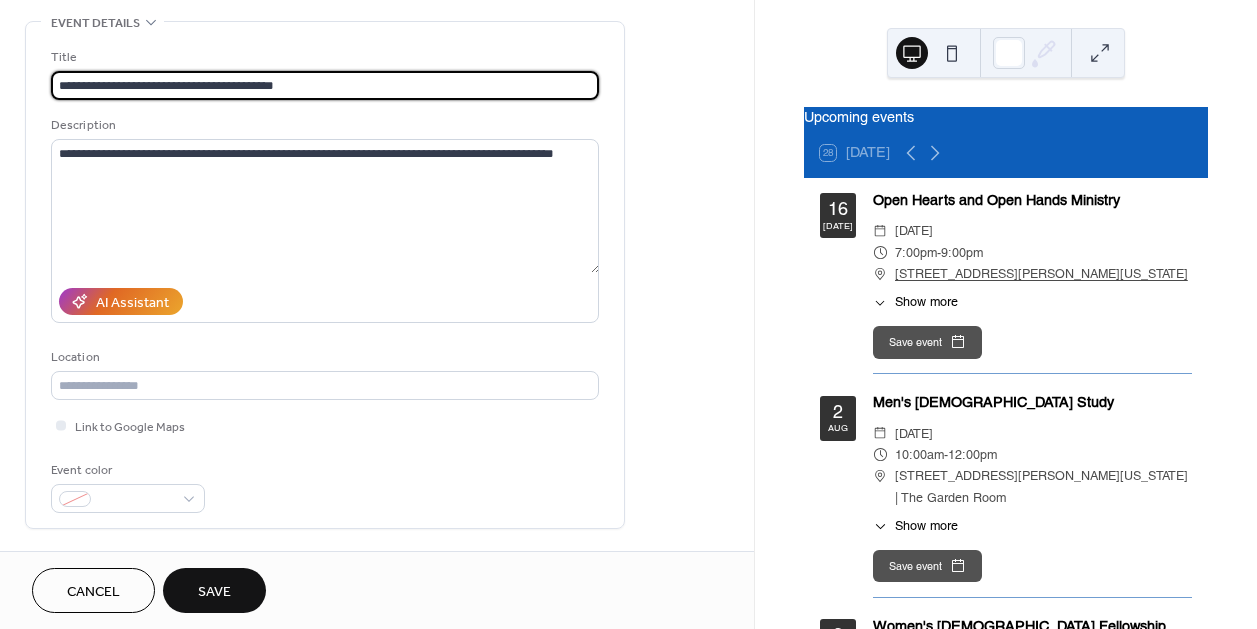 drag, startPoint x: 160, startPoint y: 81, endPoint x: -44, endPoint y: 62, distance: 204.88289 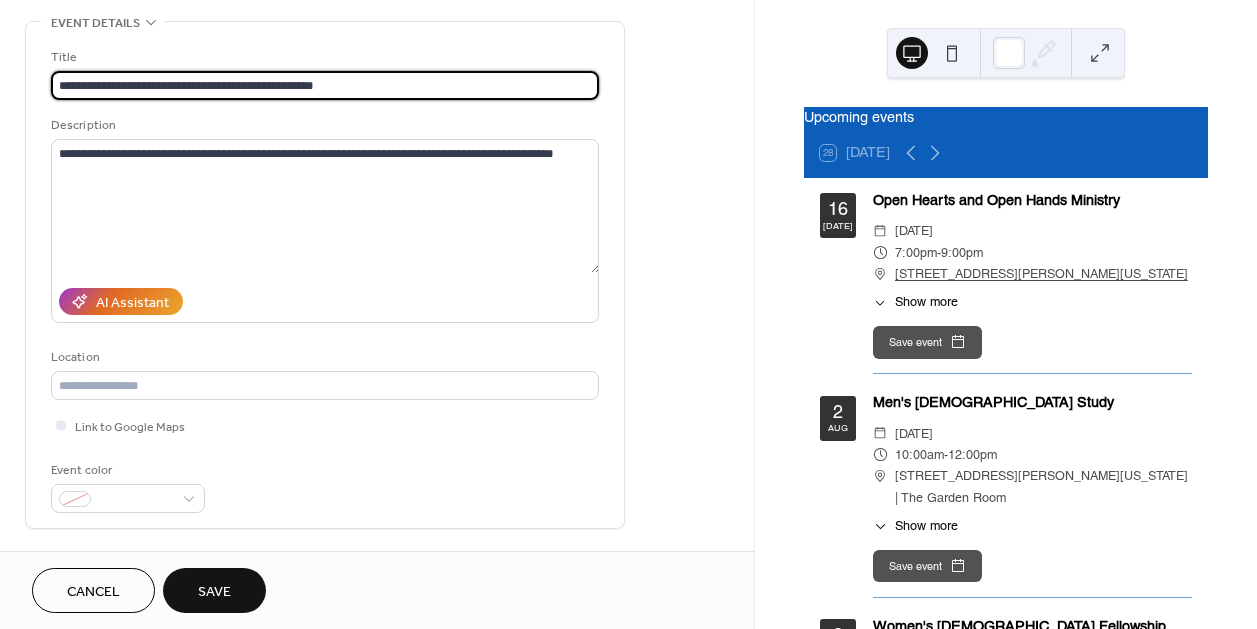 click on "**********" at bounding box center [325, 85] 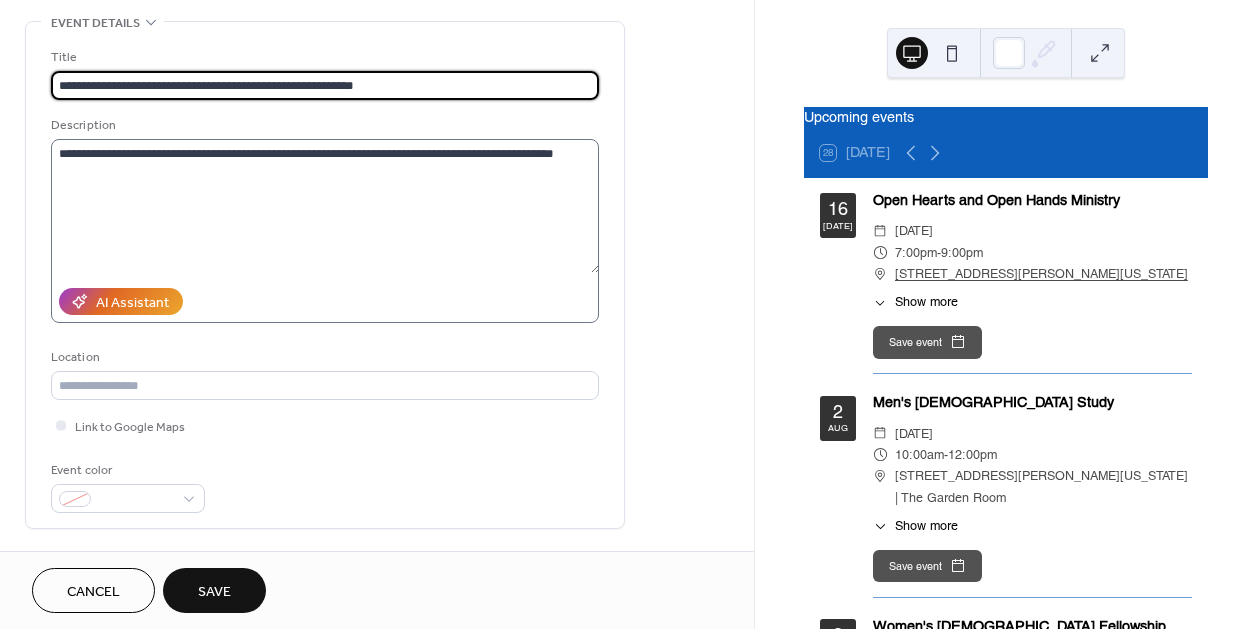type on "**********" 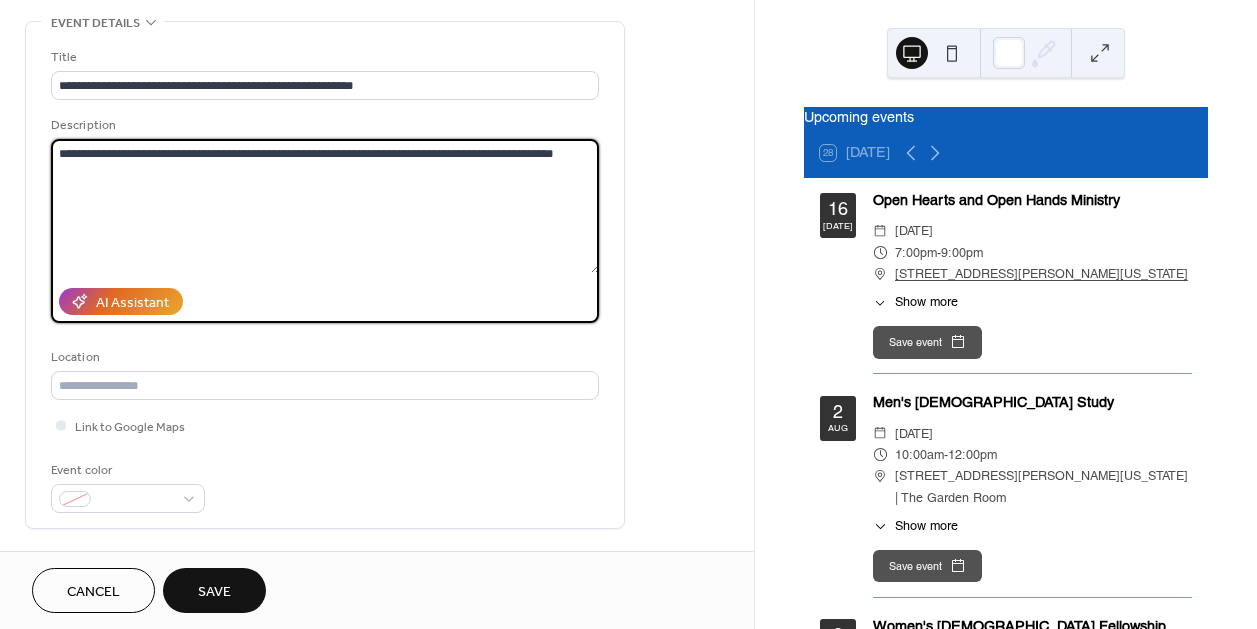 click on "**********" at bounding box center [325, 206] 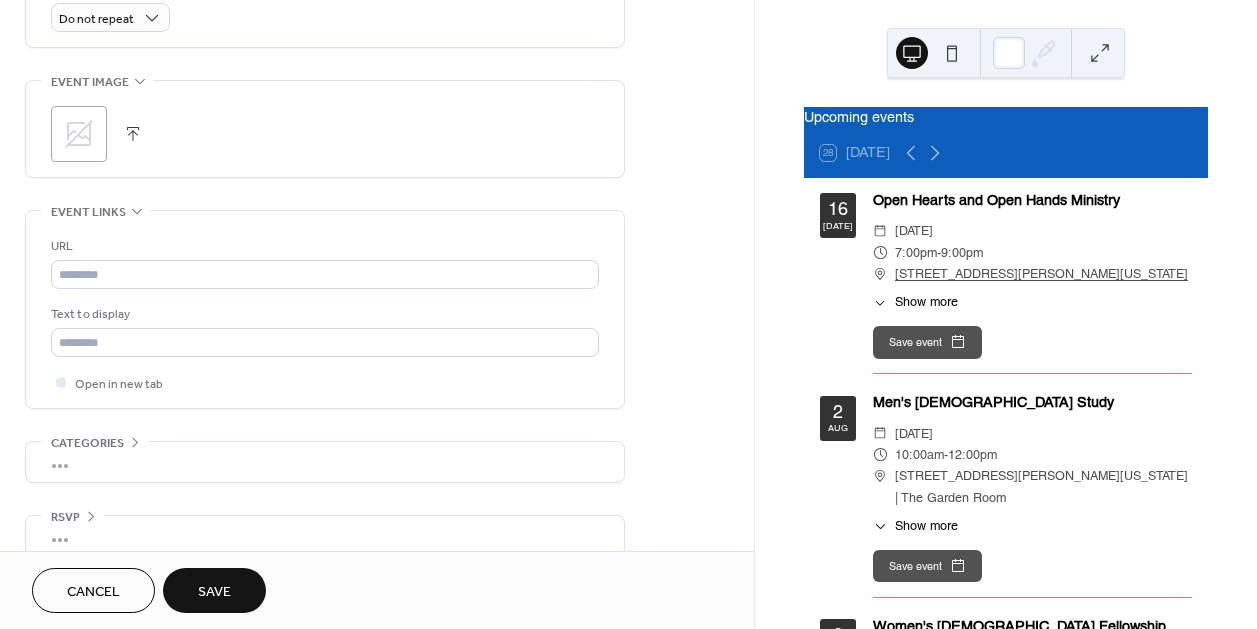 scroll, scrollTop: 930, scrollLeft: 0, axis: vertical 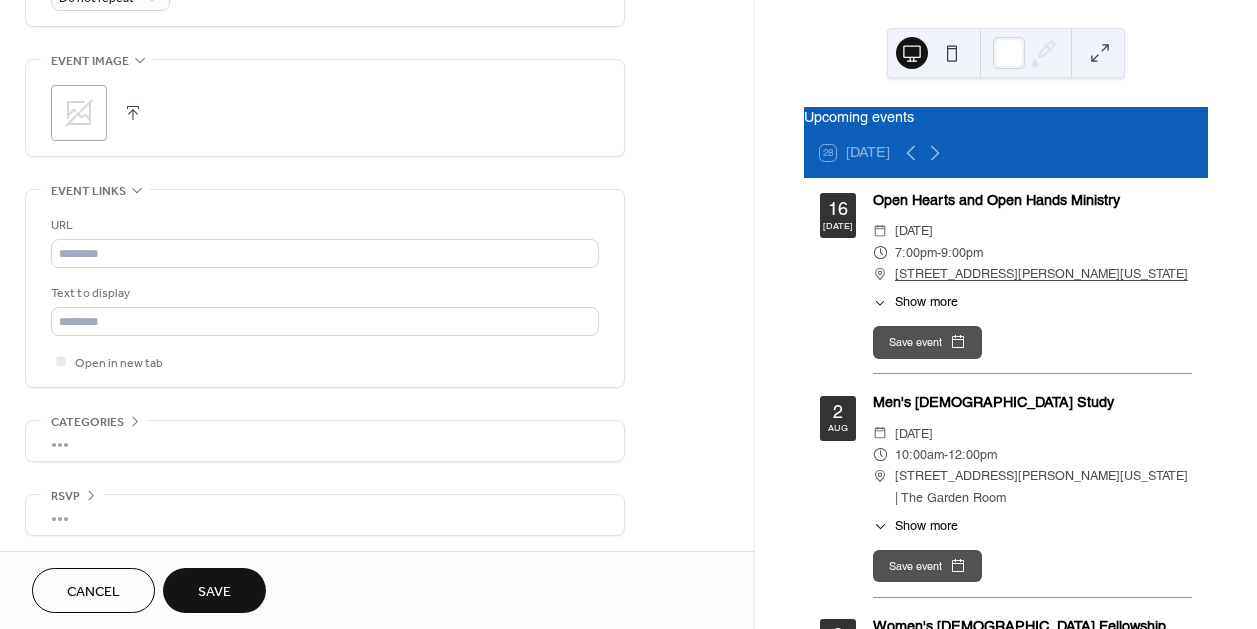 type on "**********" 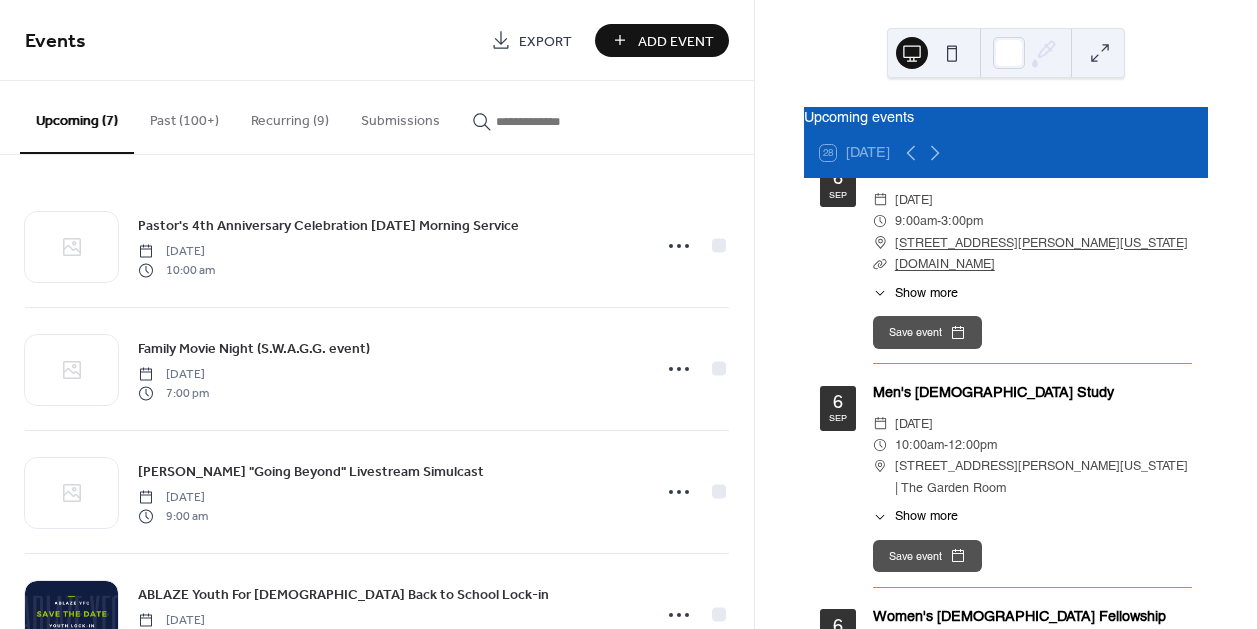 scroll, scrollTop: 4636, scrollLeft: 0, axis: vertical 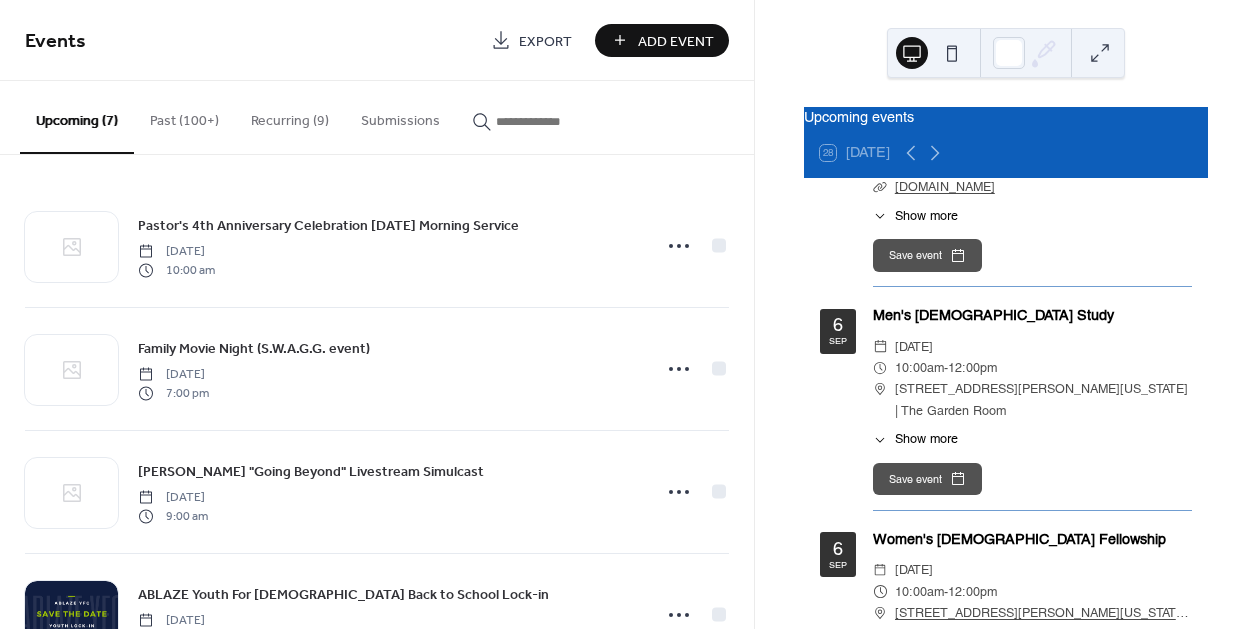 click on "[STREET_ADDRESS][PERSON_NAME][US_STATE] | The Garden Room" at bounding box center [1043, 399] 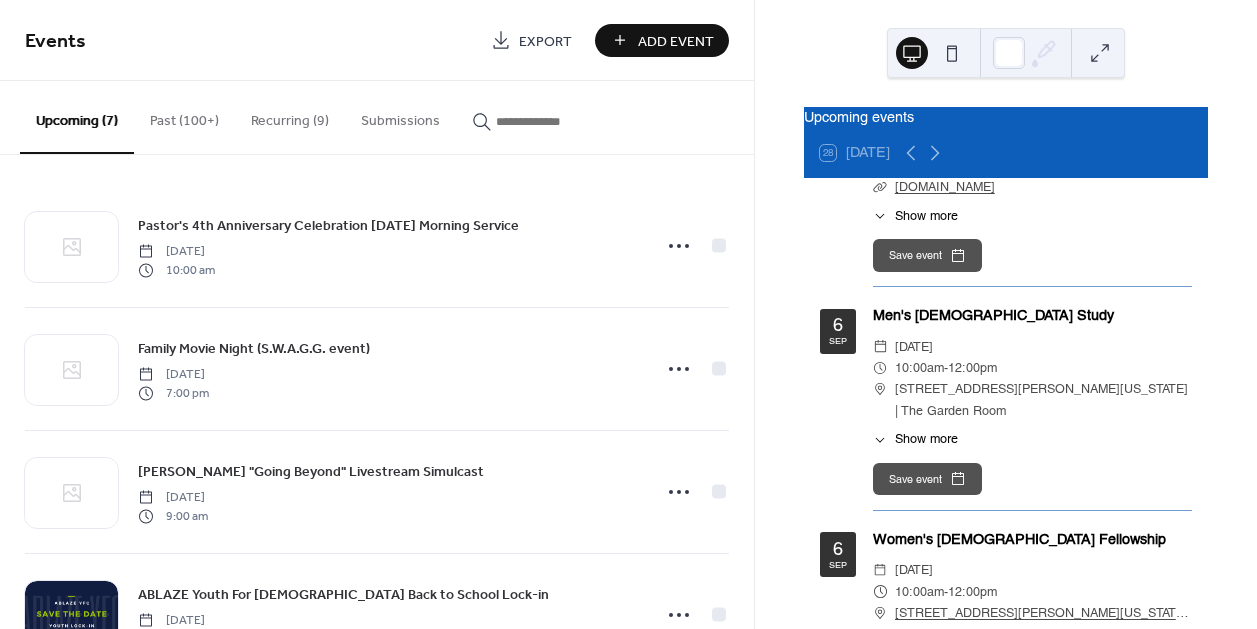 click on "Save event" at bounding box center [927, 479] 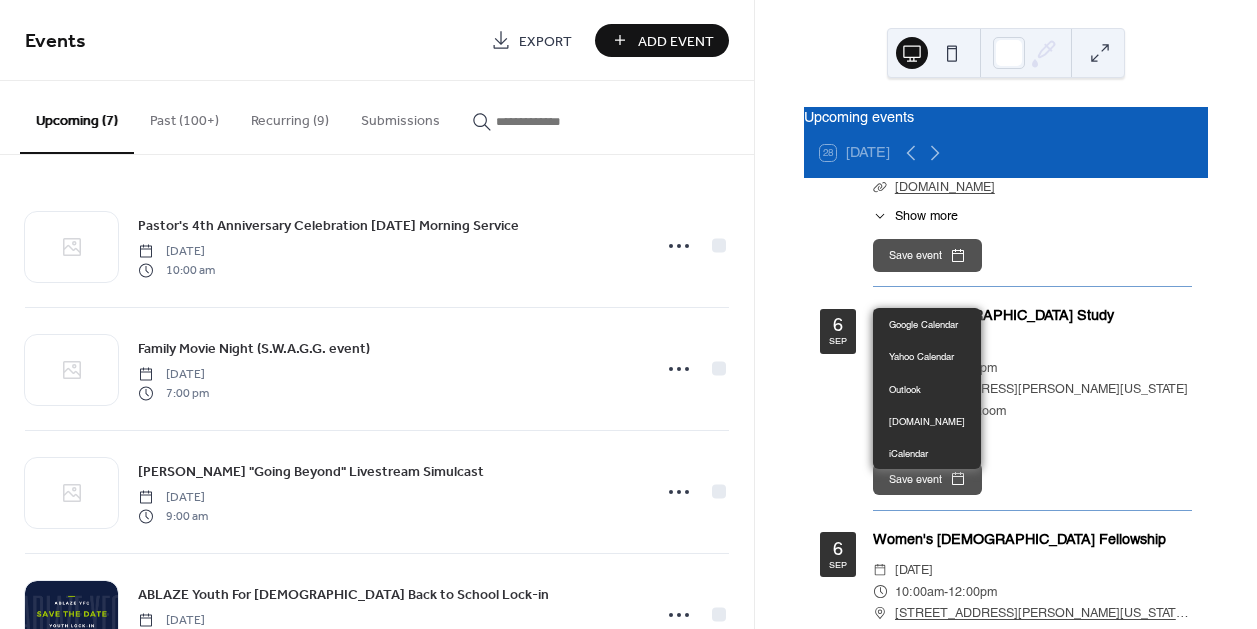 click on "​ Show more Join us as we explore the [DEMOGRAPHIC_DATA] to learn [DEMOGRAPHIC_DATA]'s word and how it relates to our lives." at bounding box center (1032, 439) 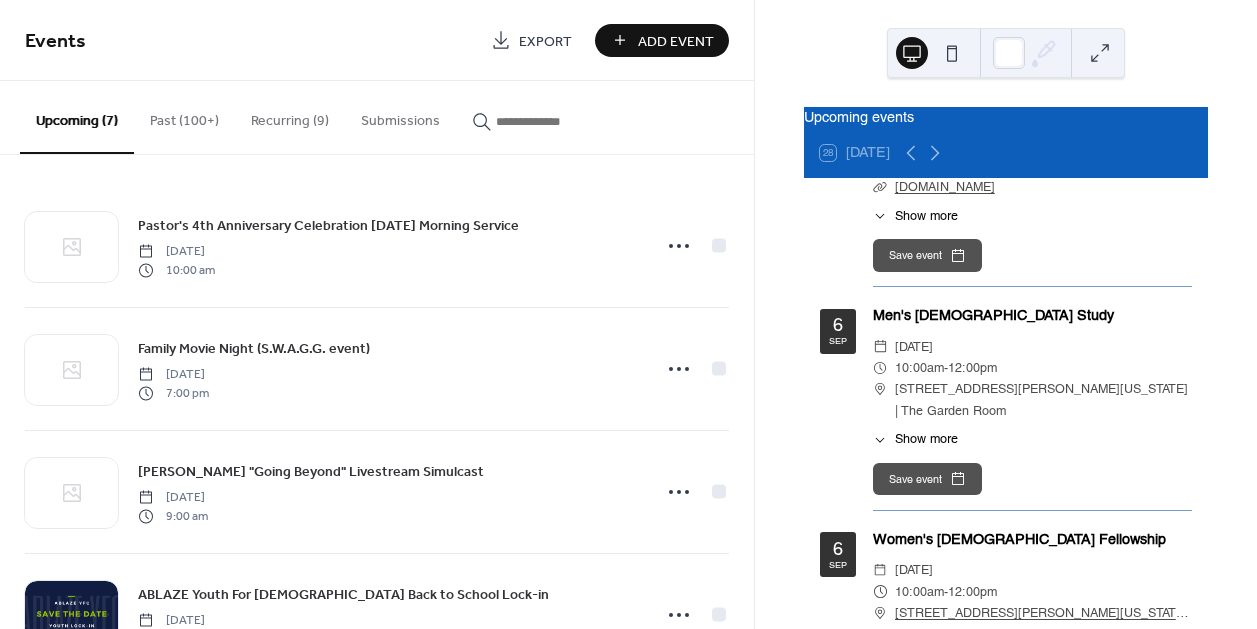 click 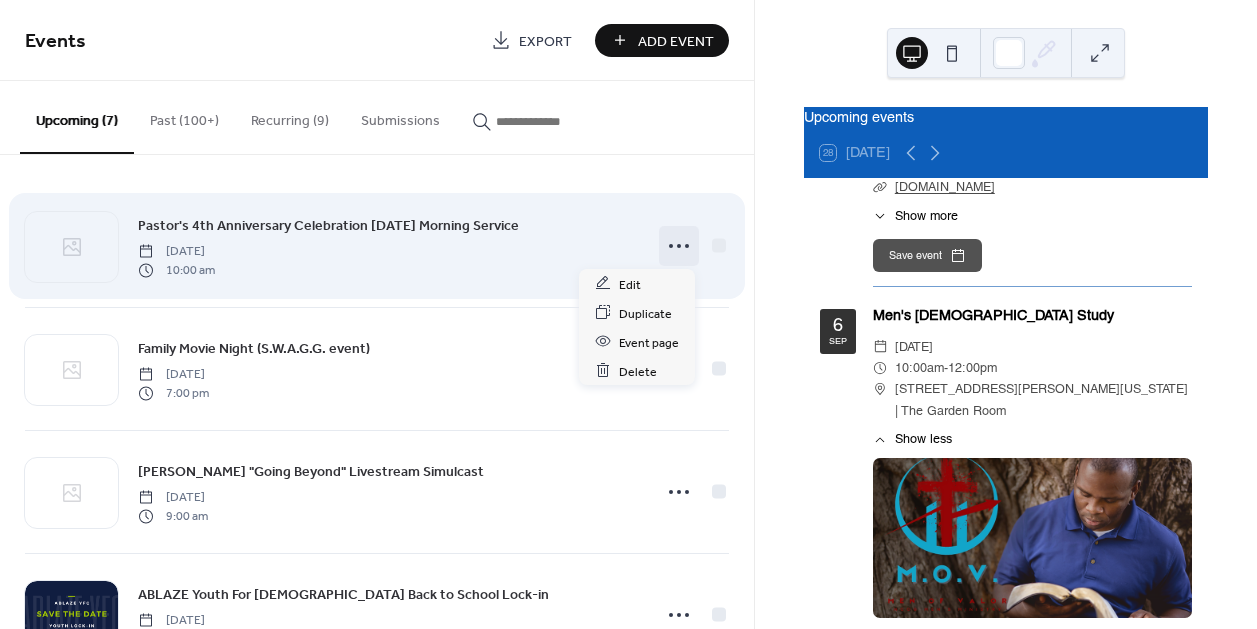 click 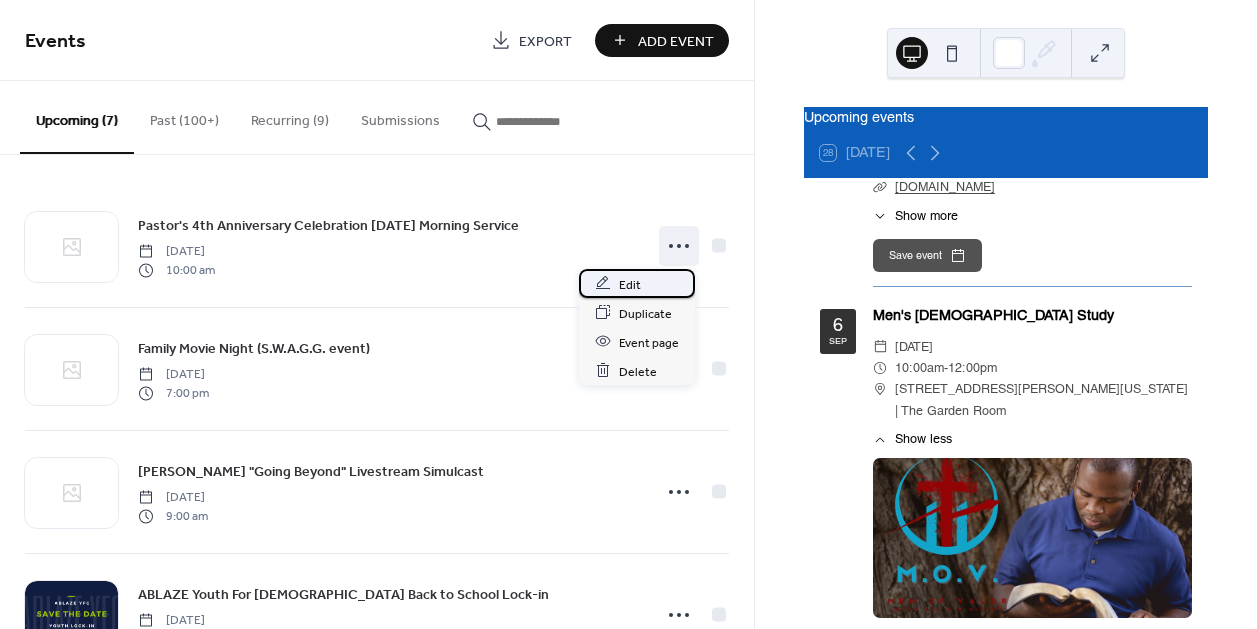 click on "Edit" at bounding box center [630, 284] 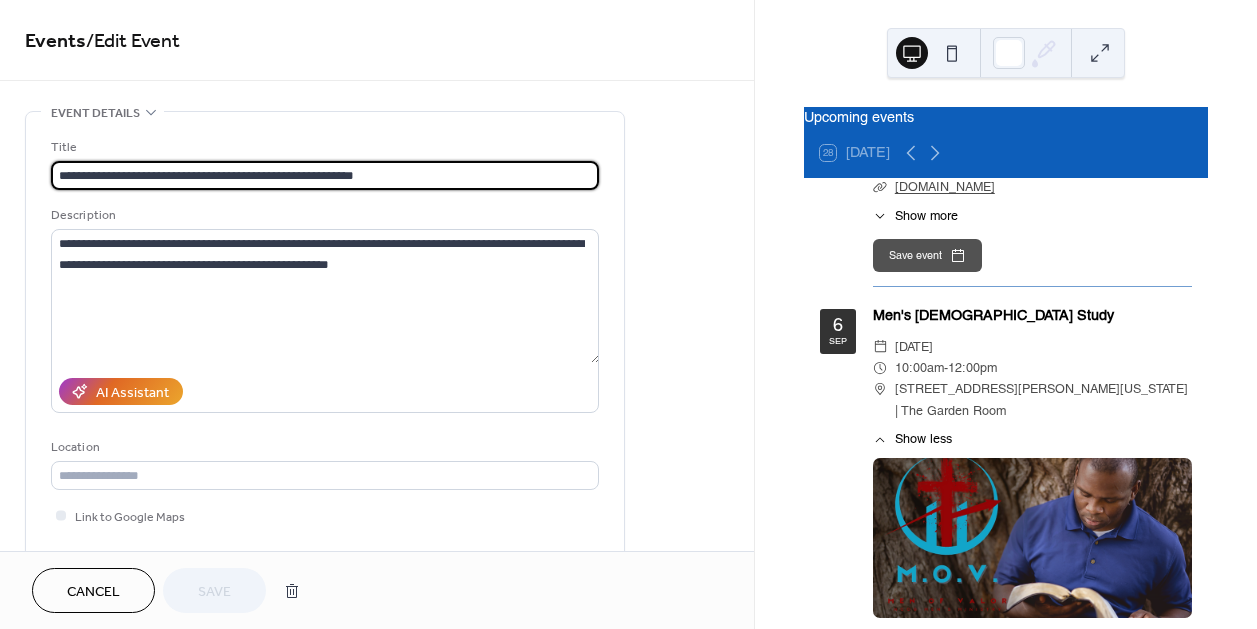 drag, startPoint x: 254, startPoint y: 173, endPoint x: 190, endPoint y: 178, distance: 64.195015 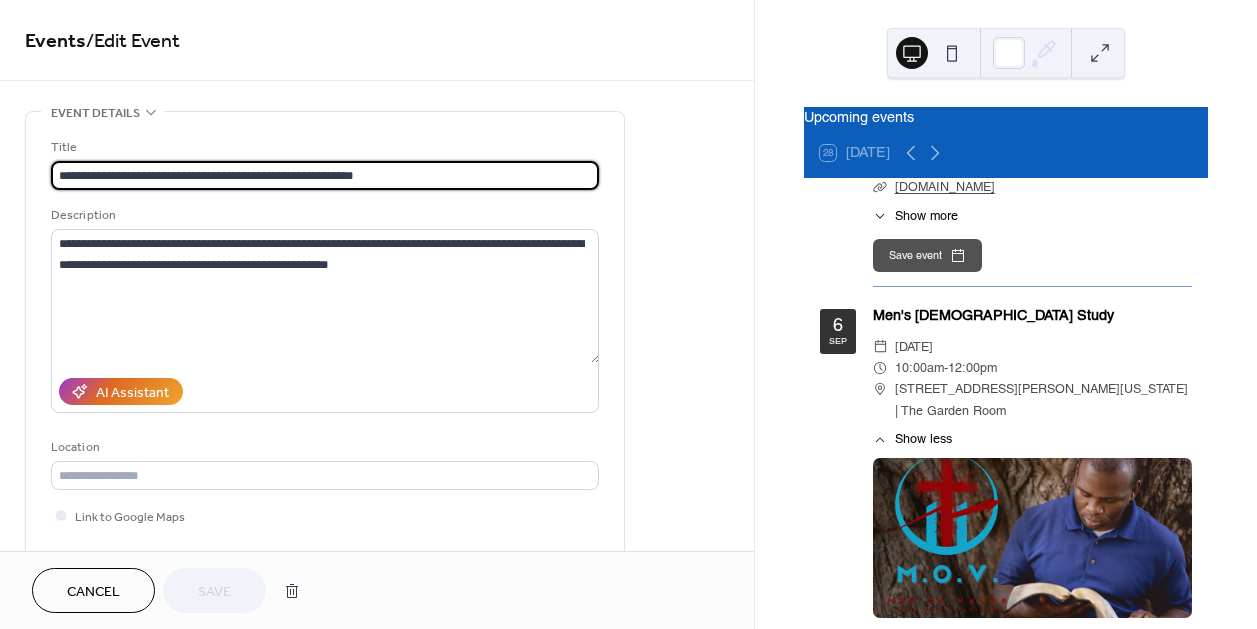 click on "**********" at bounding box center (325, 175) 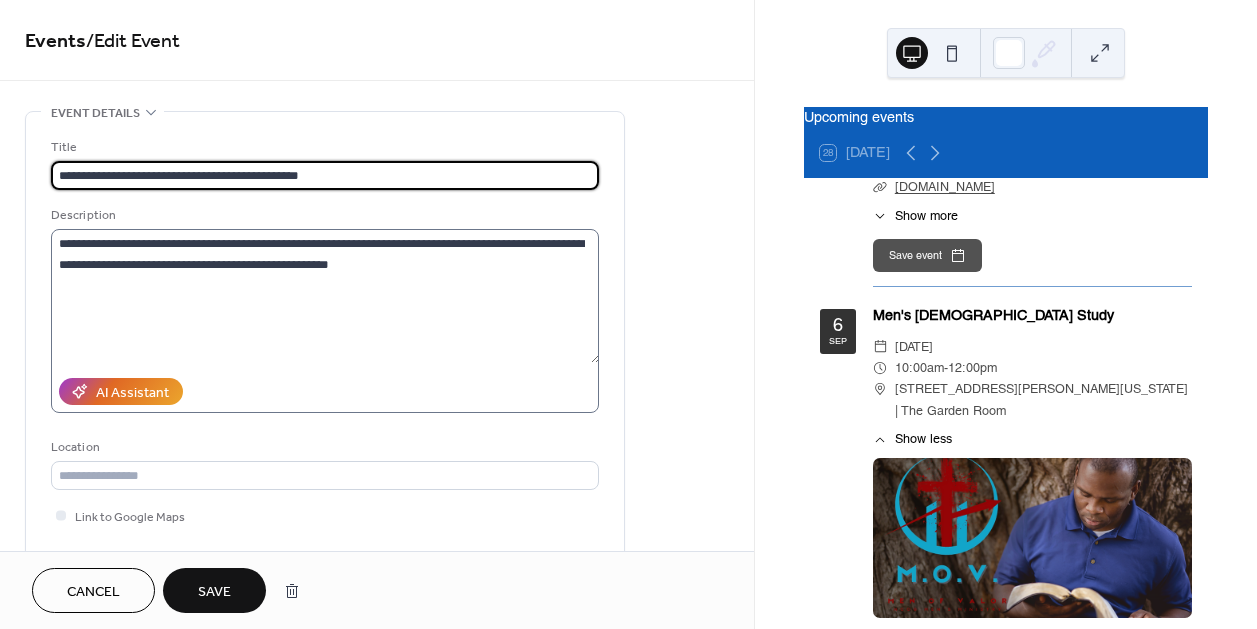 type on "**********" 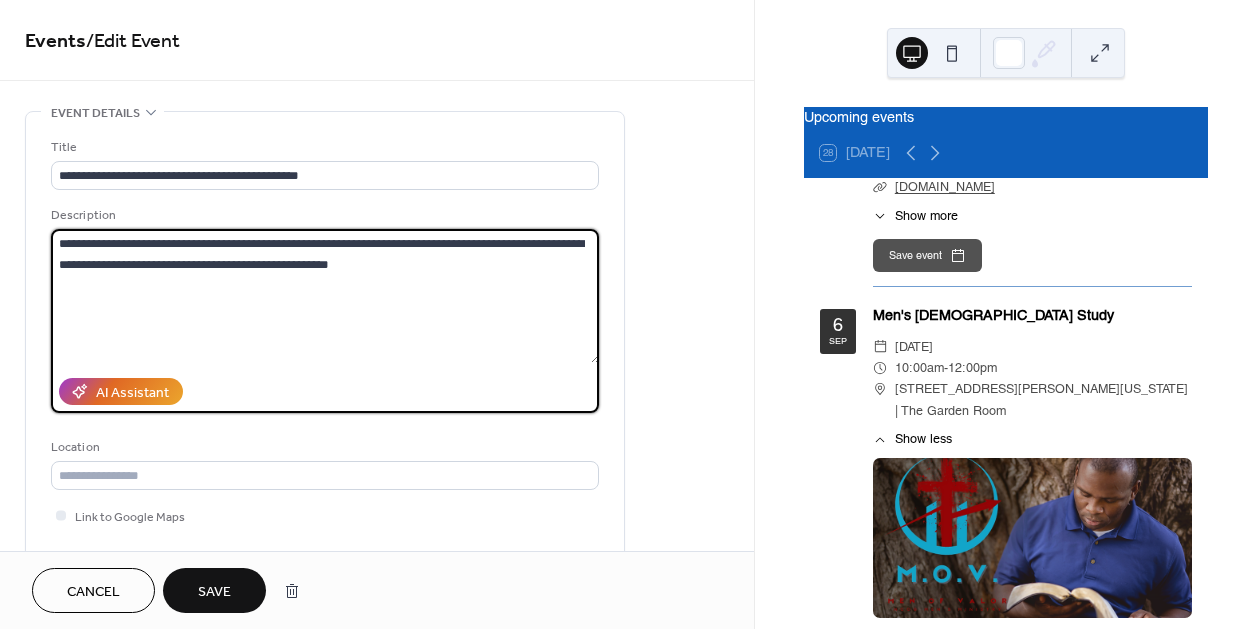 click on "**********" at bounding box center (325, 296) 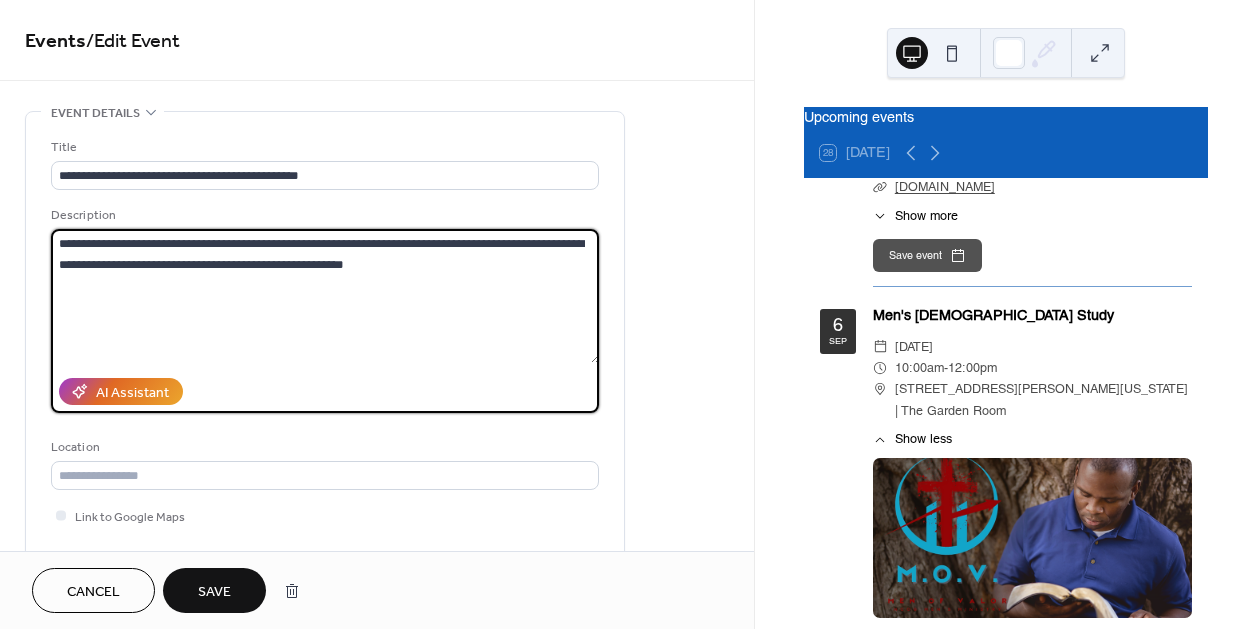 click on "**********" at bounding box center [325, 296] 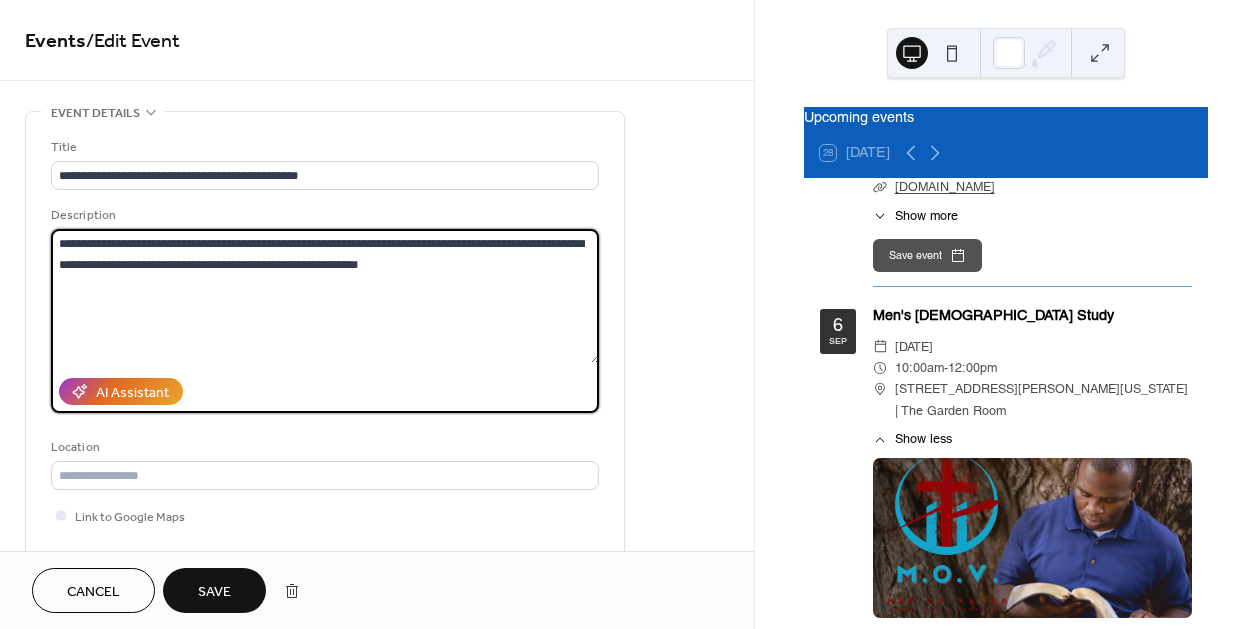click on "**********" at bounding box center [325, 296] 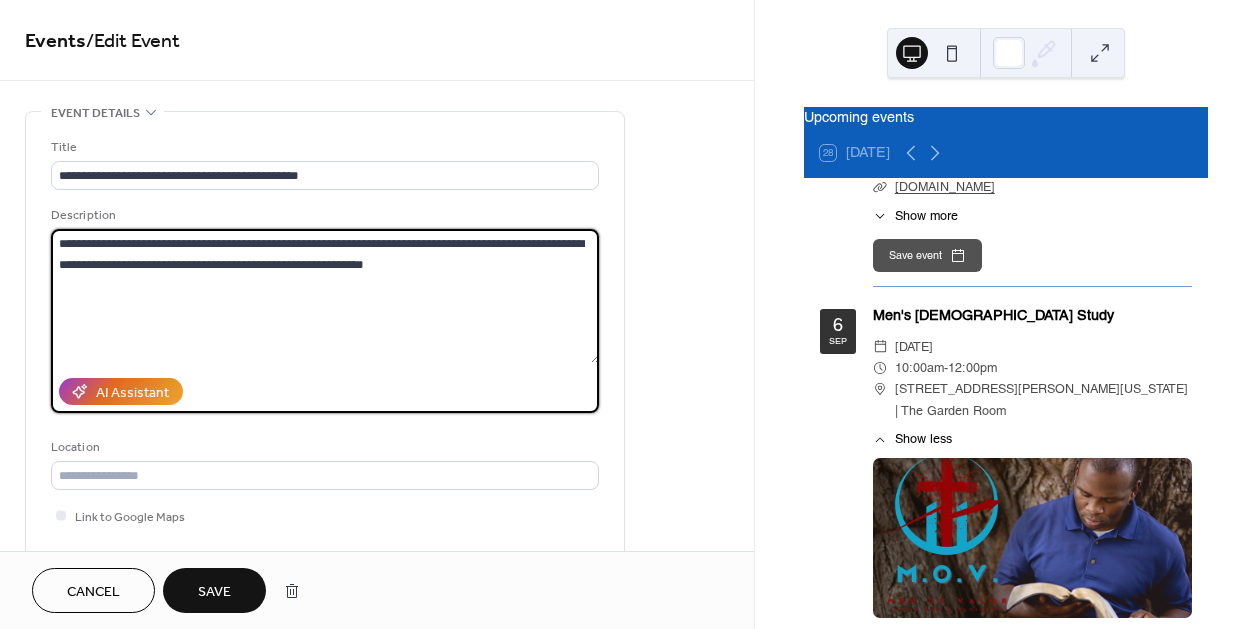 click on "**********" at bounding box center (325, 296) 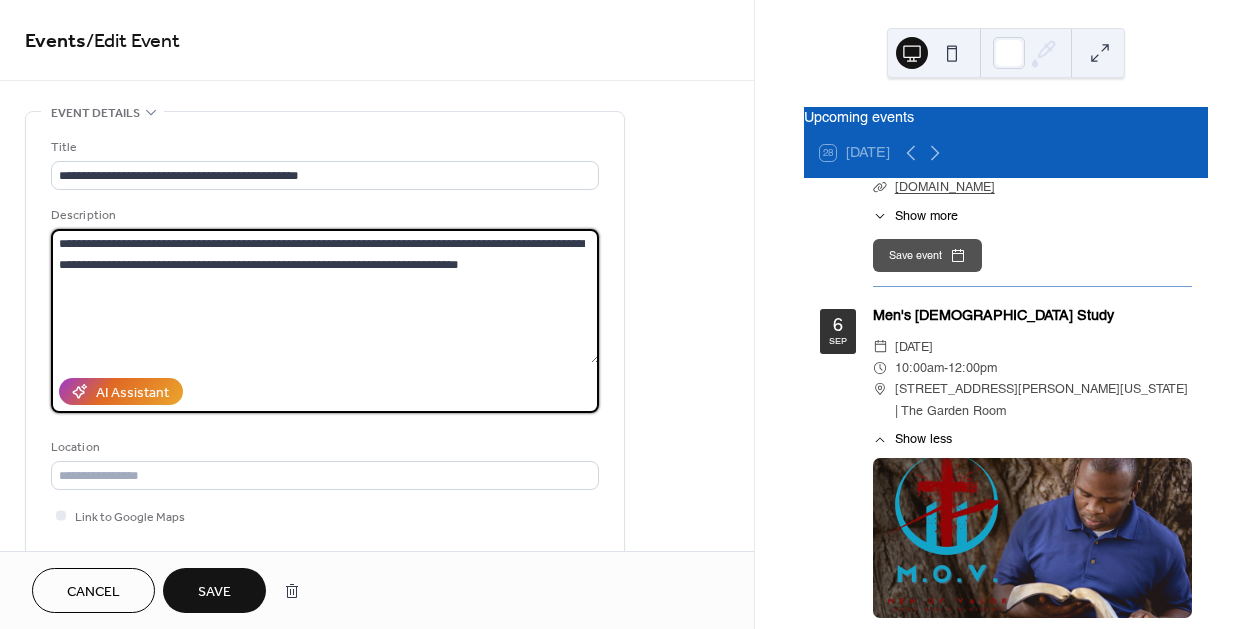 click on "**********" at bounding box center (325, 296) 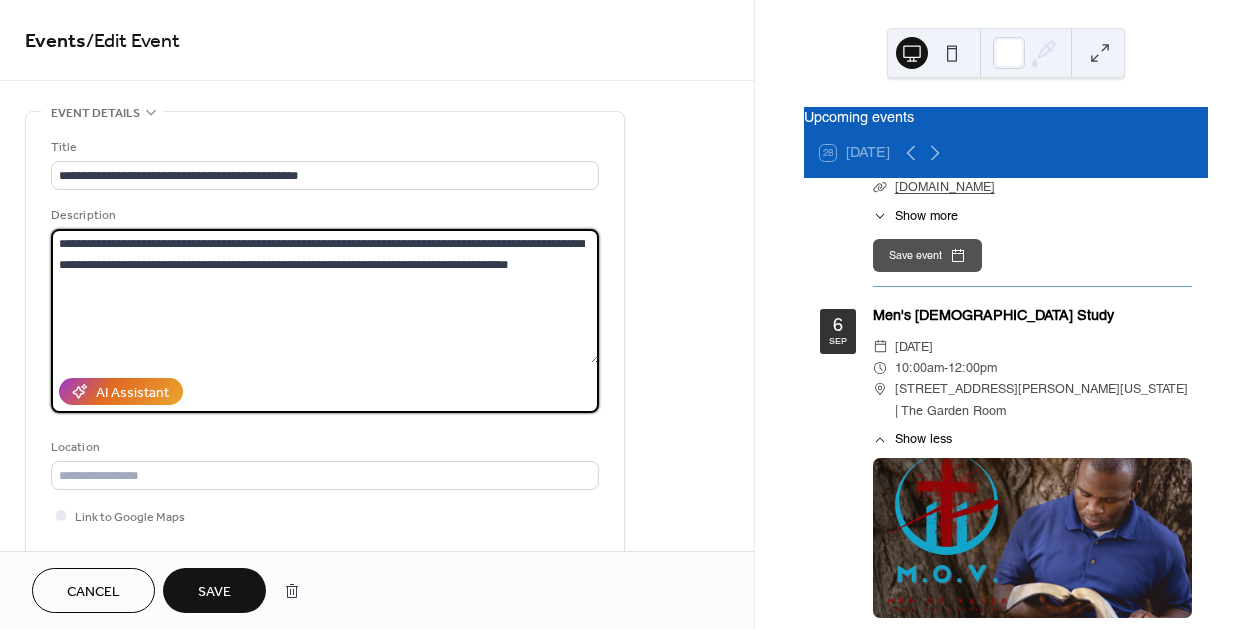 click on "**********" at bounding box center [325, 296] 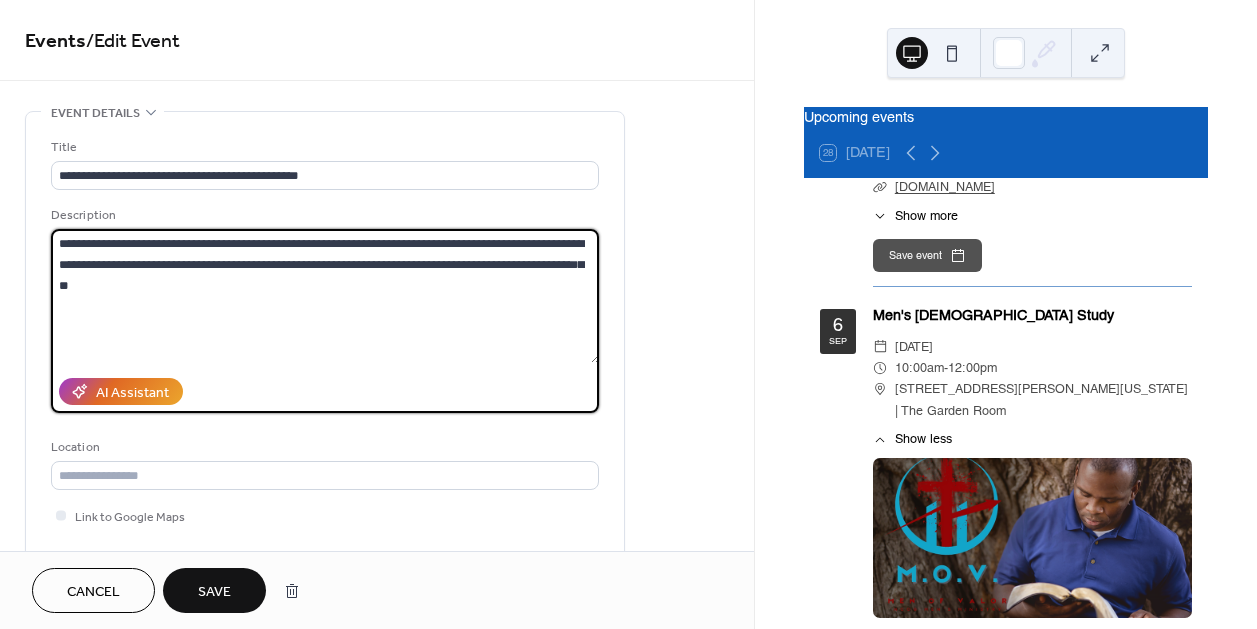 type on "**********" 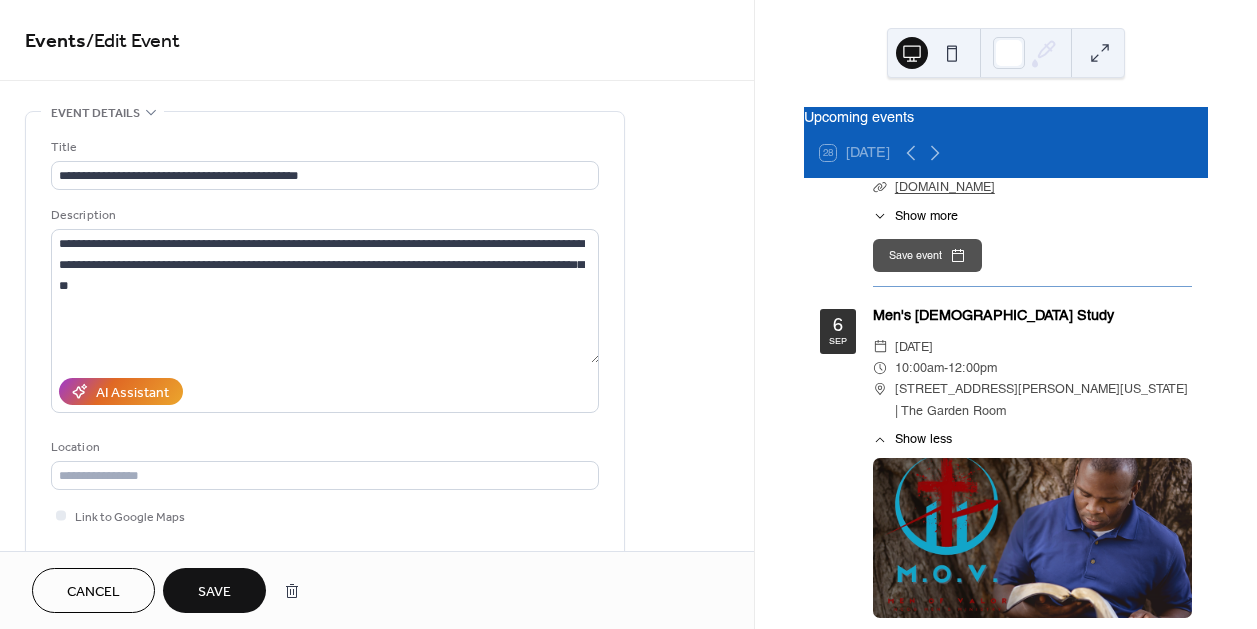 click on "Save" at bounding box center (214, 592) 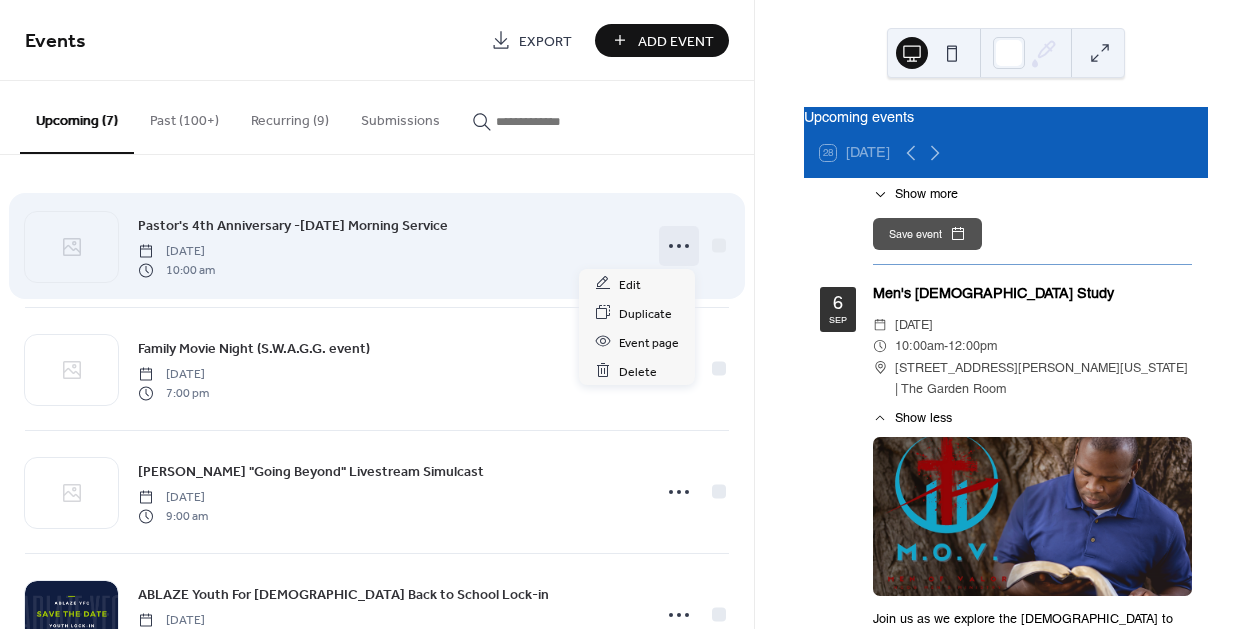 click at bounding box center (679, 246) 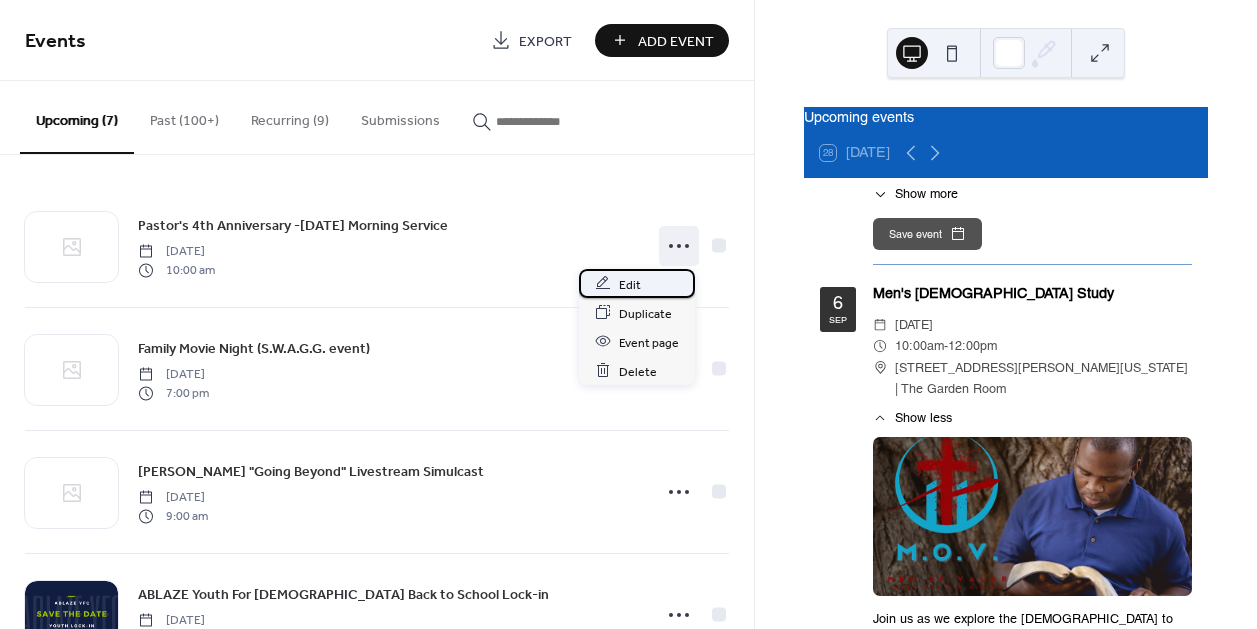 click on "Edit" at bounding box center (637, 283) 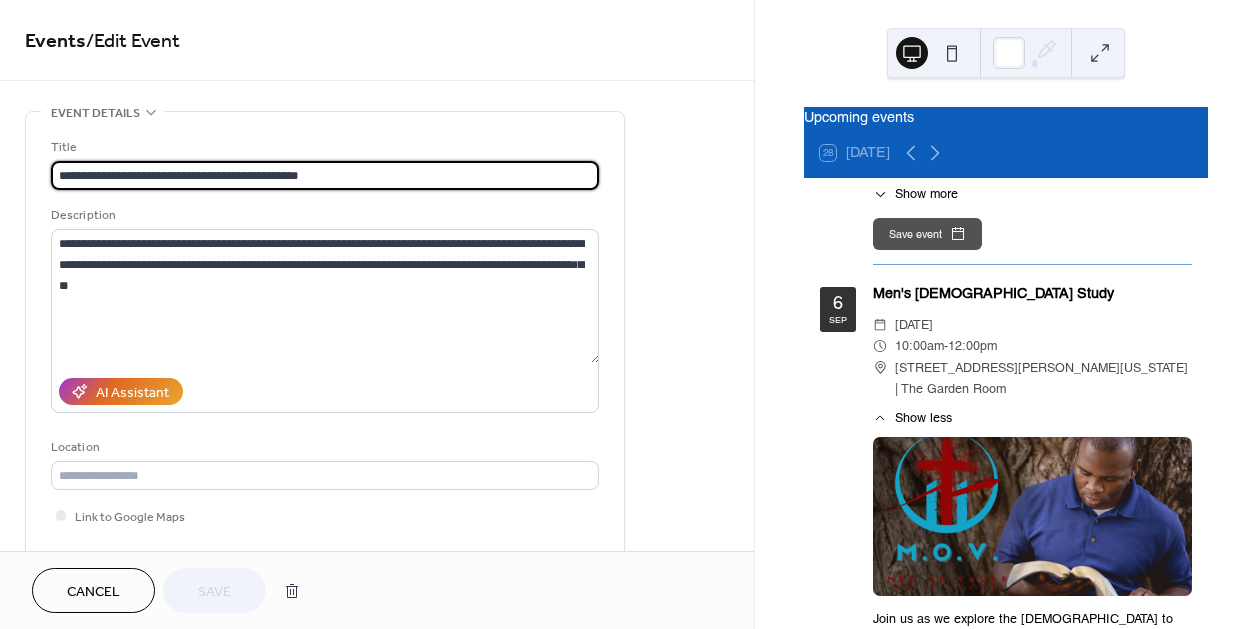 click on "**********" at bounding box center [325, 175] 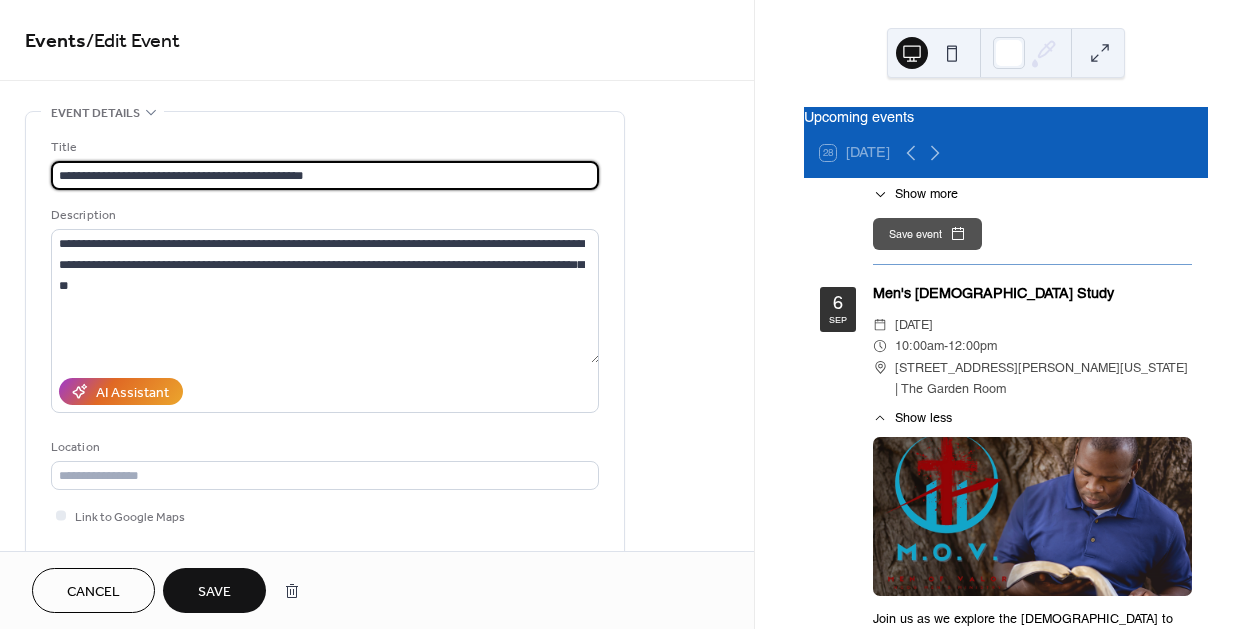 type on "**********" 